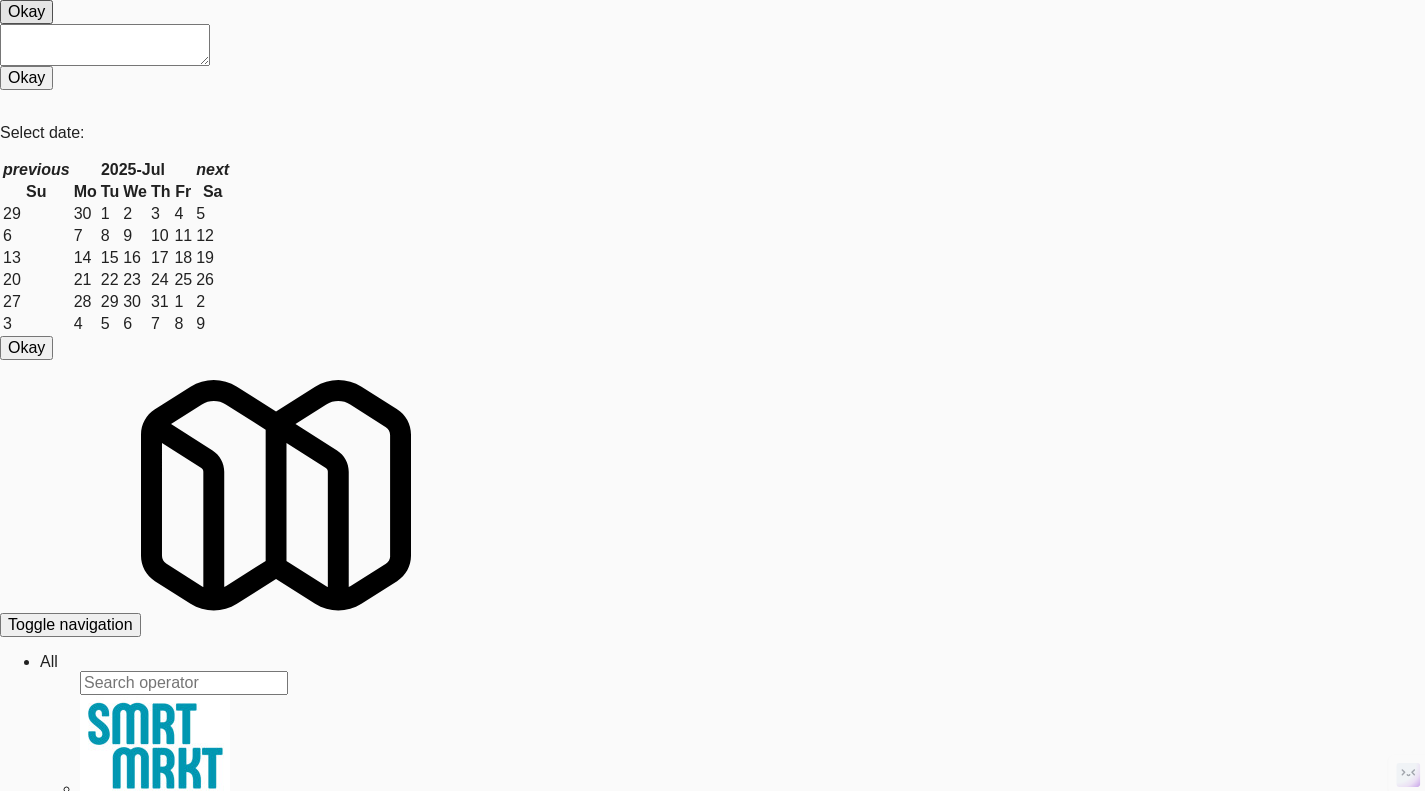 scroll, scrollTop: 0, scrollLeft: 0, axis: both 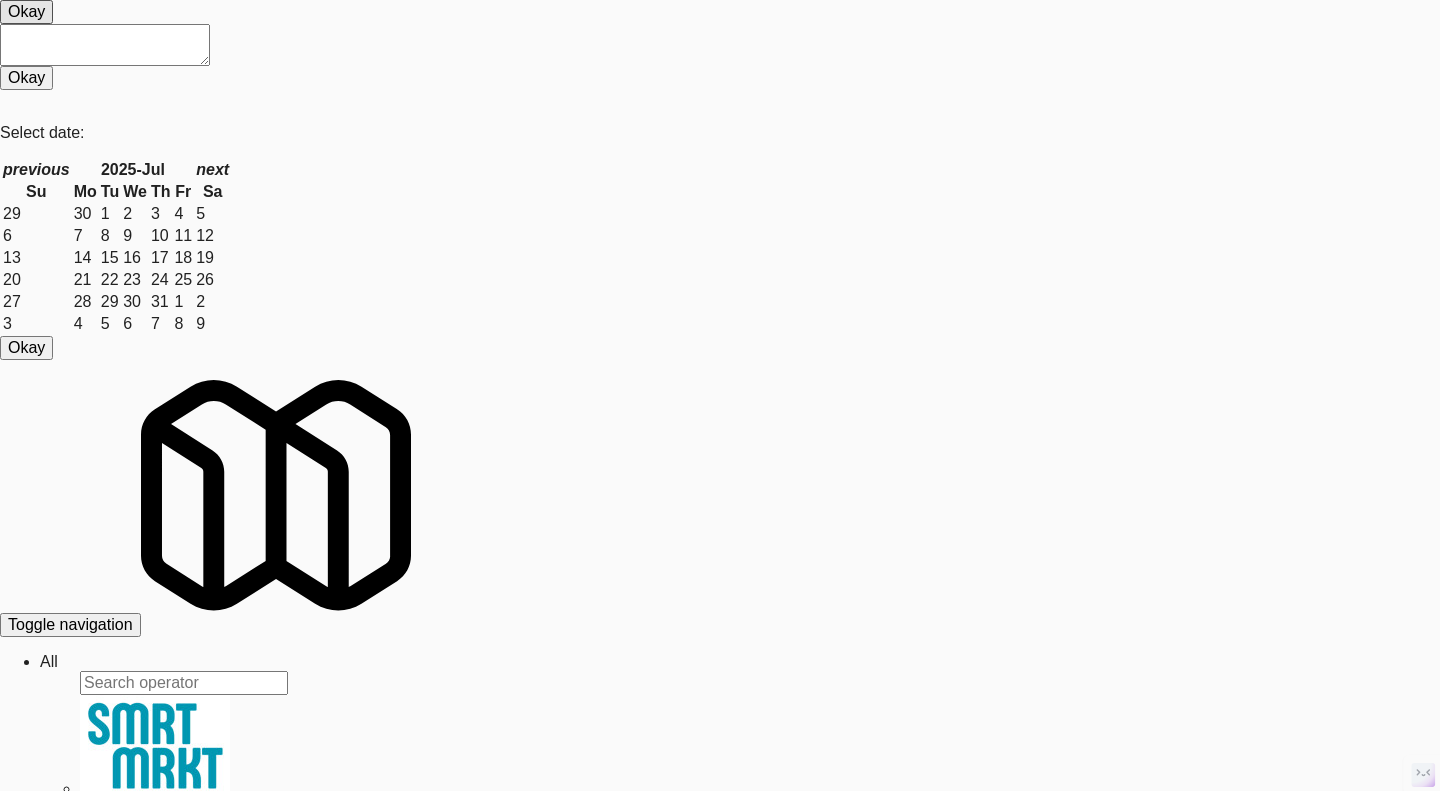click on "Ping" at bounding box center (190, 31309) 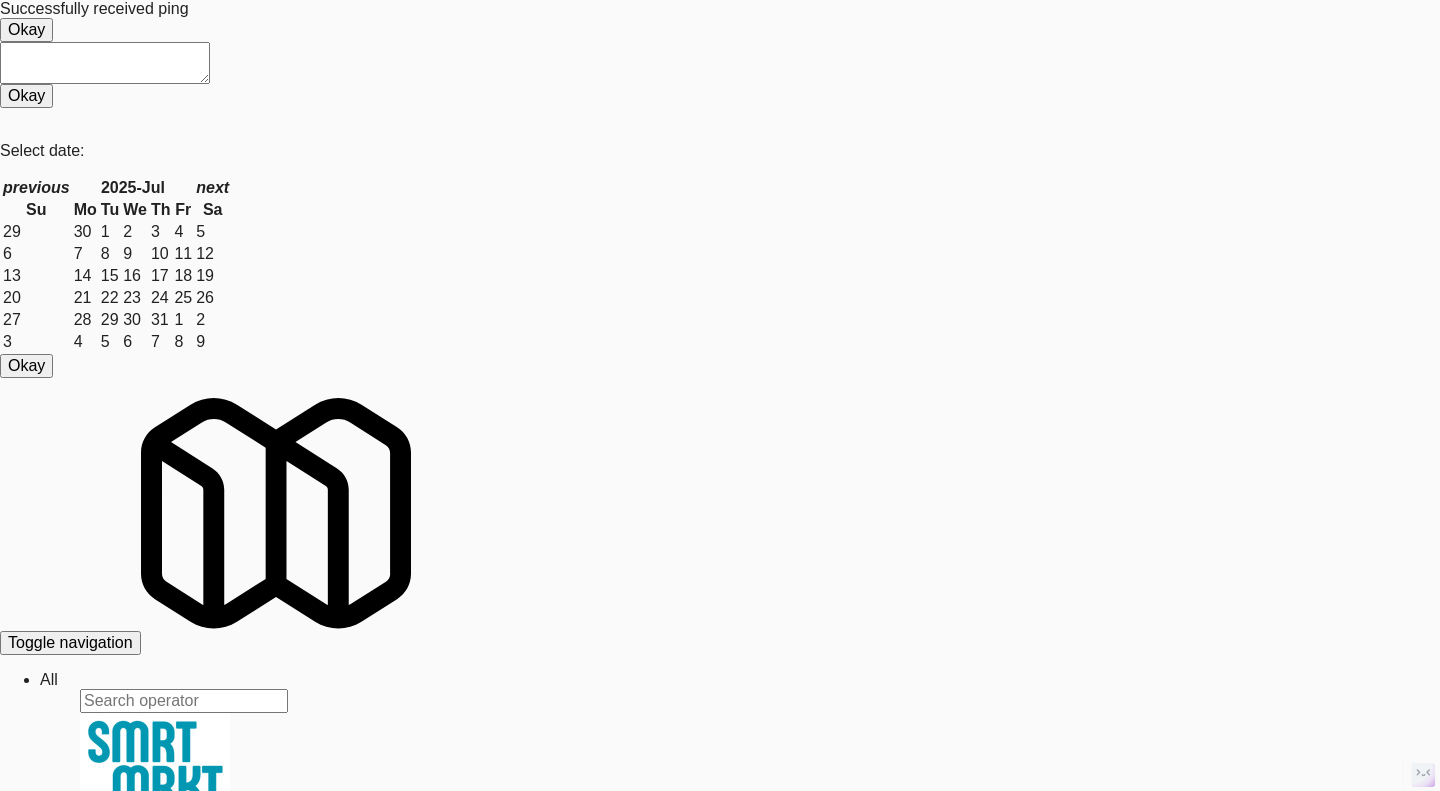 click on "System Check" at bounding box center [53, 31181] 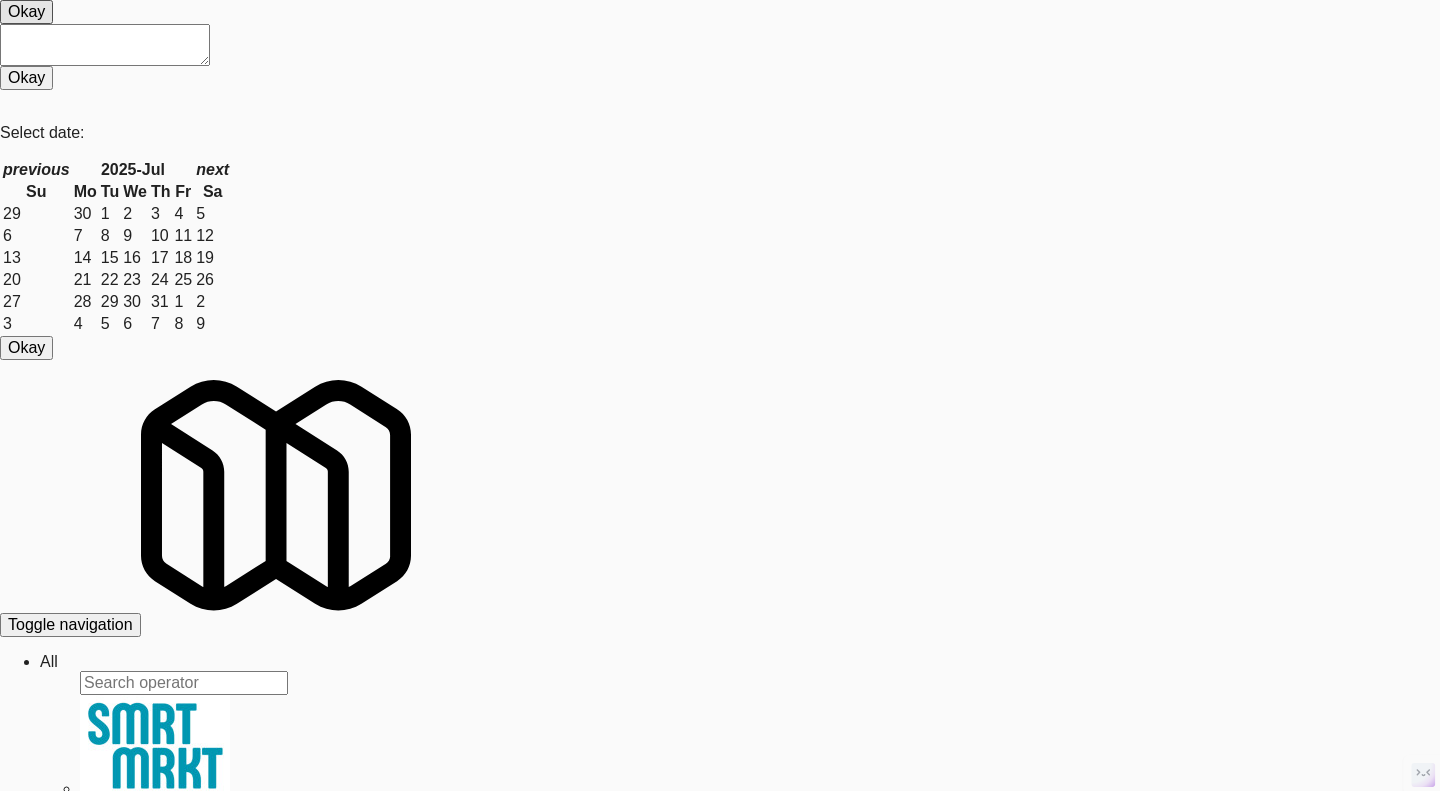 click at bounding box center [720, 31121] 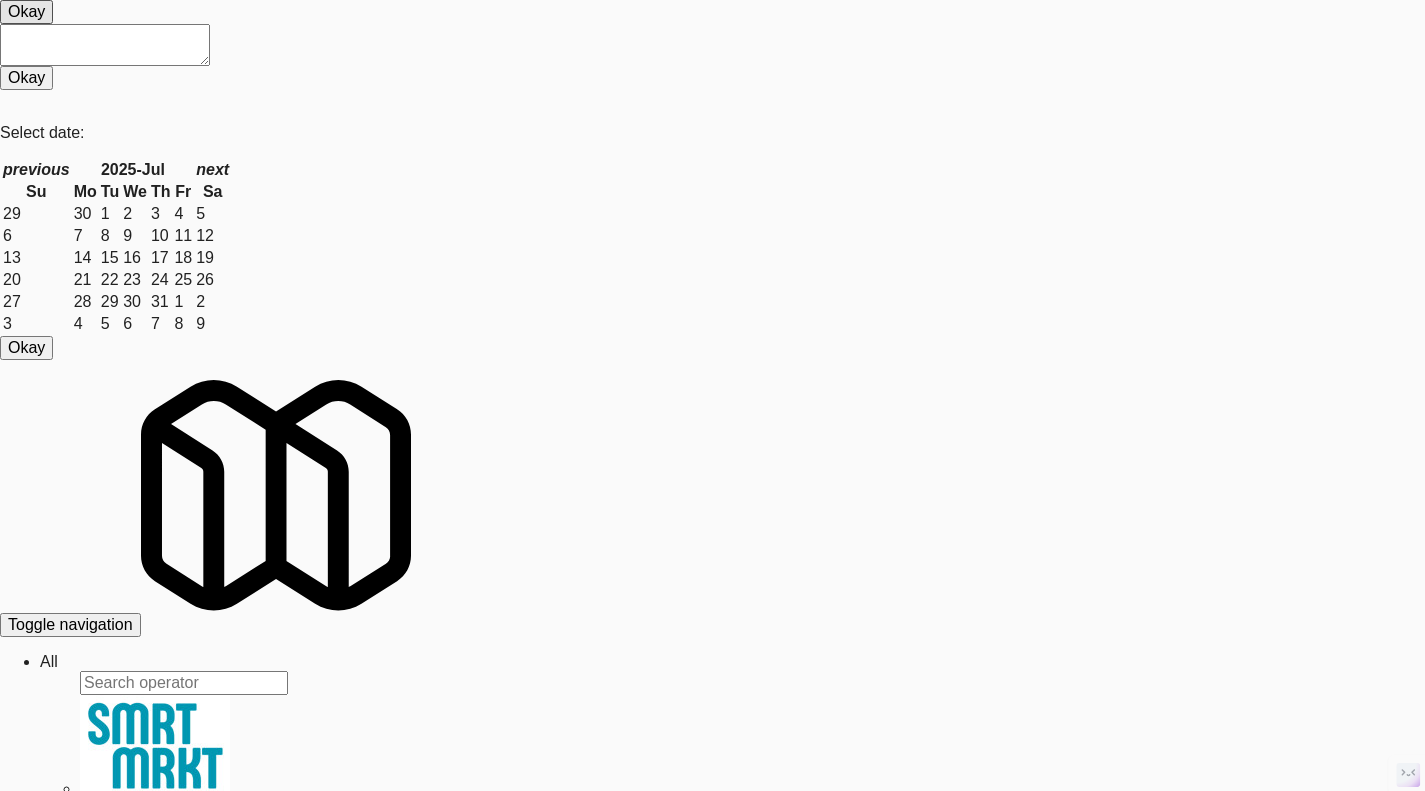 drag, startPoint x: 526, startPoint y: 163, endPoint x: 400, endPoint y: 182, distance: 127.424484 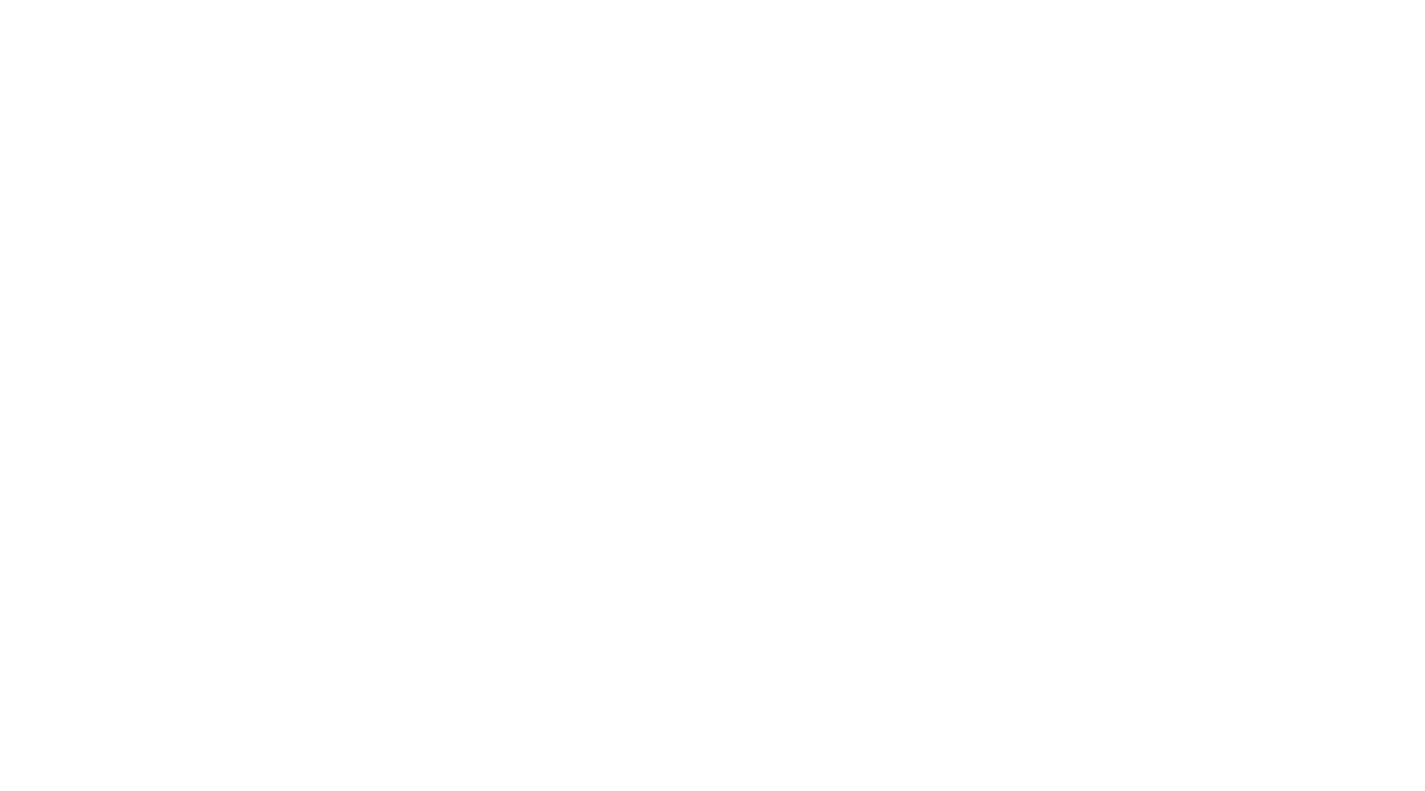 scroll, scrollTop: 0, scrollLeft: 0, axis: both 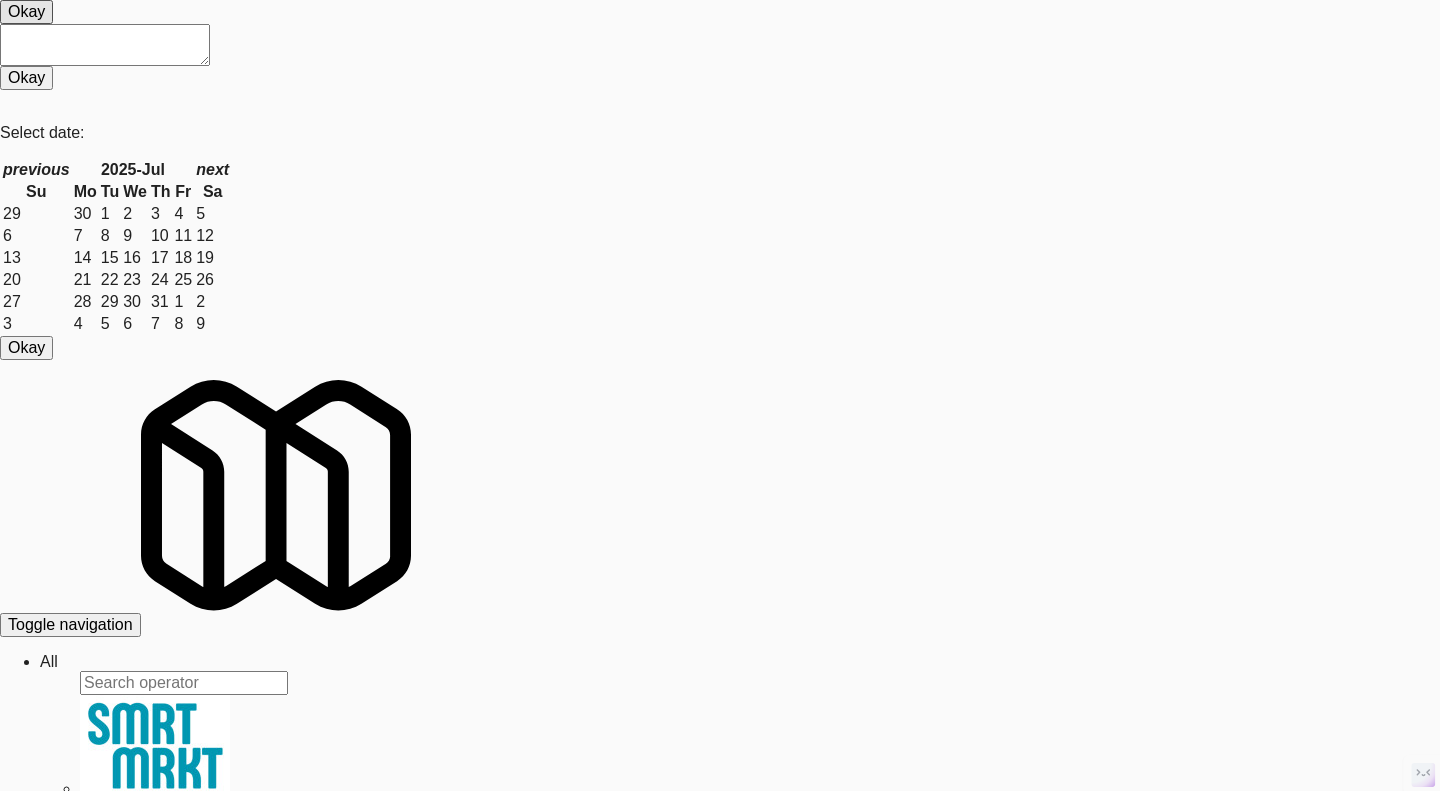 click at bounding box center [720, 31157] 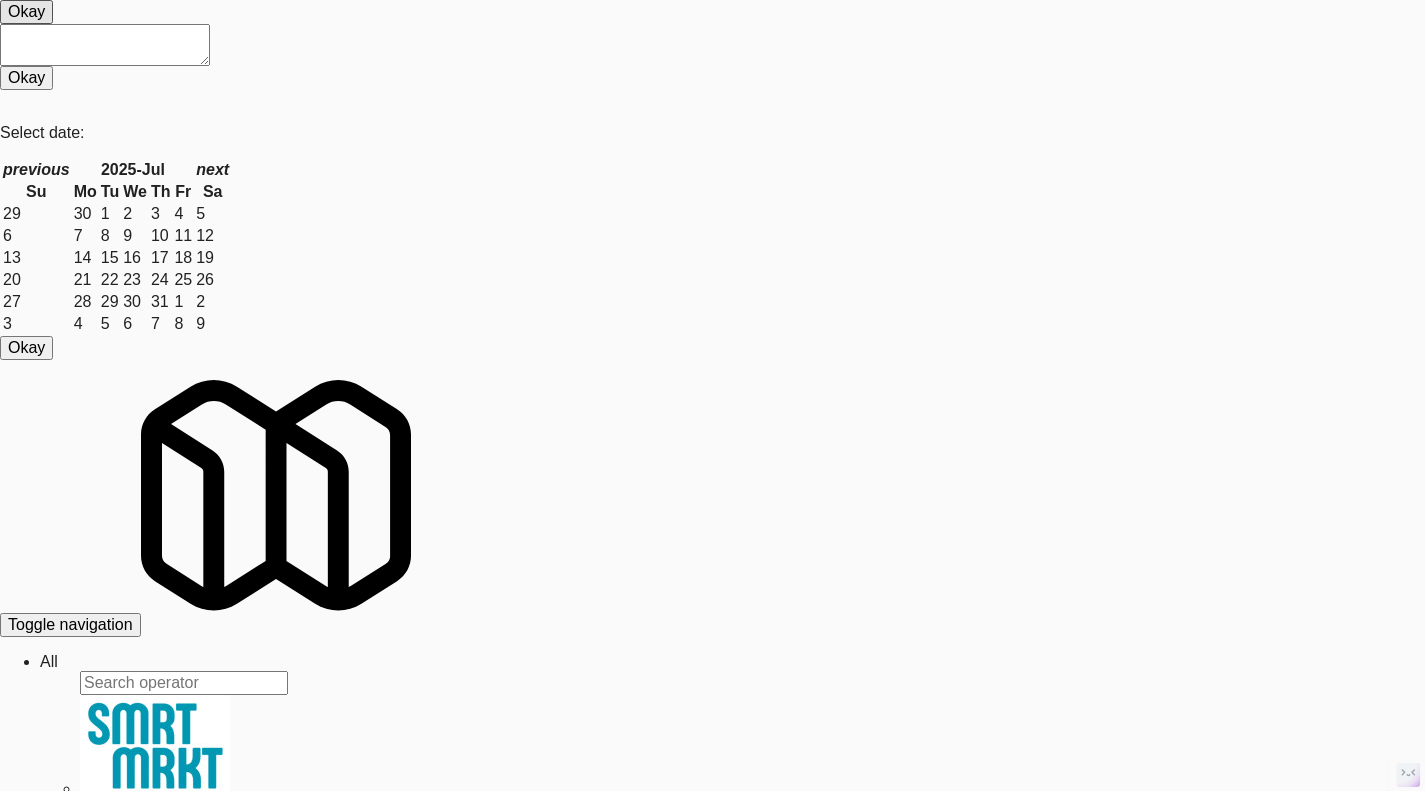 click on "1651" at bounding box center [104, 30481] 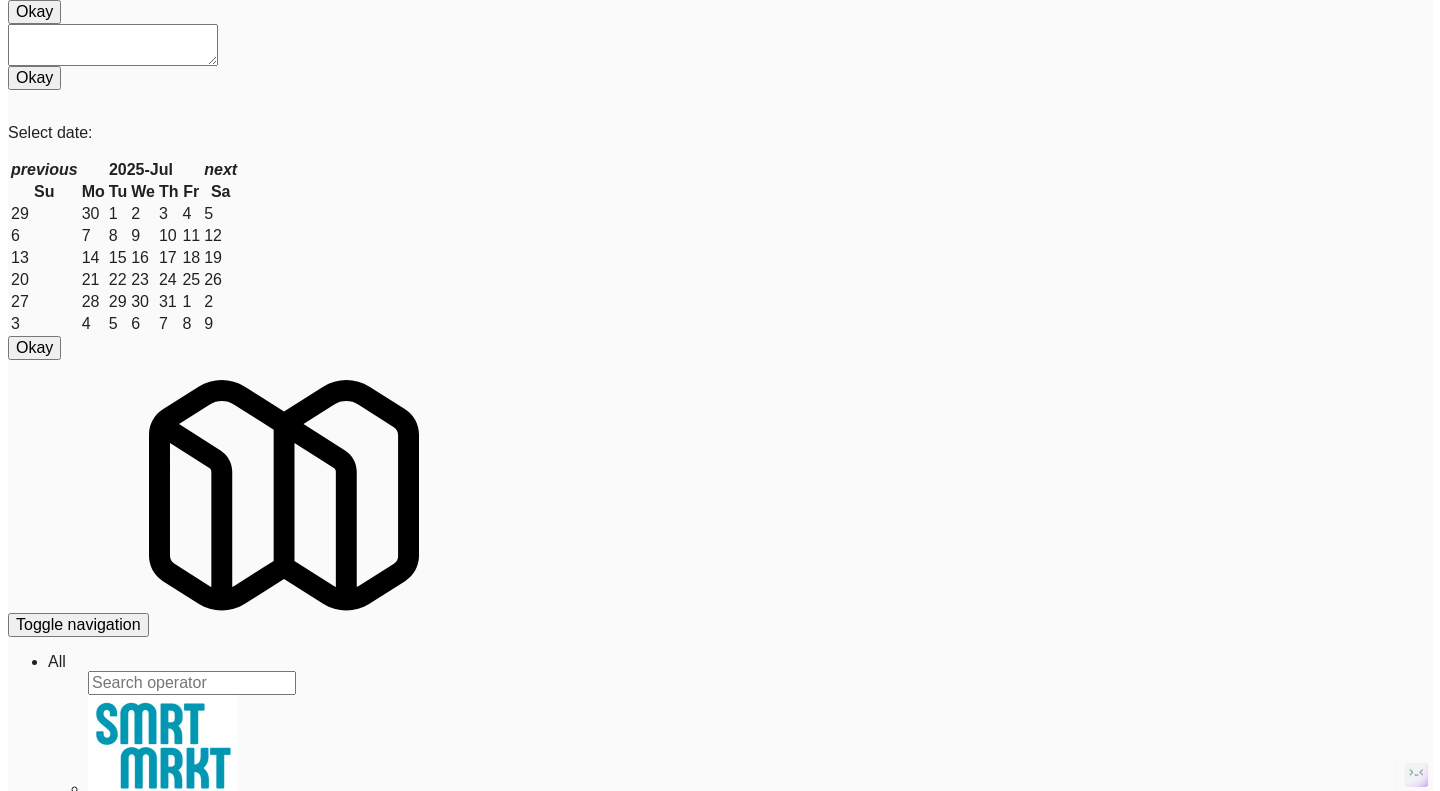 scroll, scrollTop: 0, scrollLeft: 0, axis: both 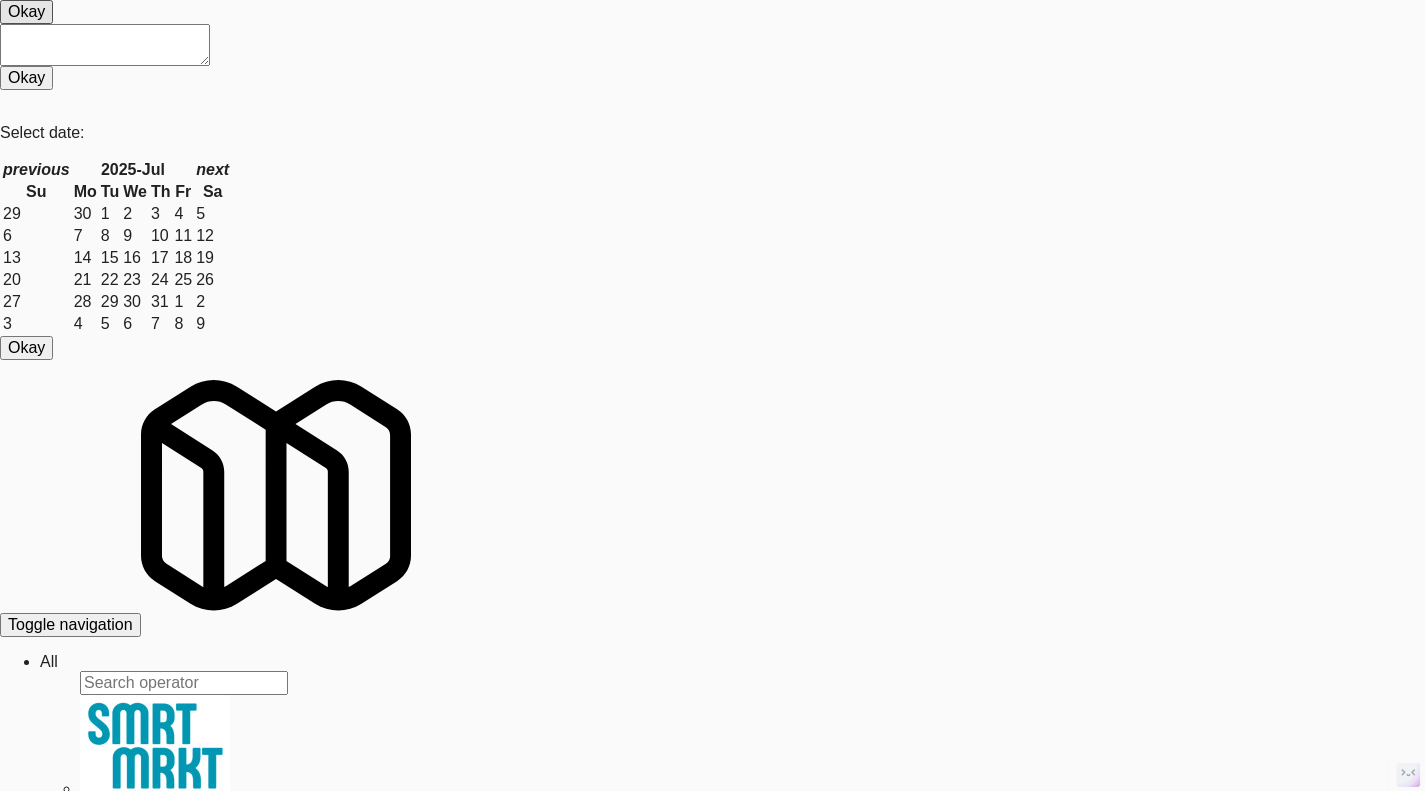 click on "Operations" at bounding box center (49, 661) 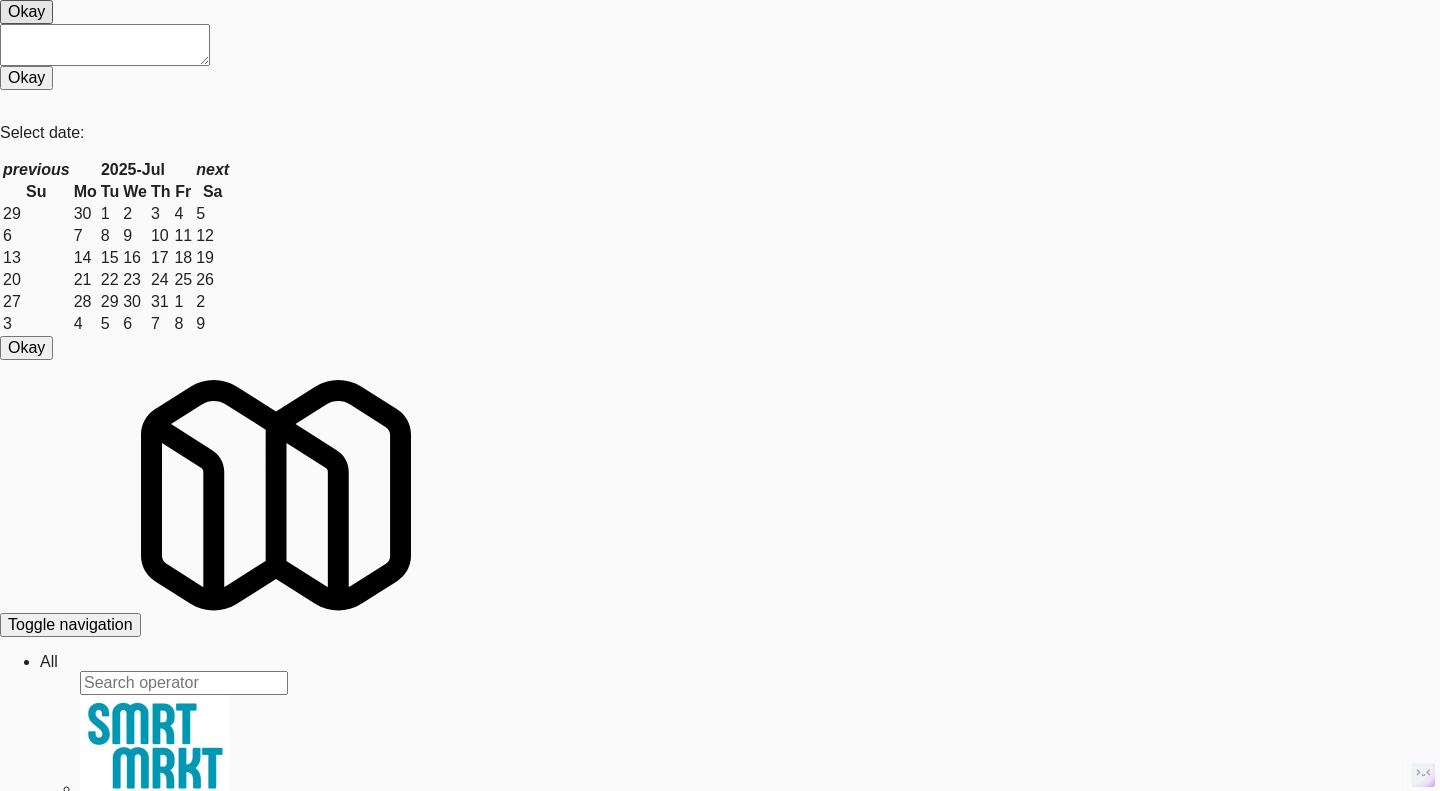 click on "Ping" at bounding box center [190, 31363] 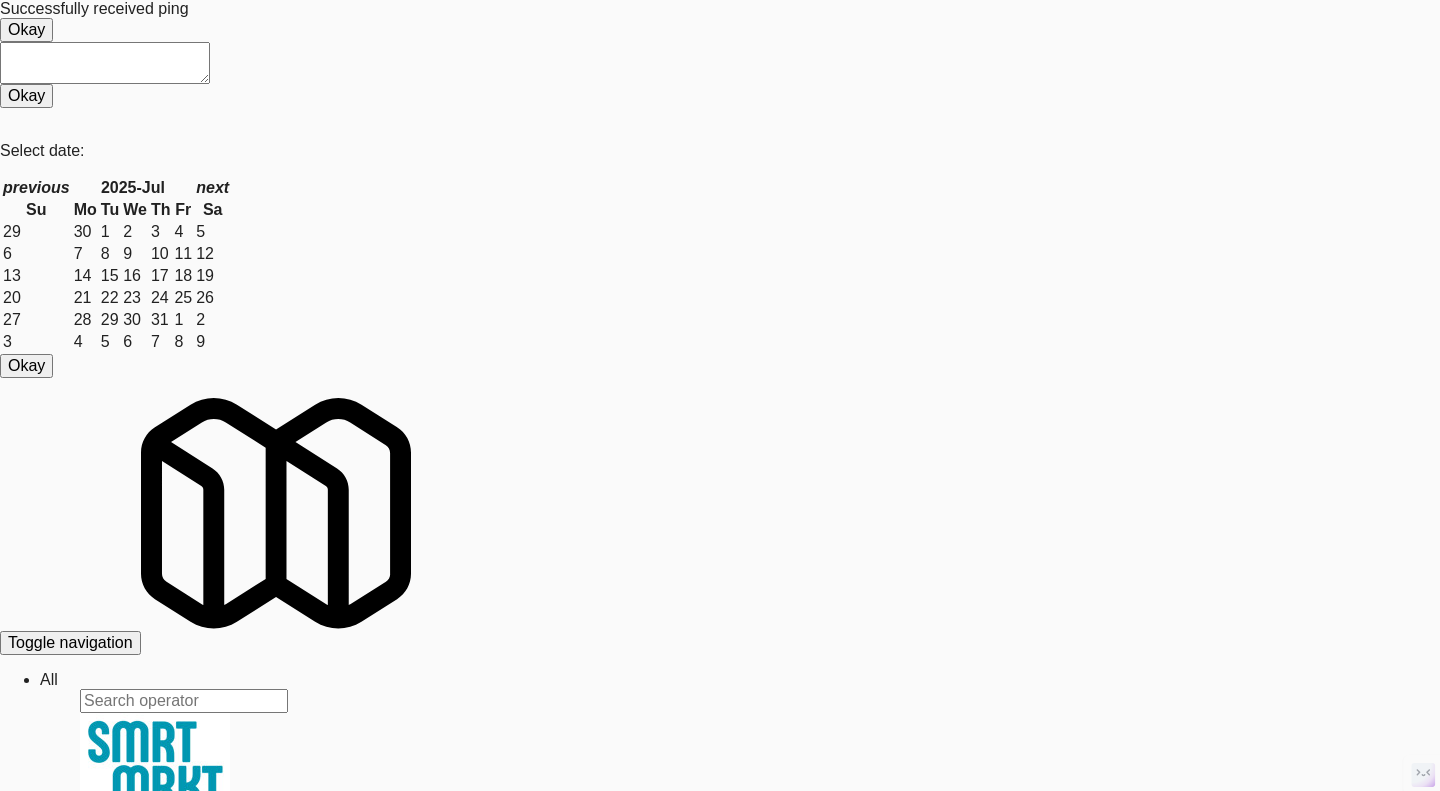 click on "System Check" at bounding box center (53, 31235) 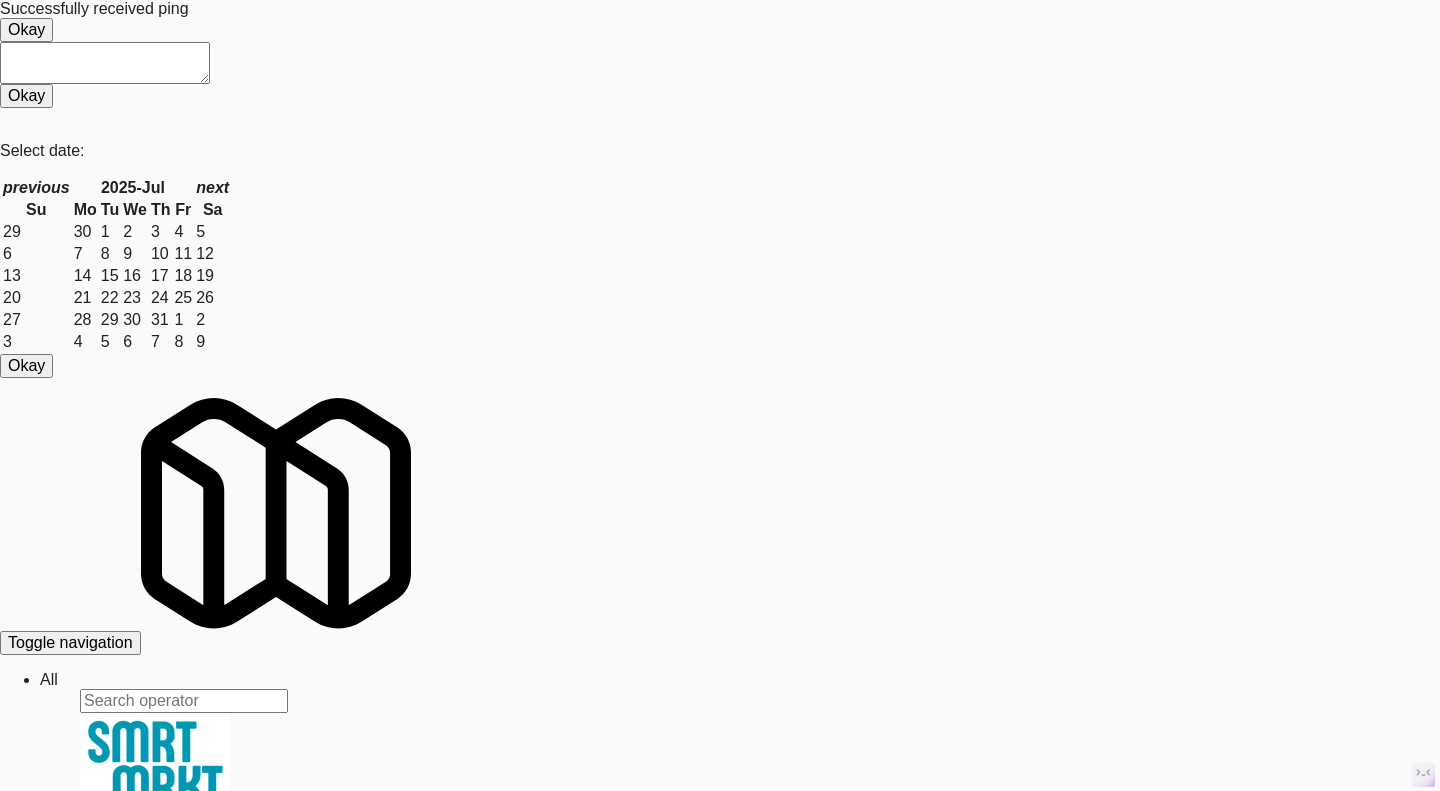 click on "Info Config System Check Snapshot Device Calls SSH Calls Perform System Check   Comprehensive (Slow) Check     Object         error :     "Request system state"" at bounding box center (720, 31329) 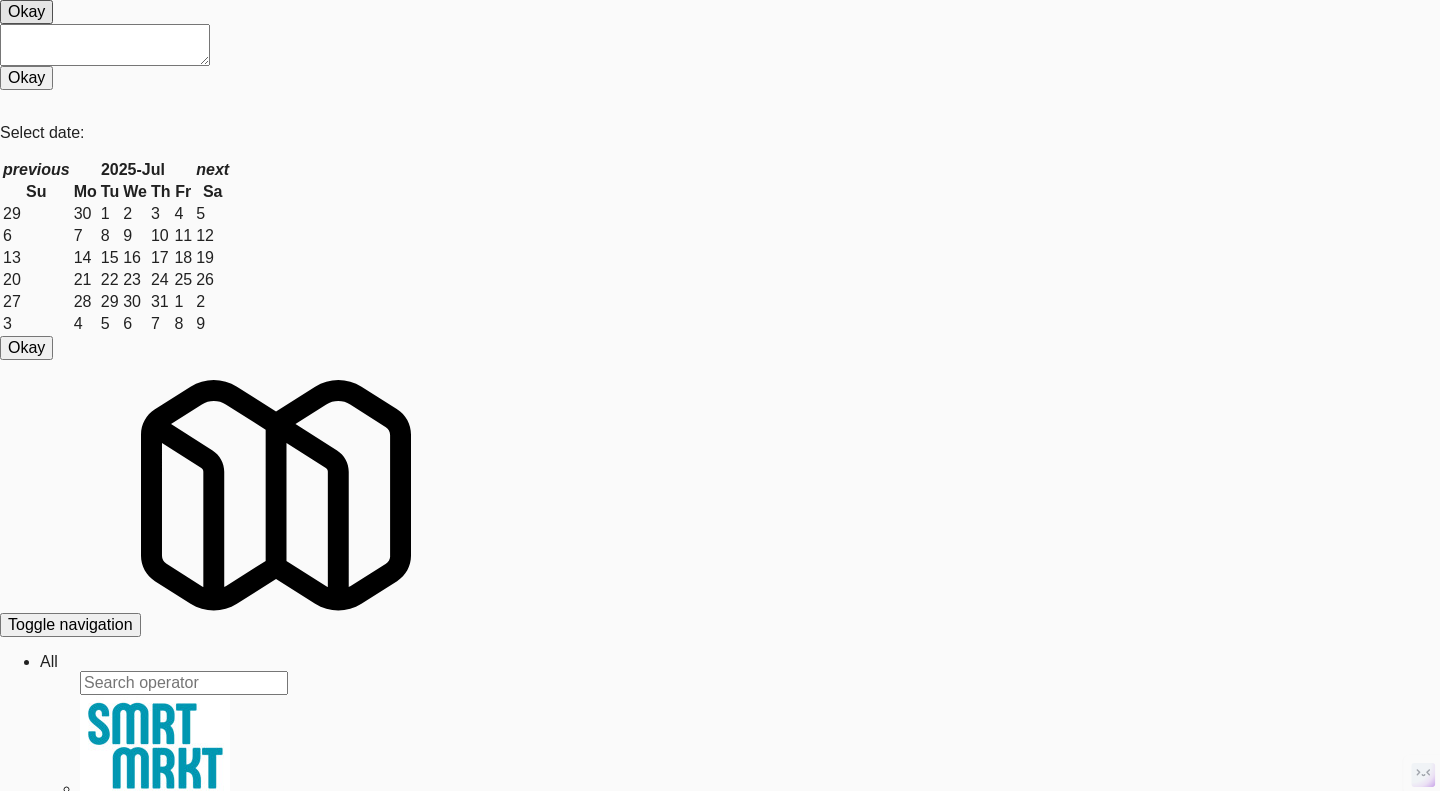 click on "Perform System Check" at bounding box center [90, 31345] 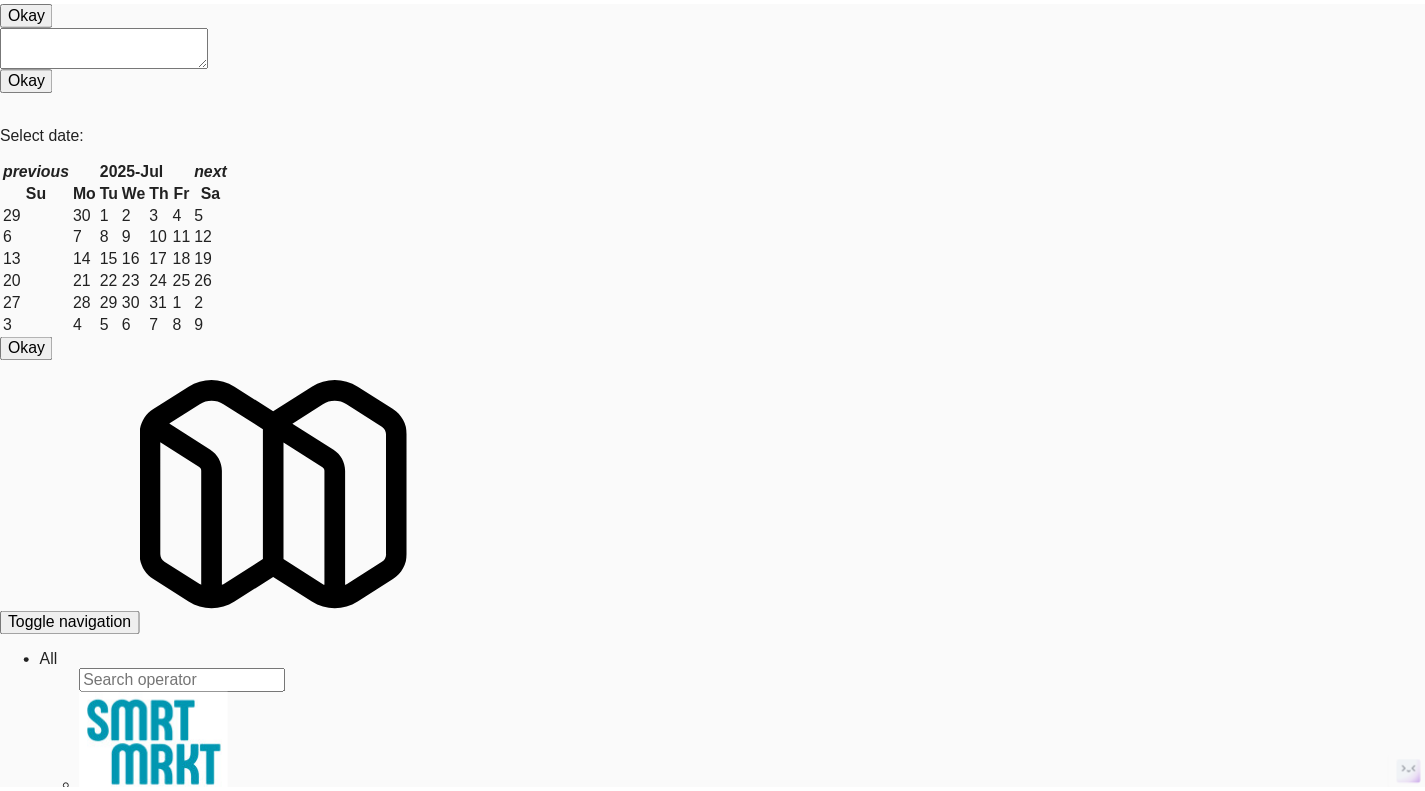 scroll, scrollTop: 762, scrollLeft: 0, axis: vertical 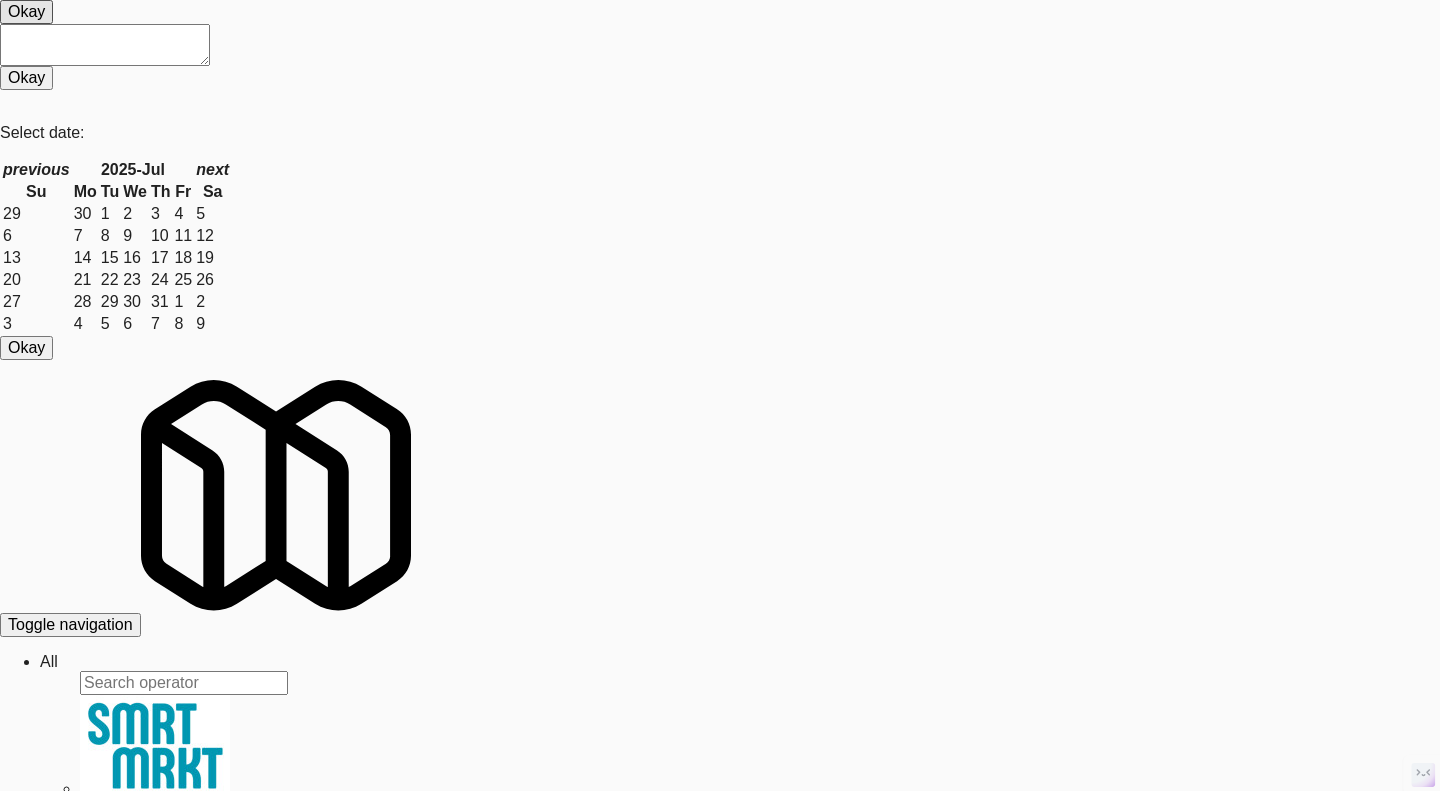 click at bounding box center [720, 31175] 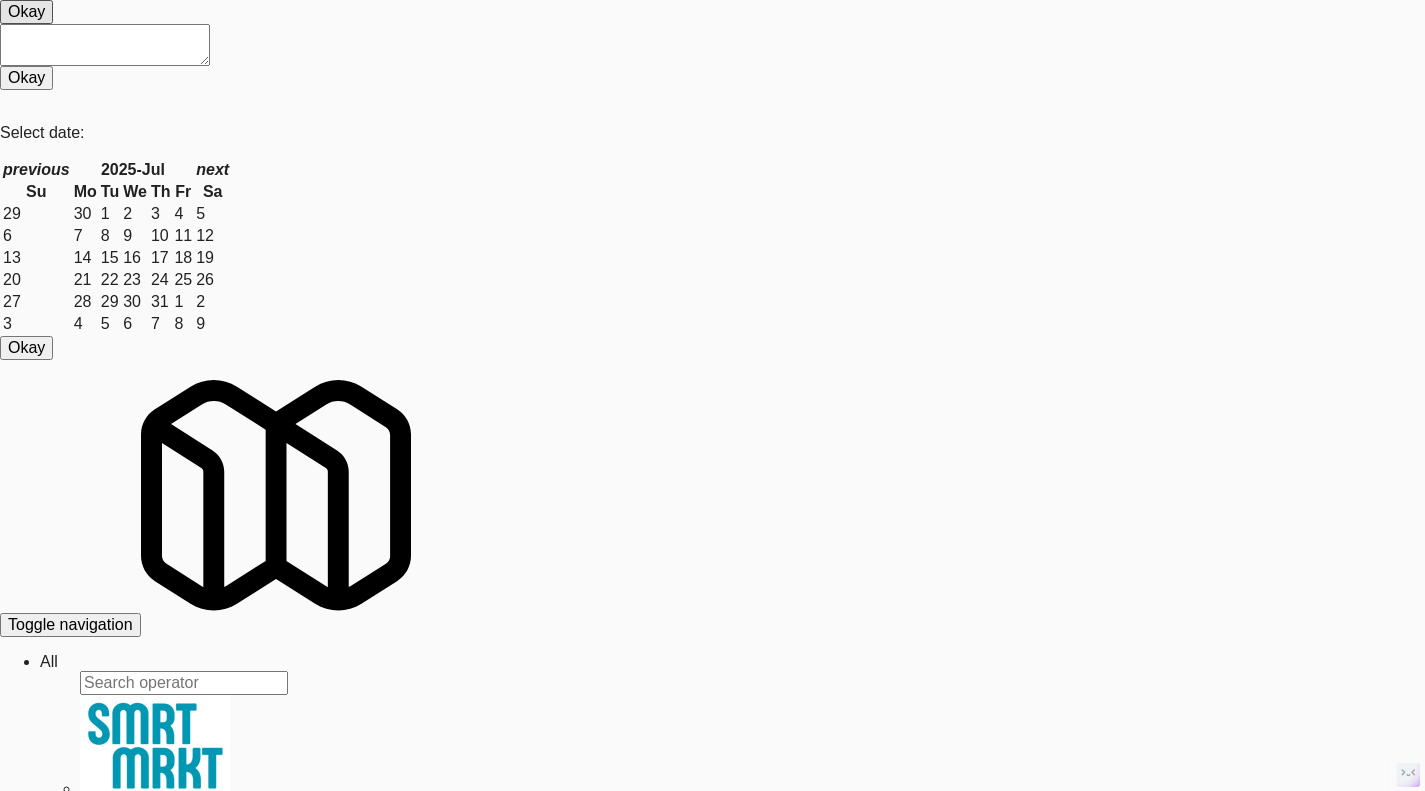 click on "View" at bounding box center (159, 30839) 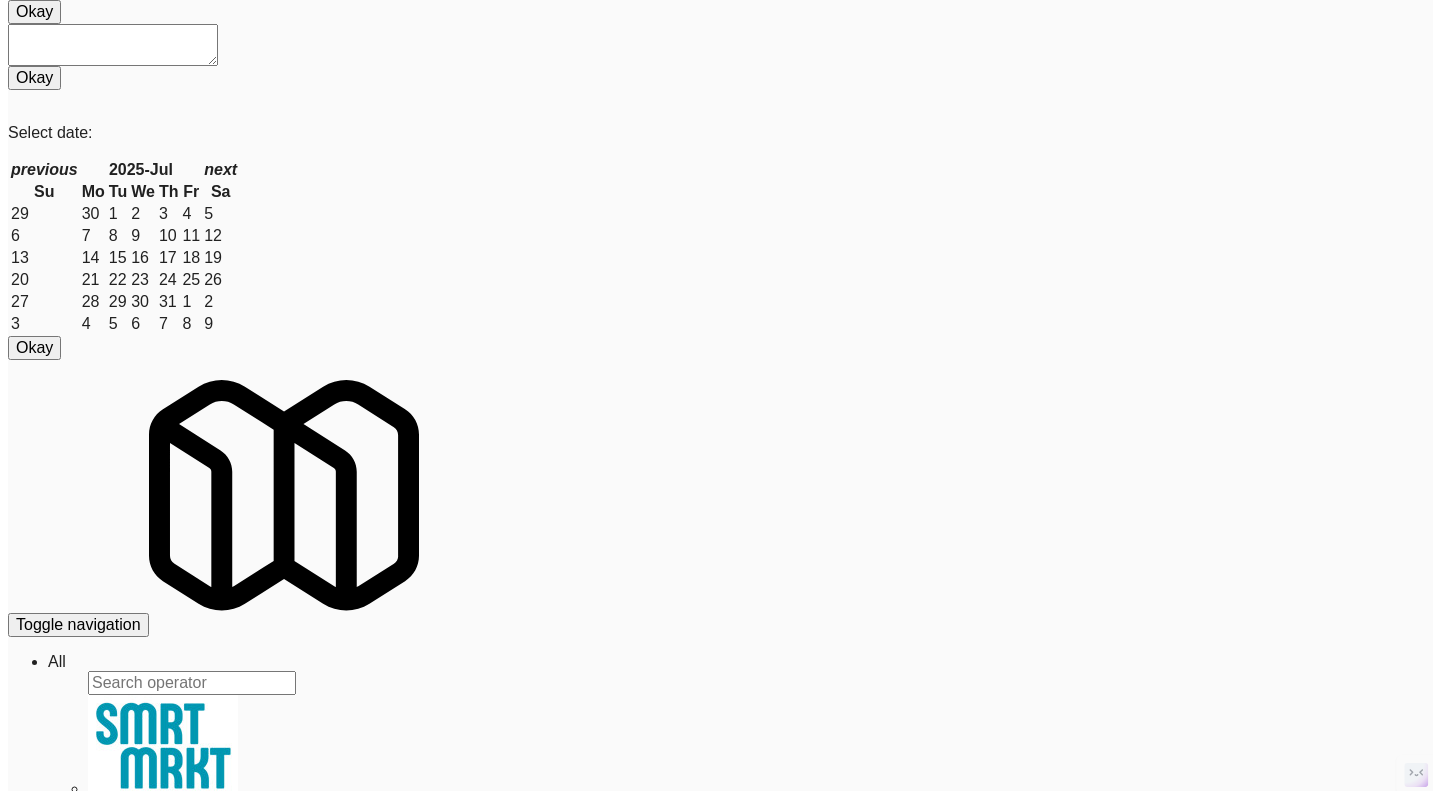 scroll, scrollTop: 0, scrollLeft: 0, axis: both 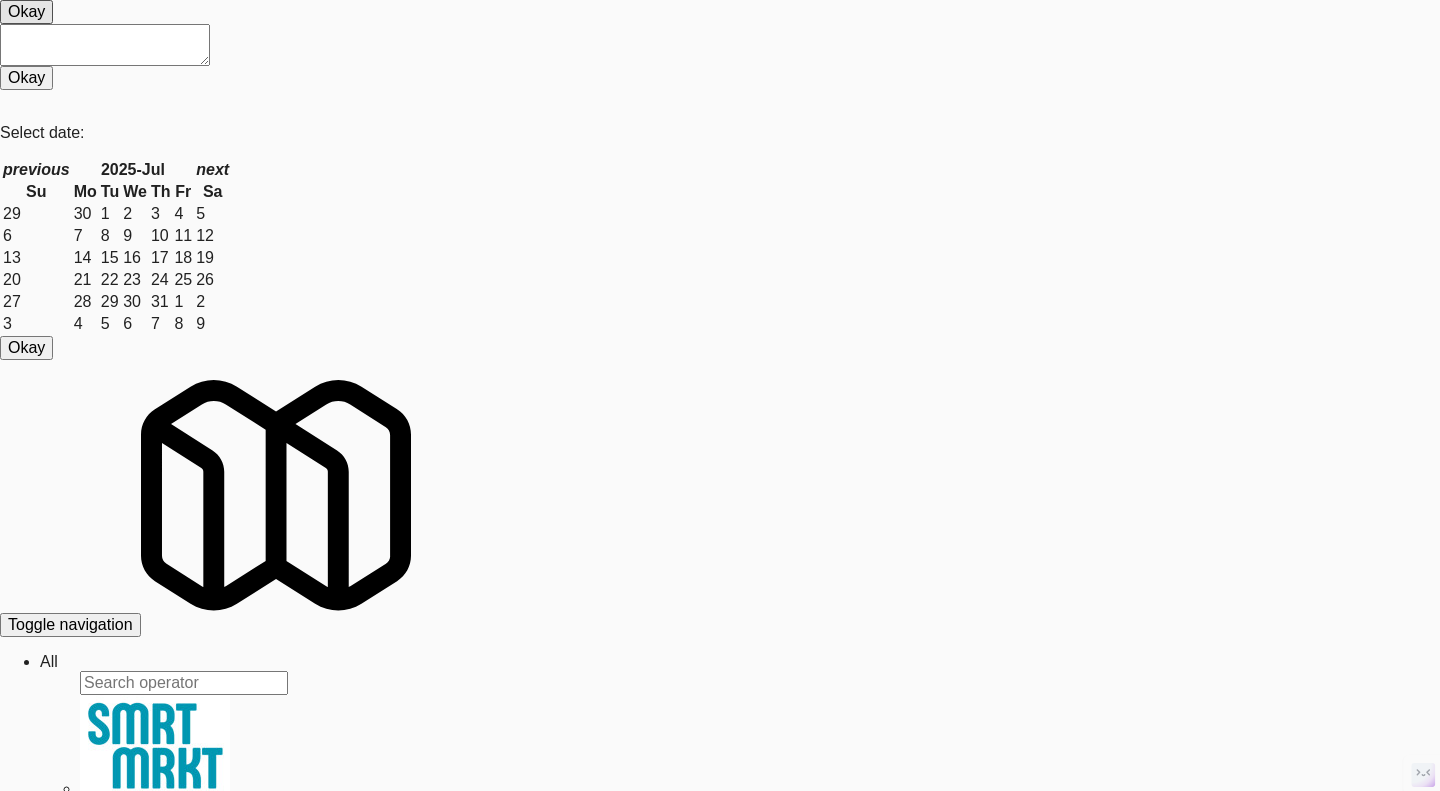 click on "Ping" at bounding box center (190, 31363) 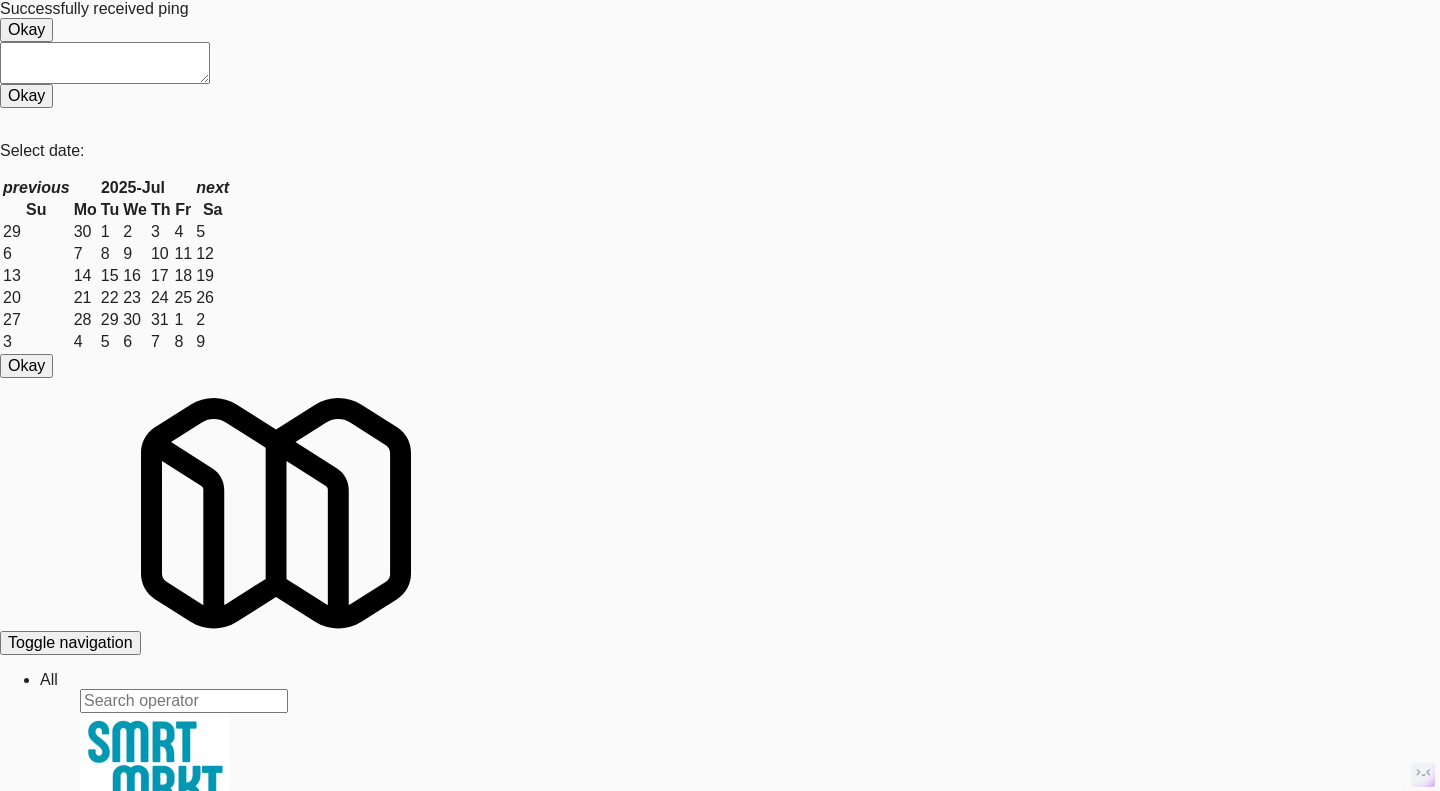 click at bounding box center [720, 31193] 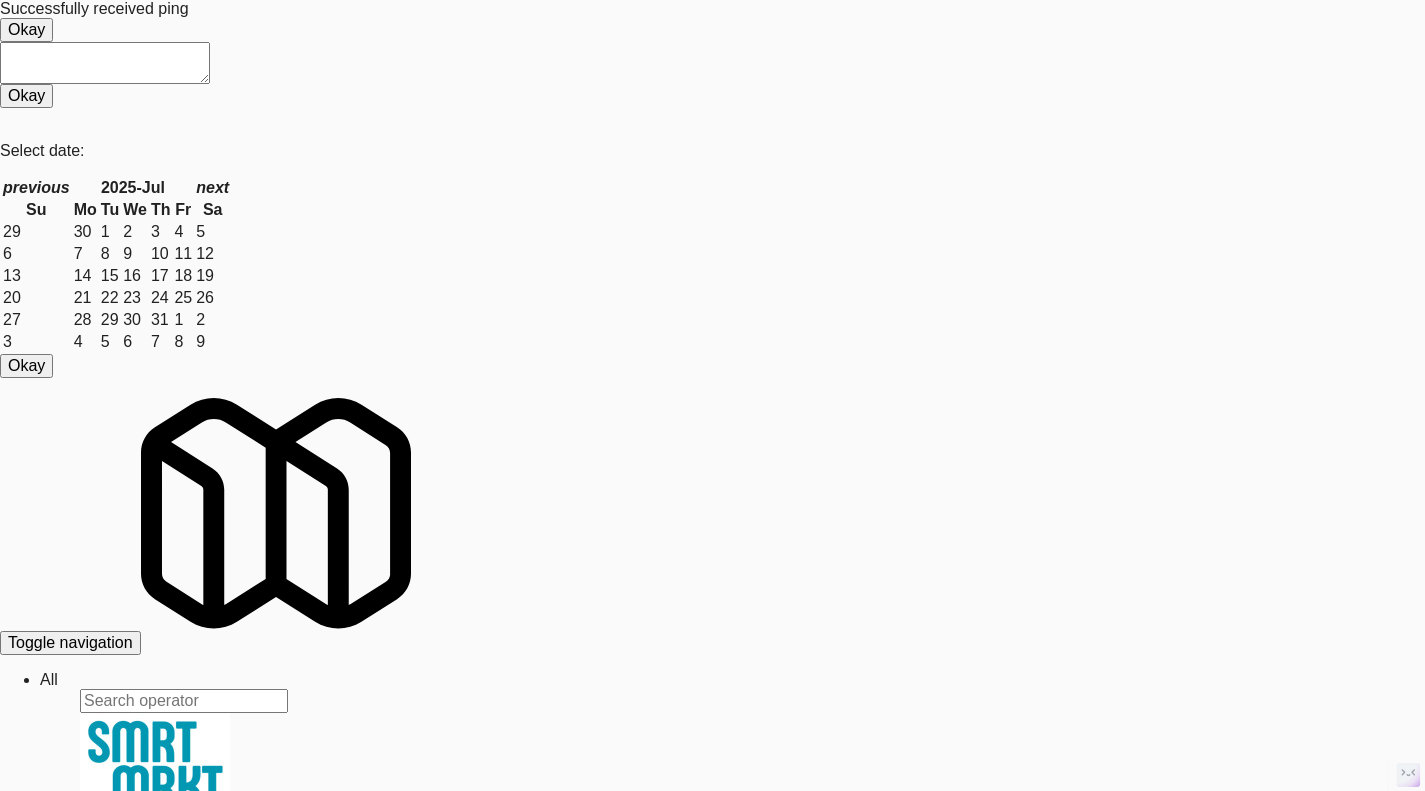 click on "Balena" at bounding box center [107, 30821] 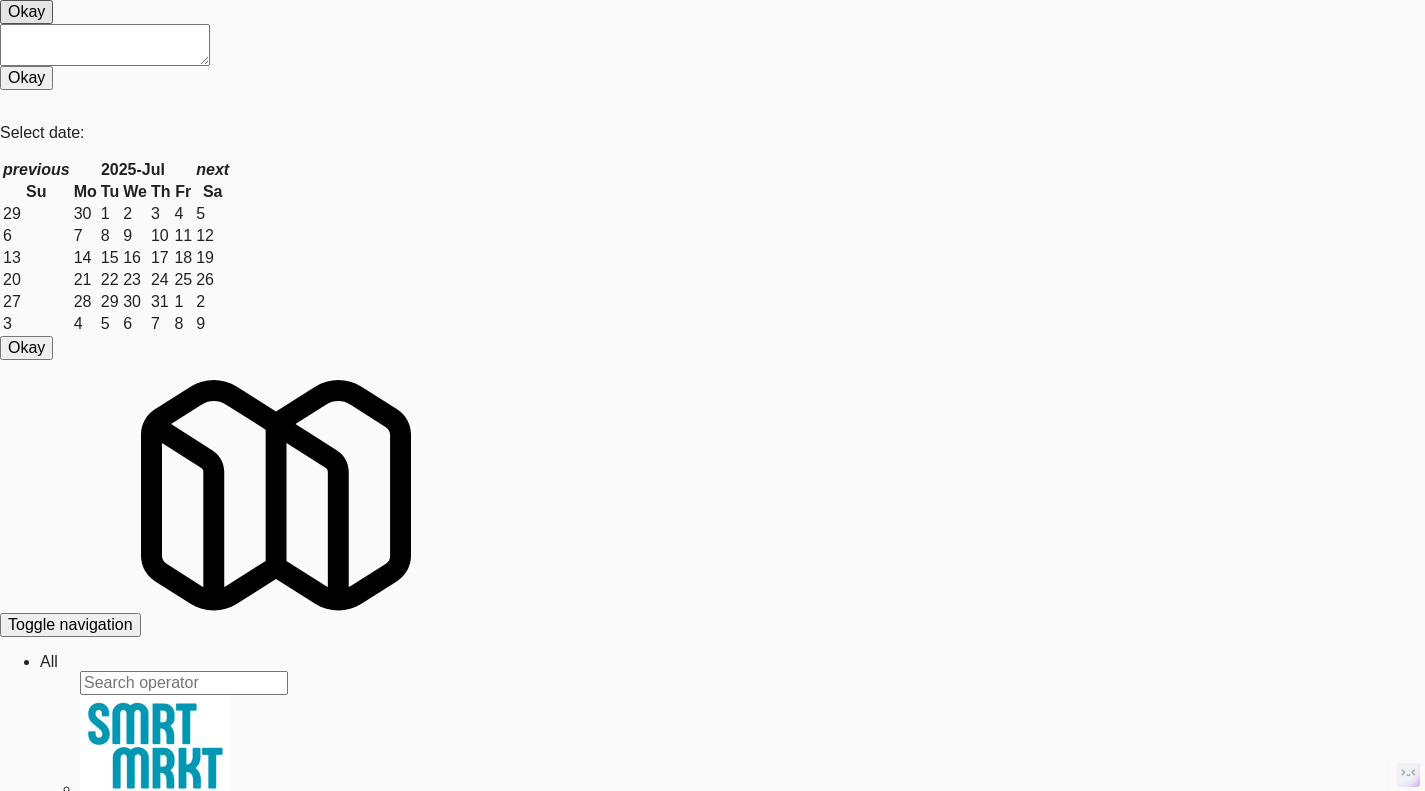 drag, startPoint x: 528, startPoint y: 175, endPoint x: 394, endPoint y: 167, distance: 134.23859 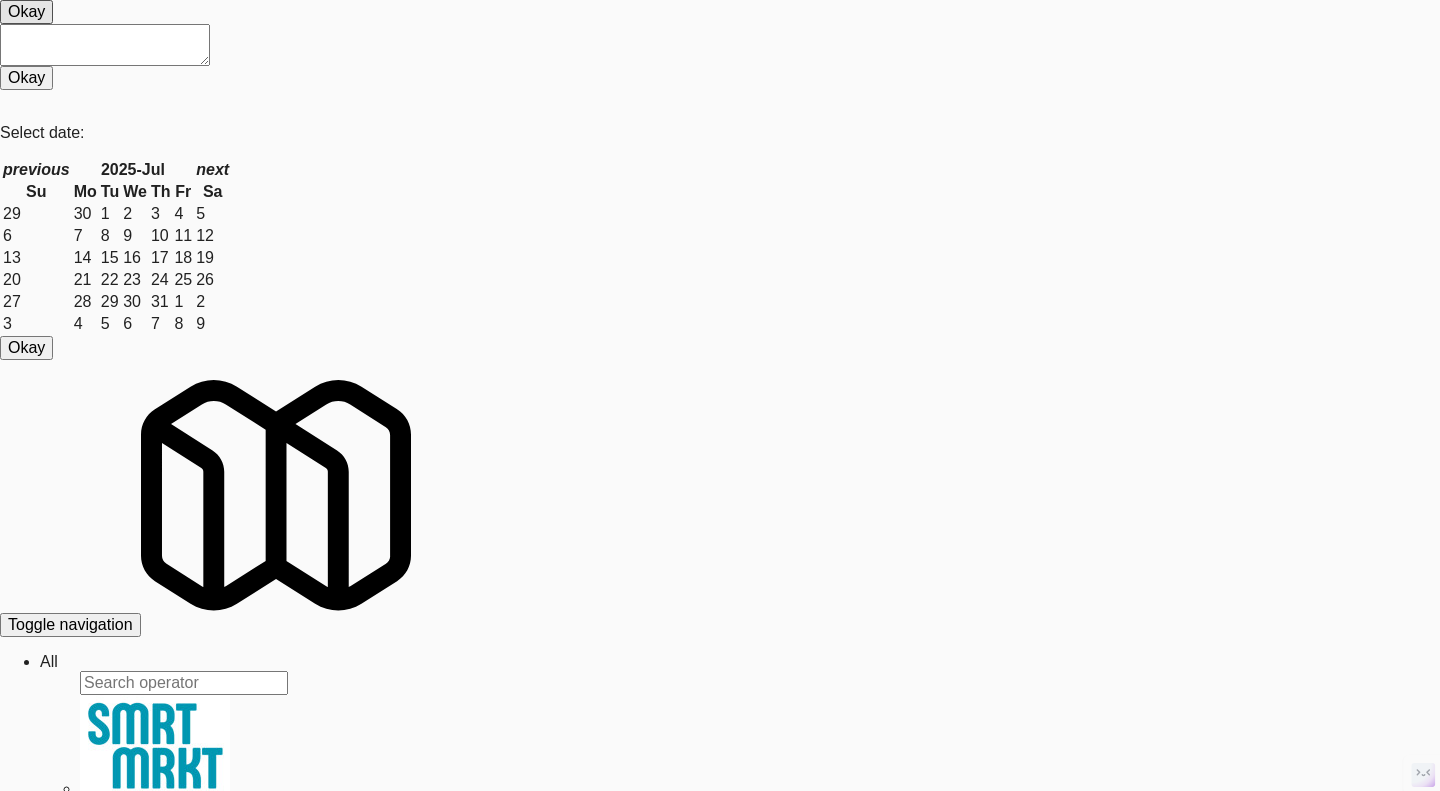 click on "System Check" at bounding box center (53, 31217) 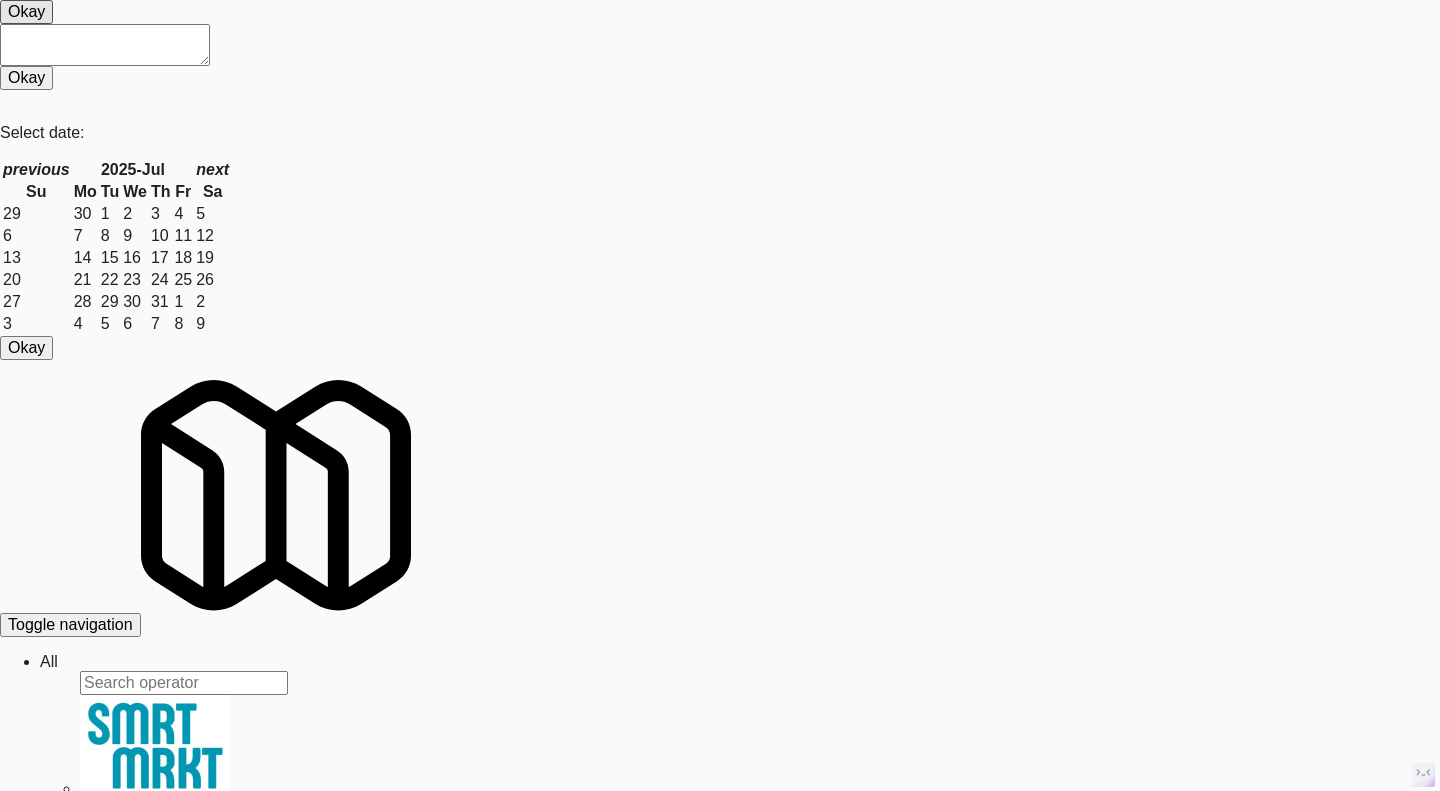 click on "Comprehensive (Slow) Check" at bounding box center (116, 31367) 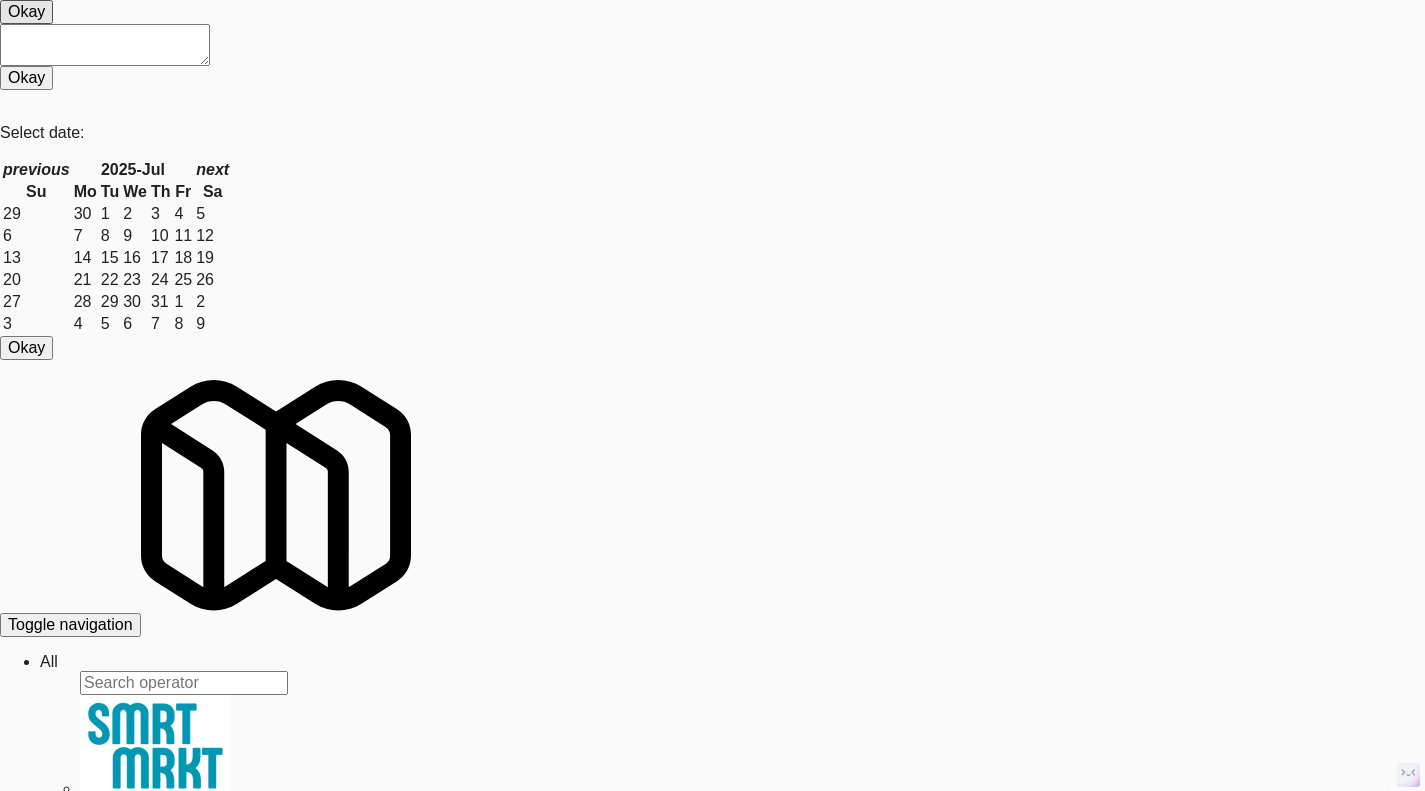 click on "Rock Solid Reboot (Right)" at bounding box center (732, 30554) 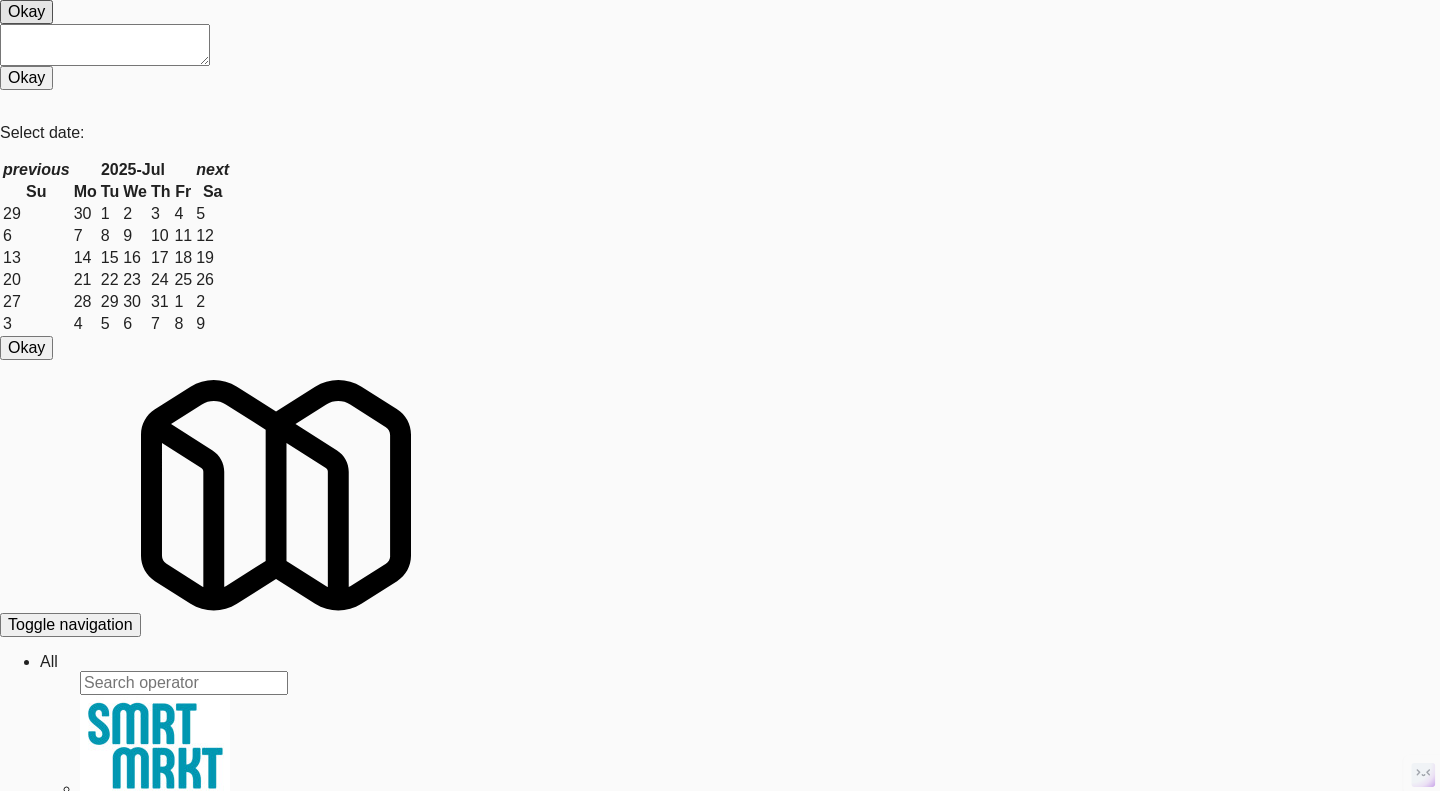 click on "Ping" at bounding box center (190, 31363) 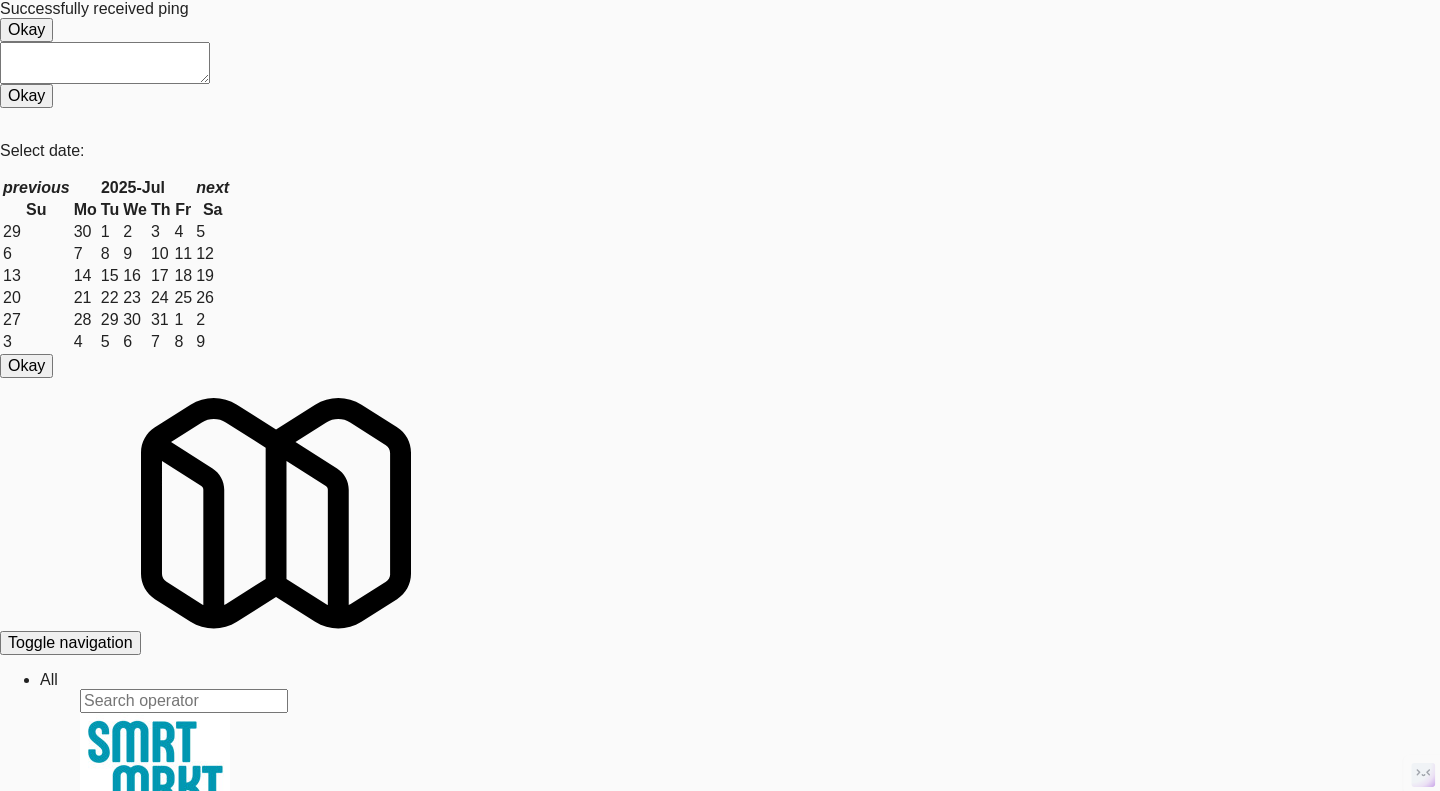 click on "System Check" at bounding box center [53, 31235] 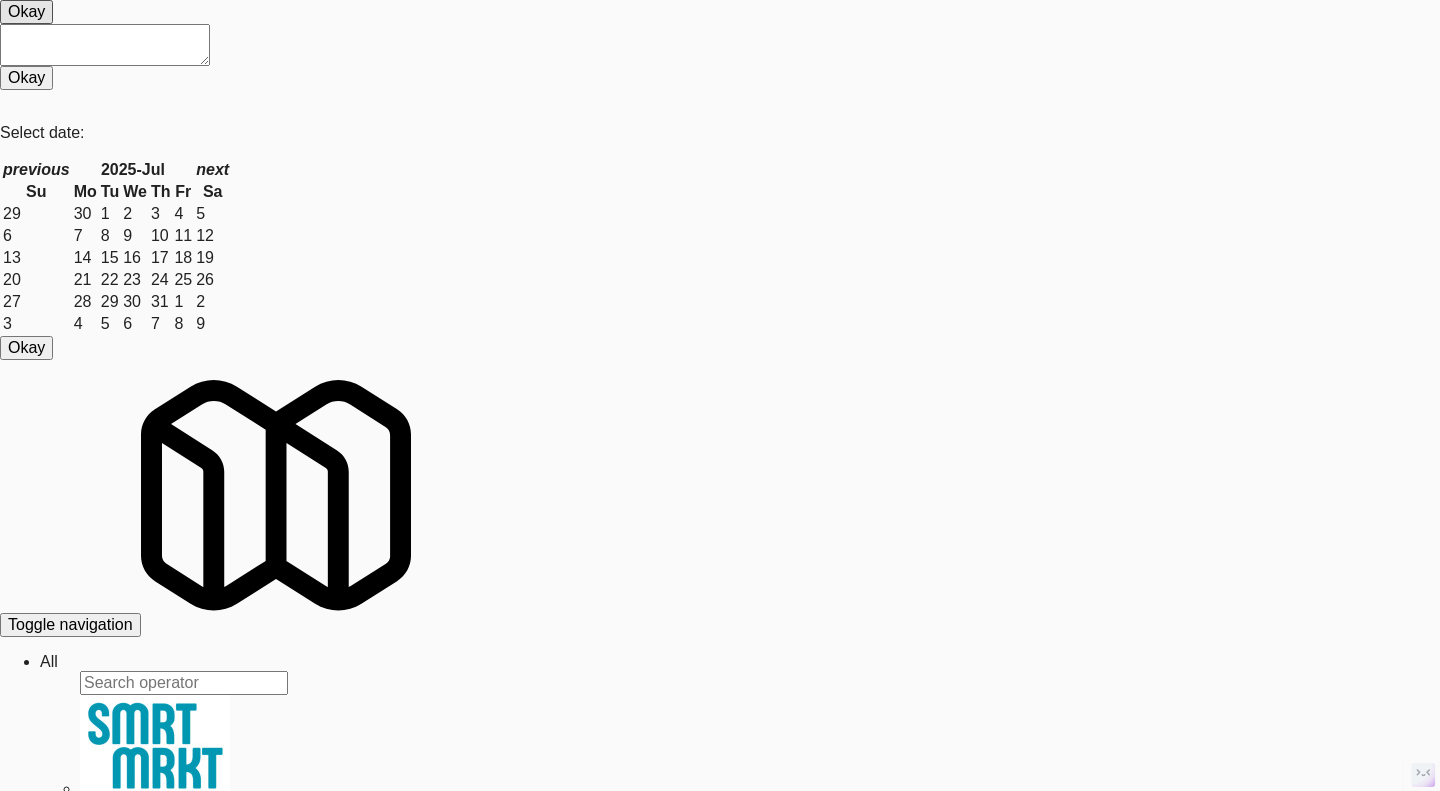 scroll, scrollTop: 0, scrollLeft: 0, axis: both 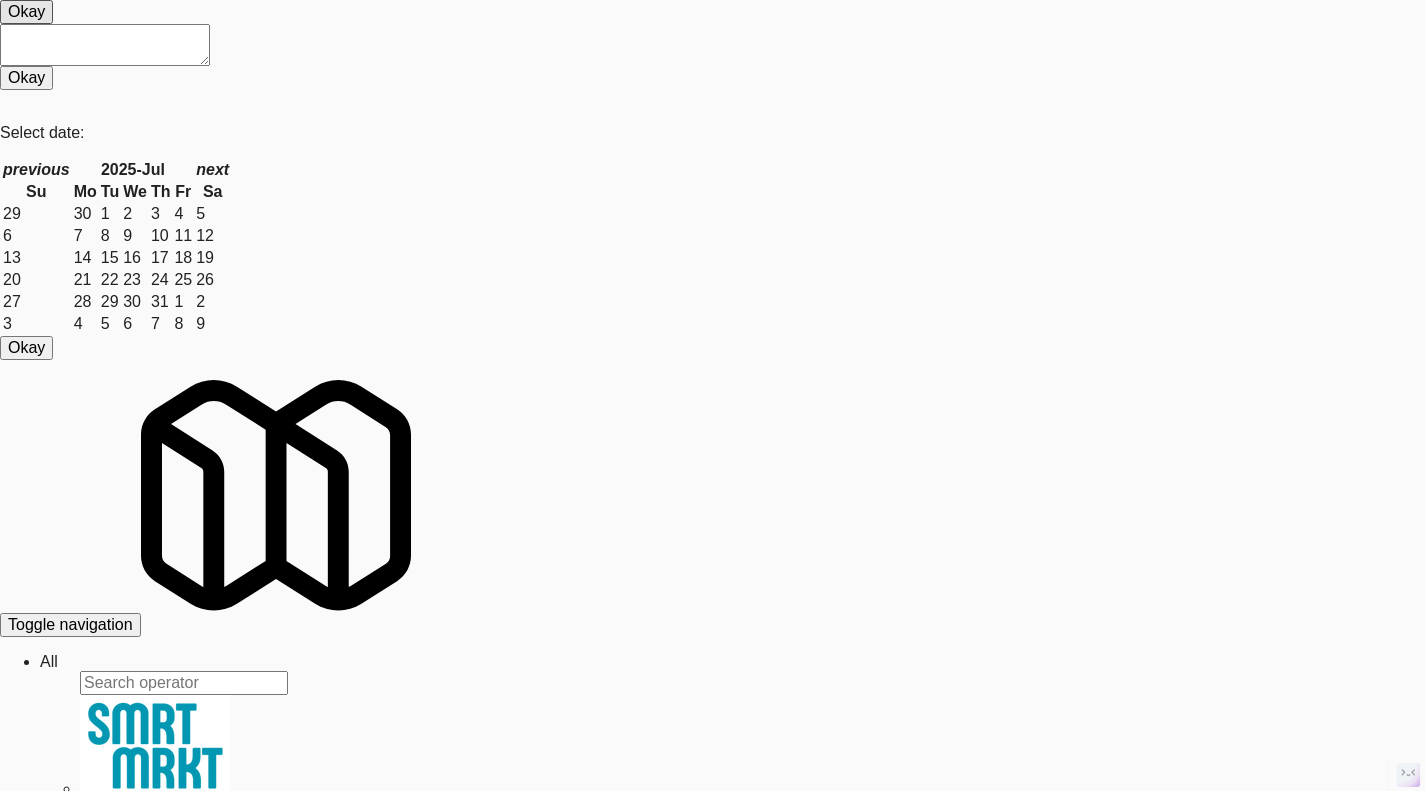 click on "View" at bounding box center [65, 30803] 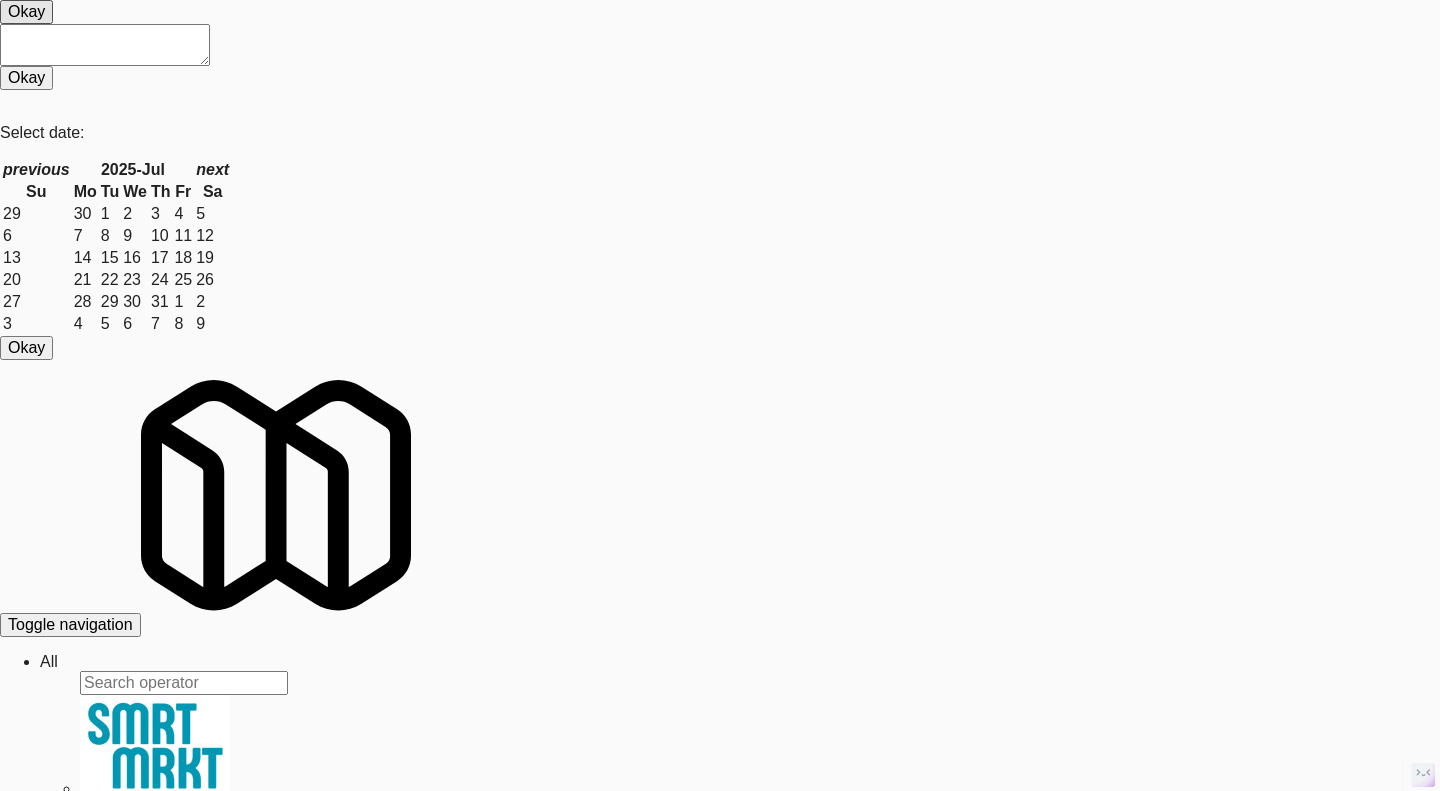 click on "System Check" at bounding box center (53, 31217) 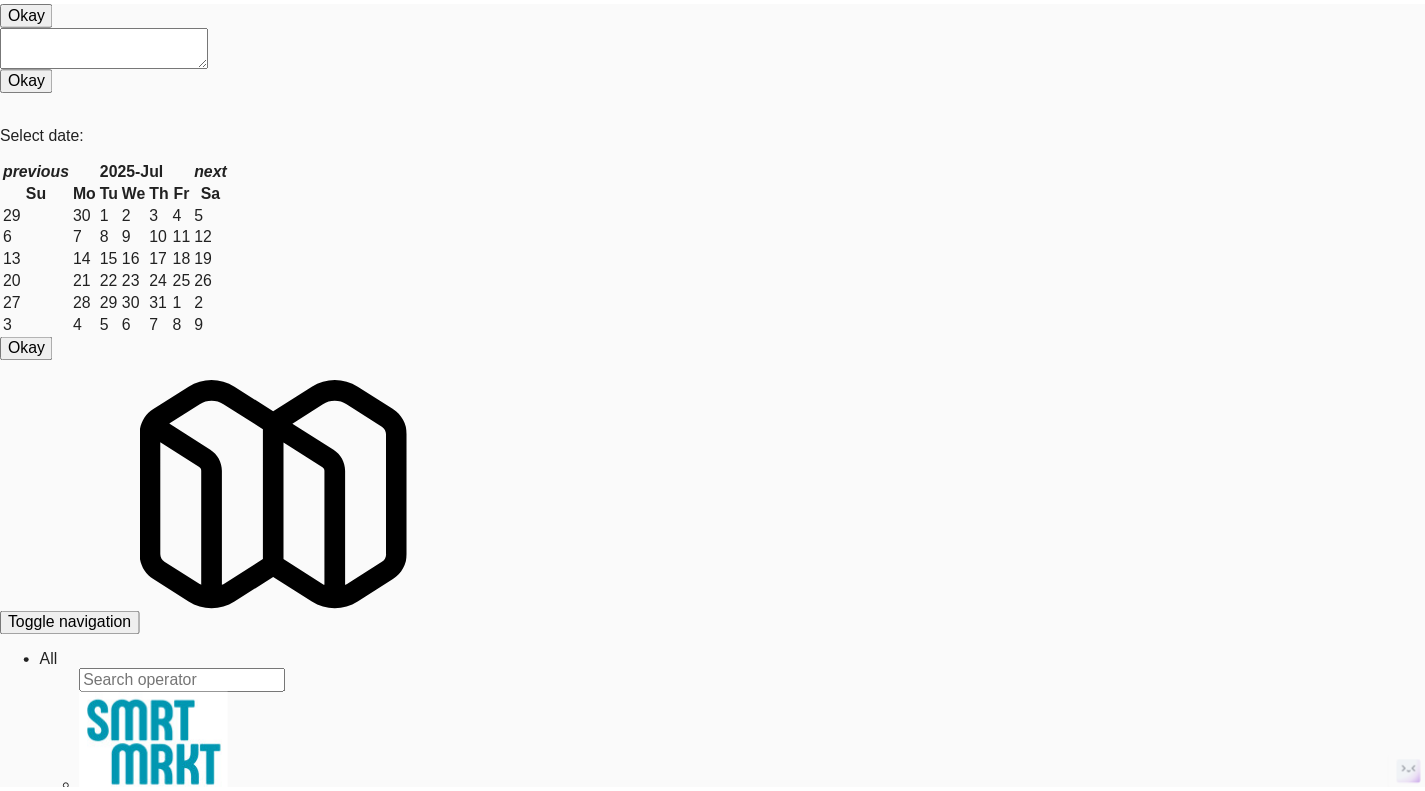 scroll, scrollTop: 500, scrollLeft: 0, axis: vertical 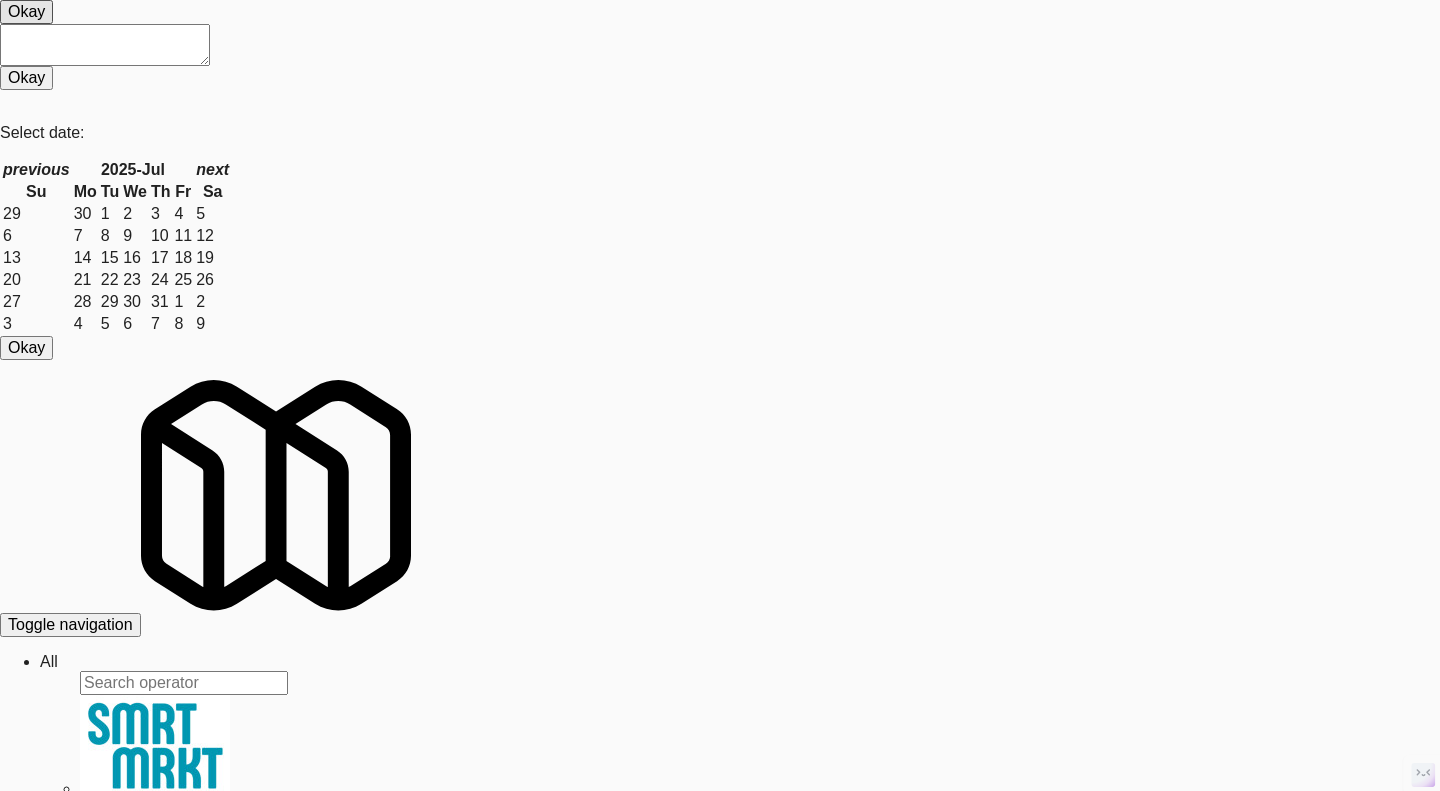 click at bounding box center (720, 31175) 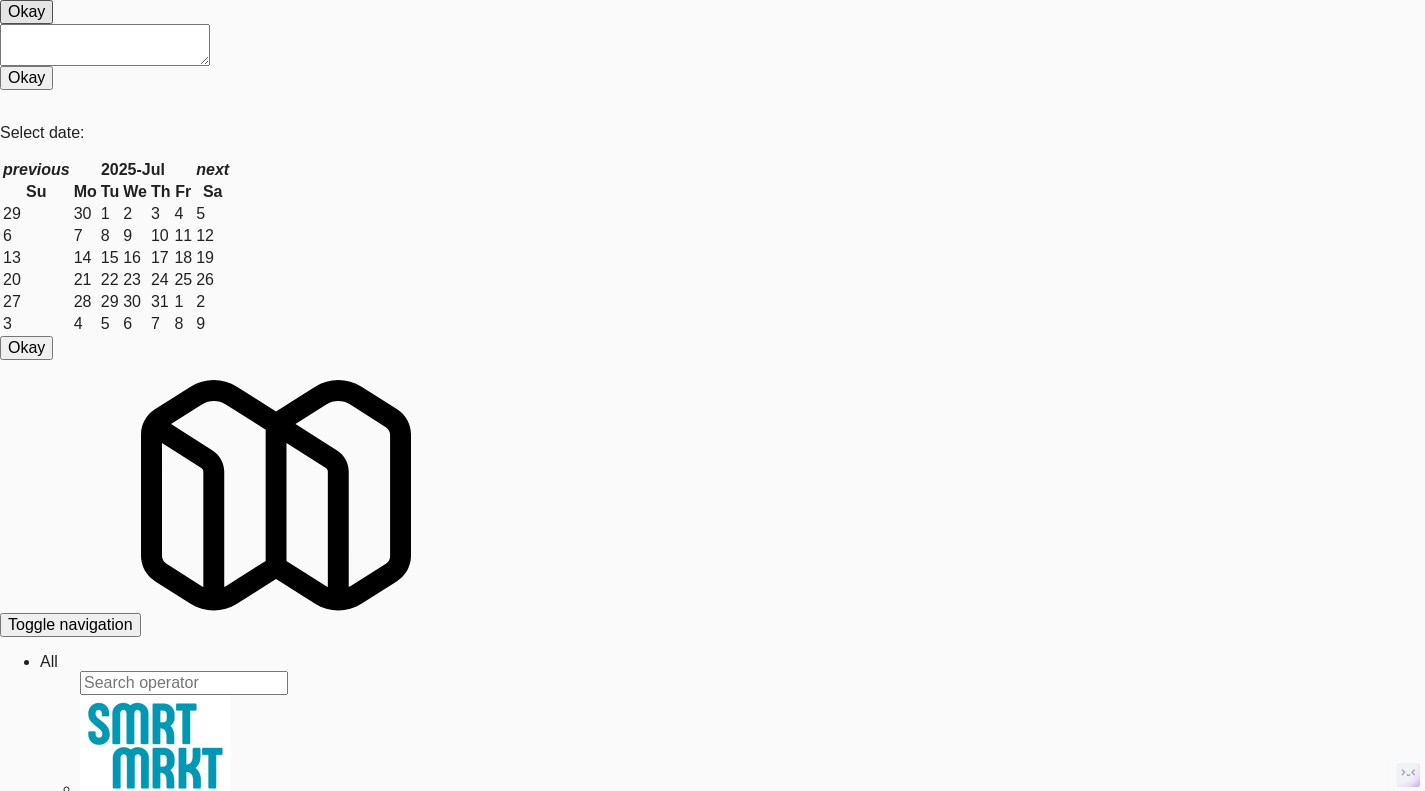 drag, startPoint x: 506, startPoint y: 175, endPoint x: 373, endPoint y: 191, distance: 133.95895 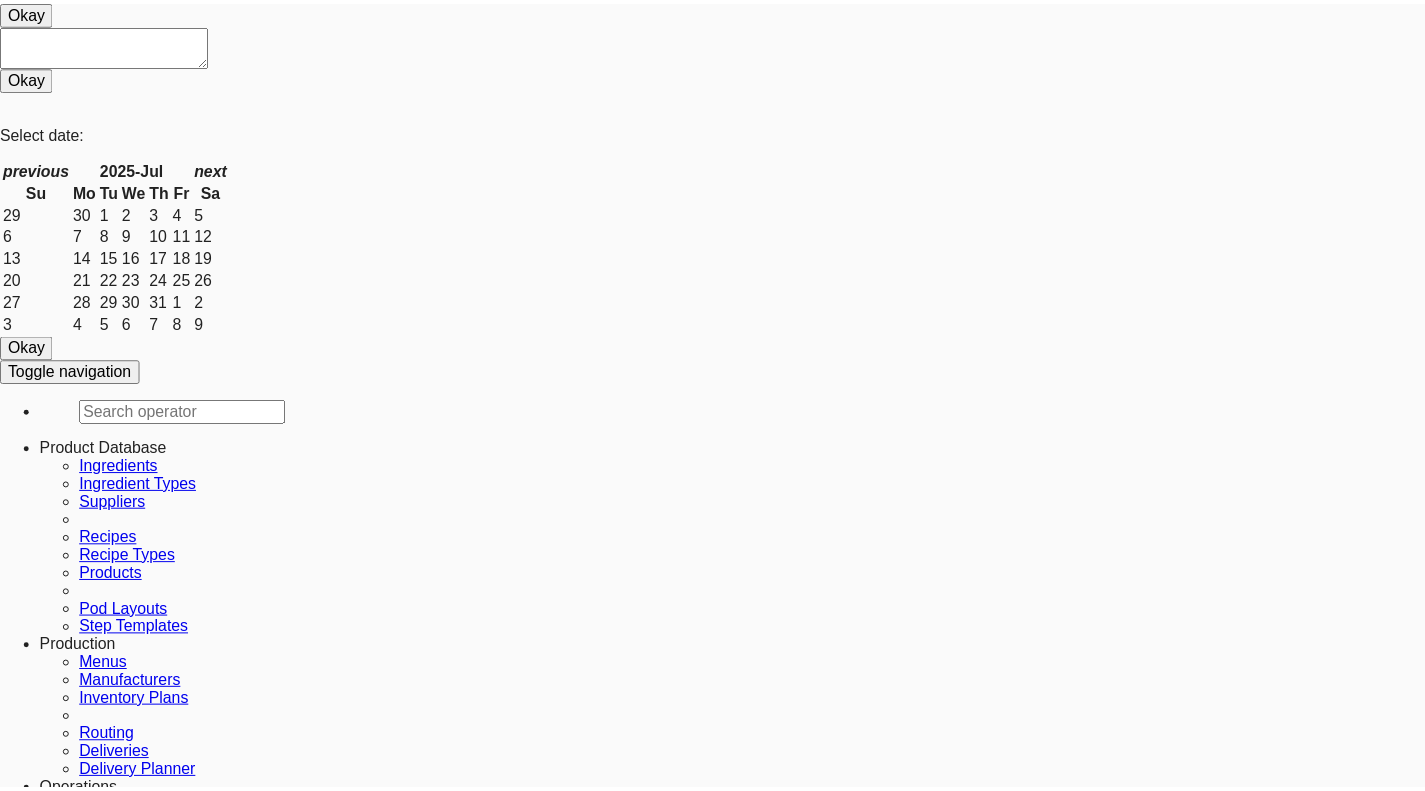 scroll, scrollTop: 0, scrollLeft: 0, axis: both 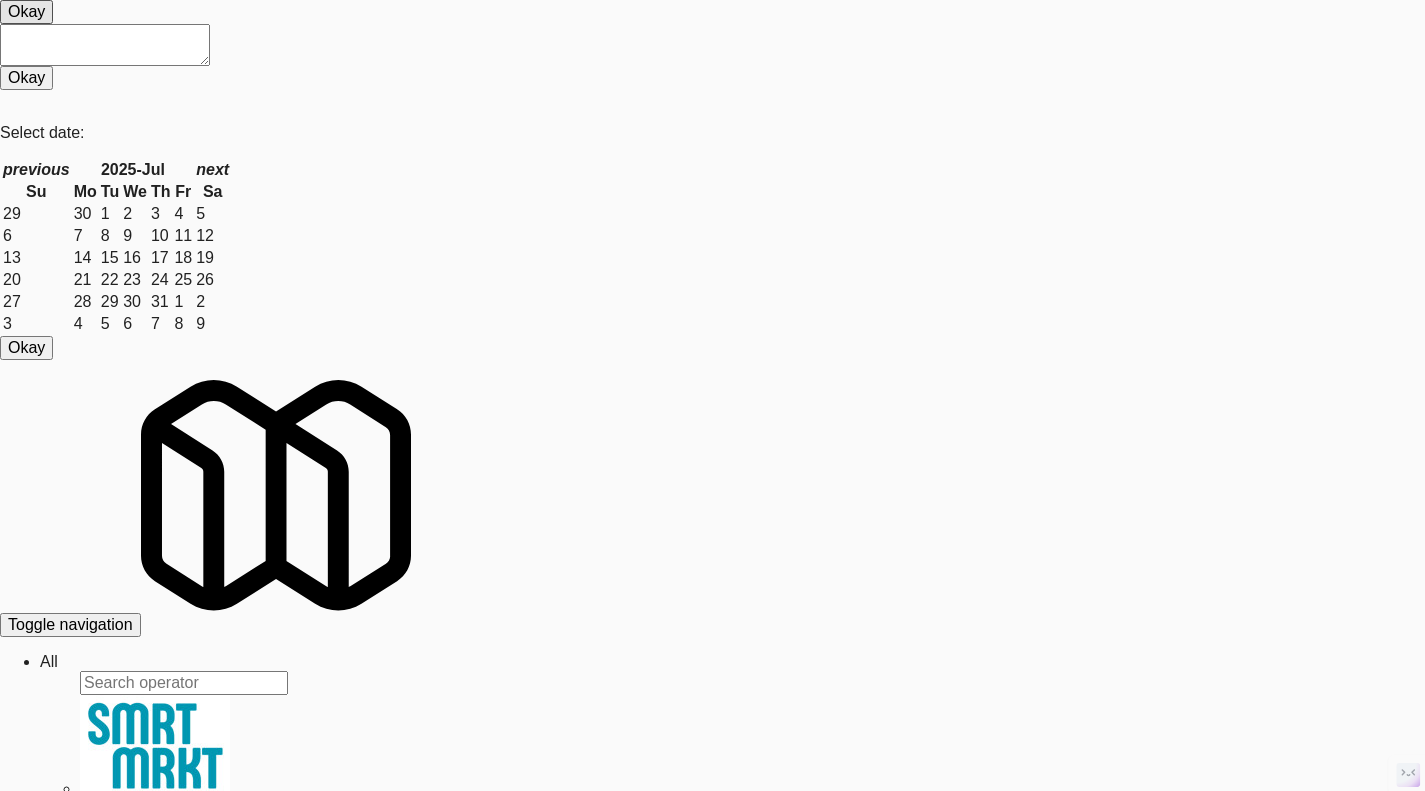 click on "Operations" at bounding box center [49, 661] 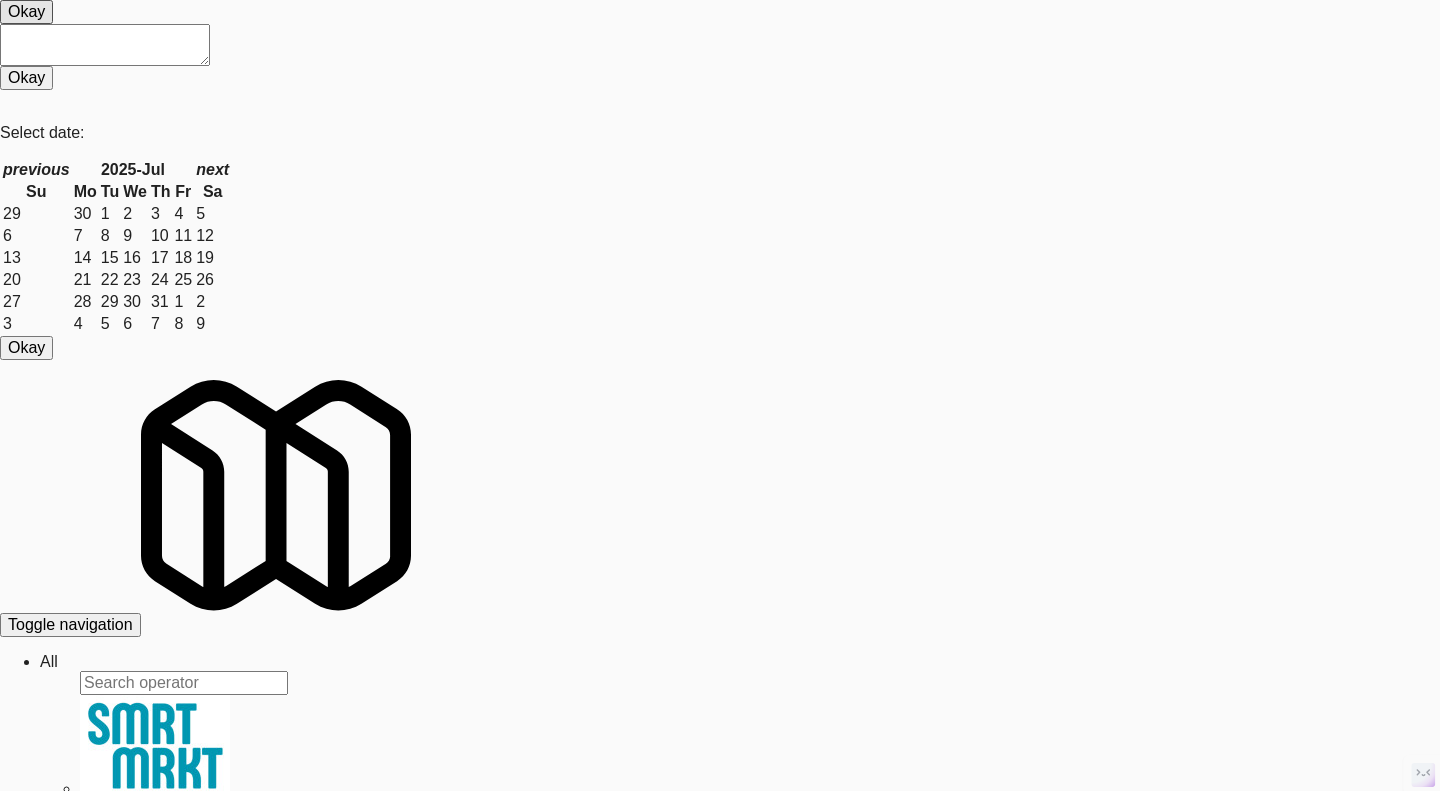 click on "Ping" at bounding box center (190, 31237) 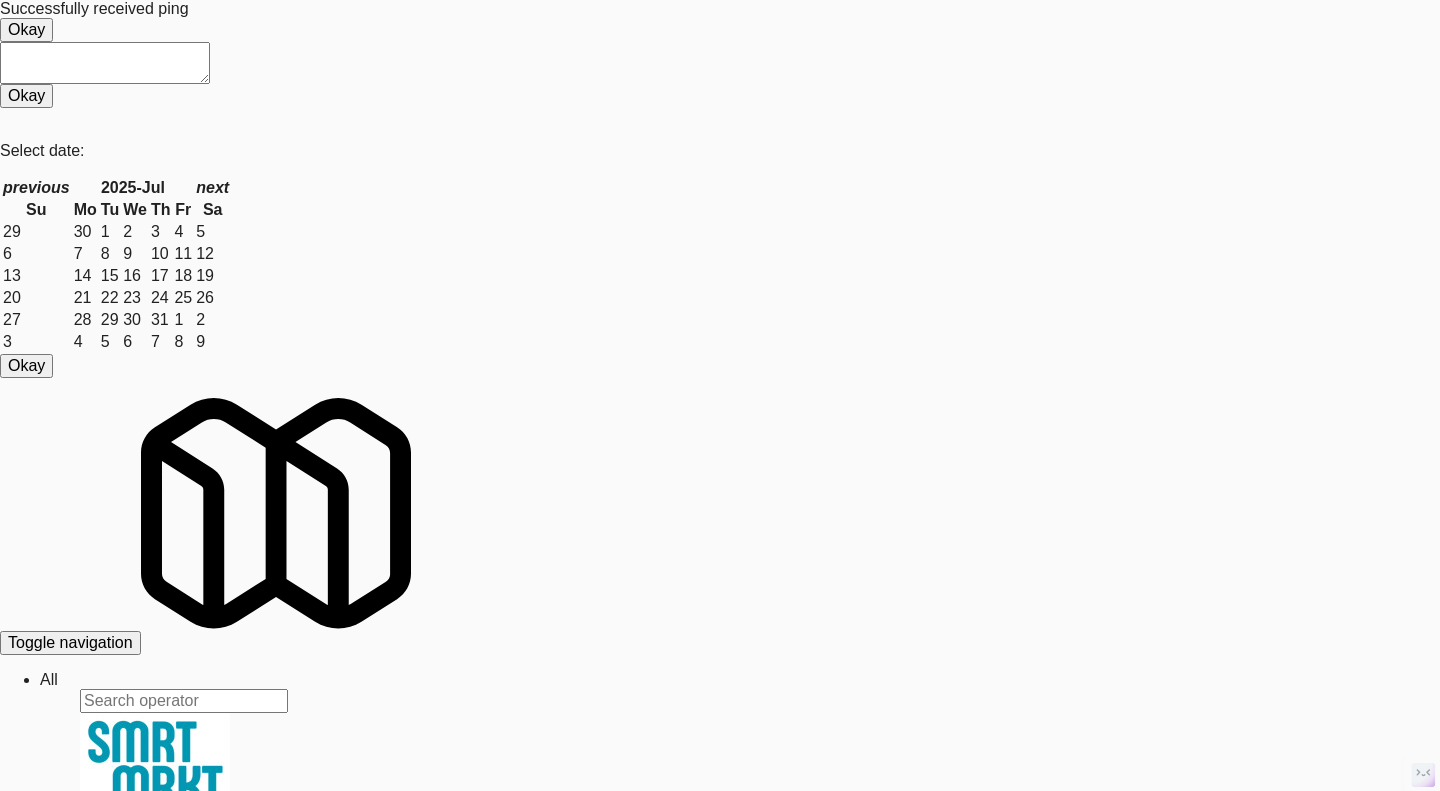 click on "System Check" at bounding box center [53, 31109] 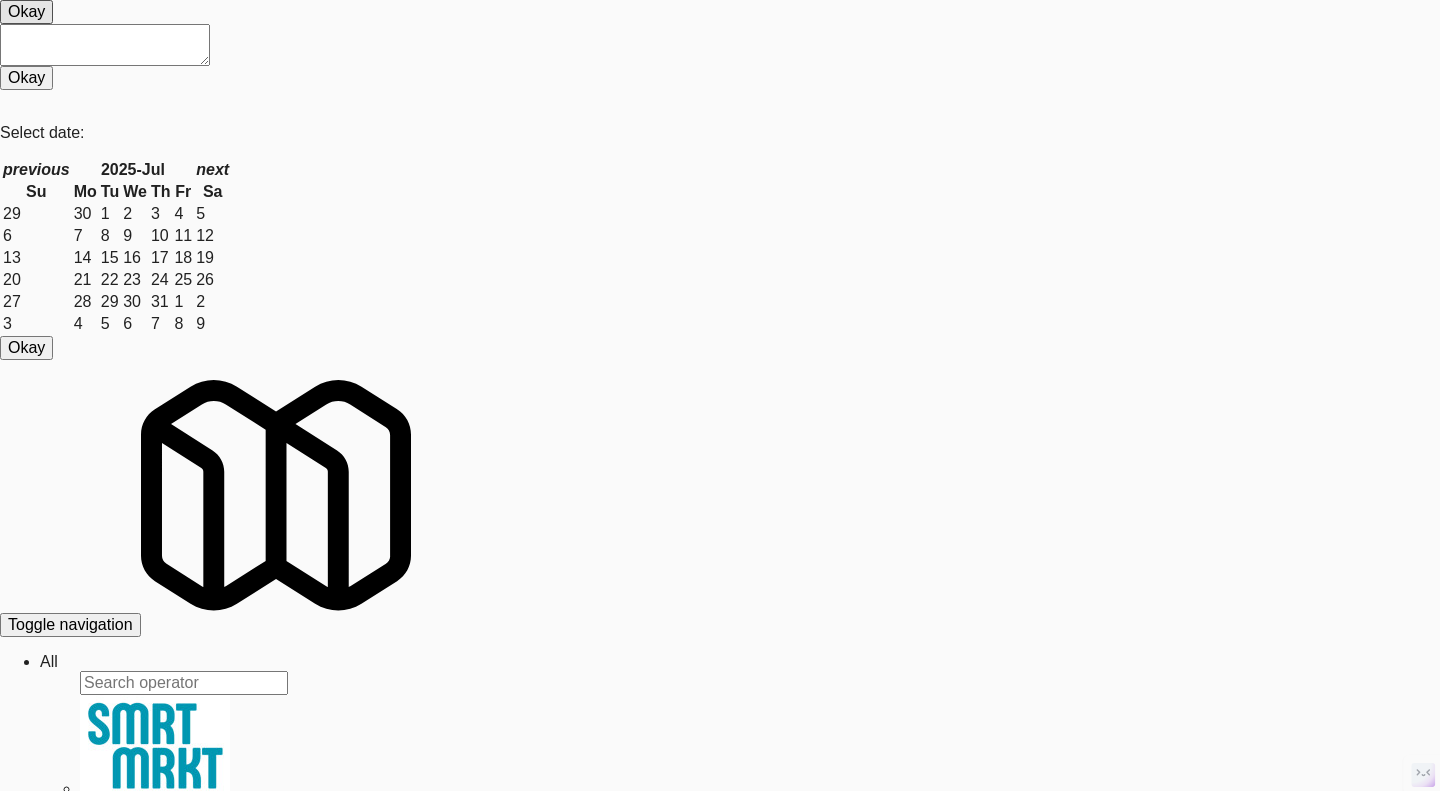 click at bounding box center [720, 31049] 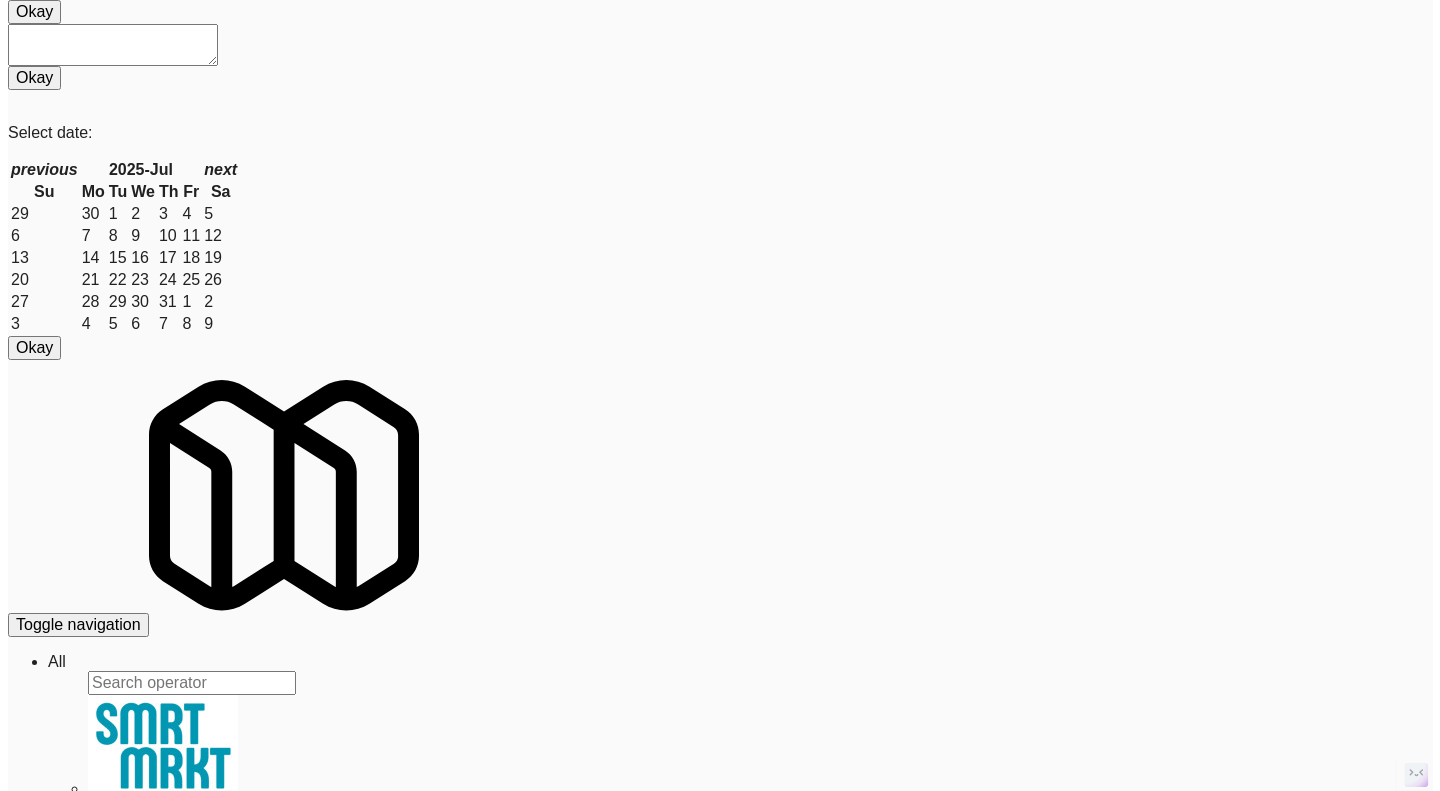 scroll, scrollTop: 0, scrollLeft: 0, axis: both 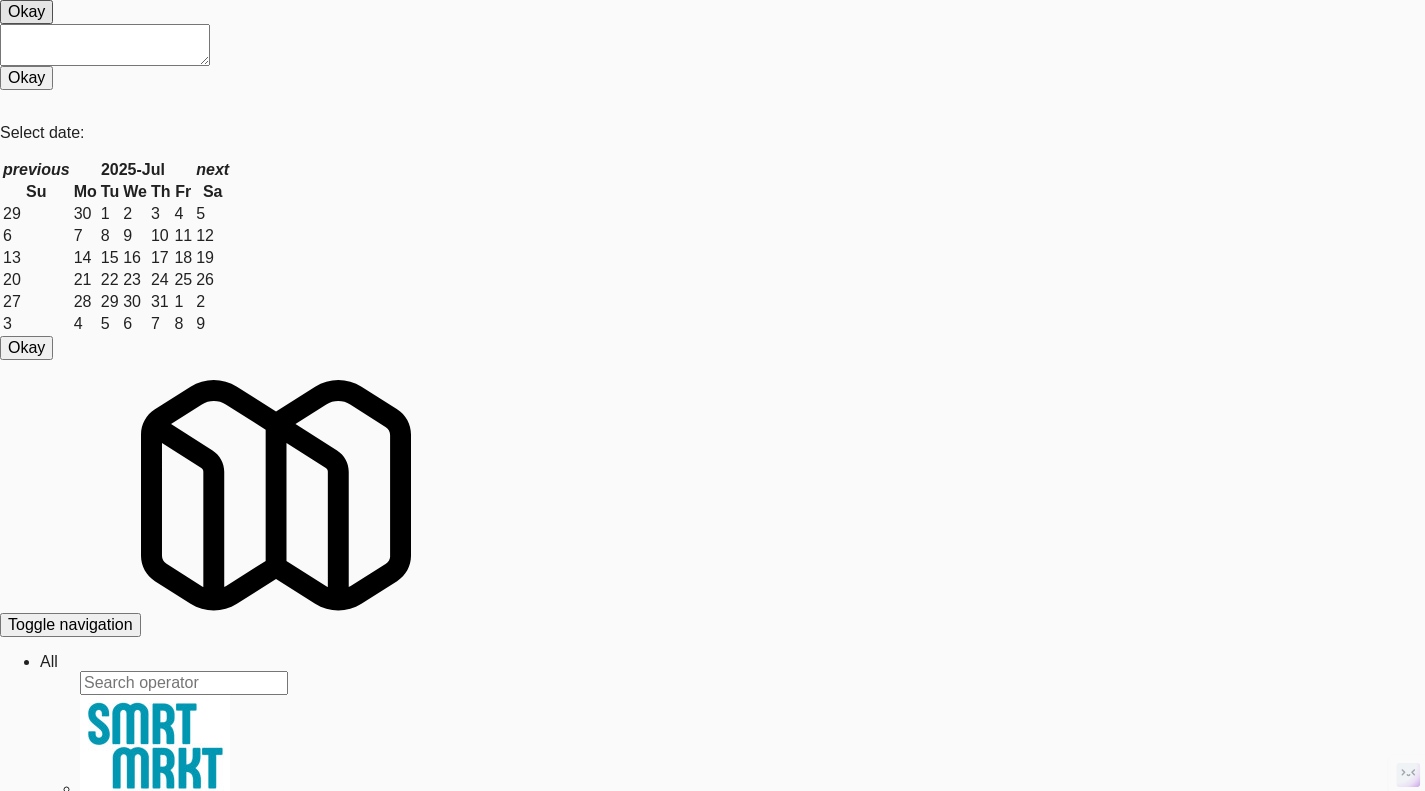 click on "View" at bounding box center [70, 30803] 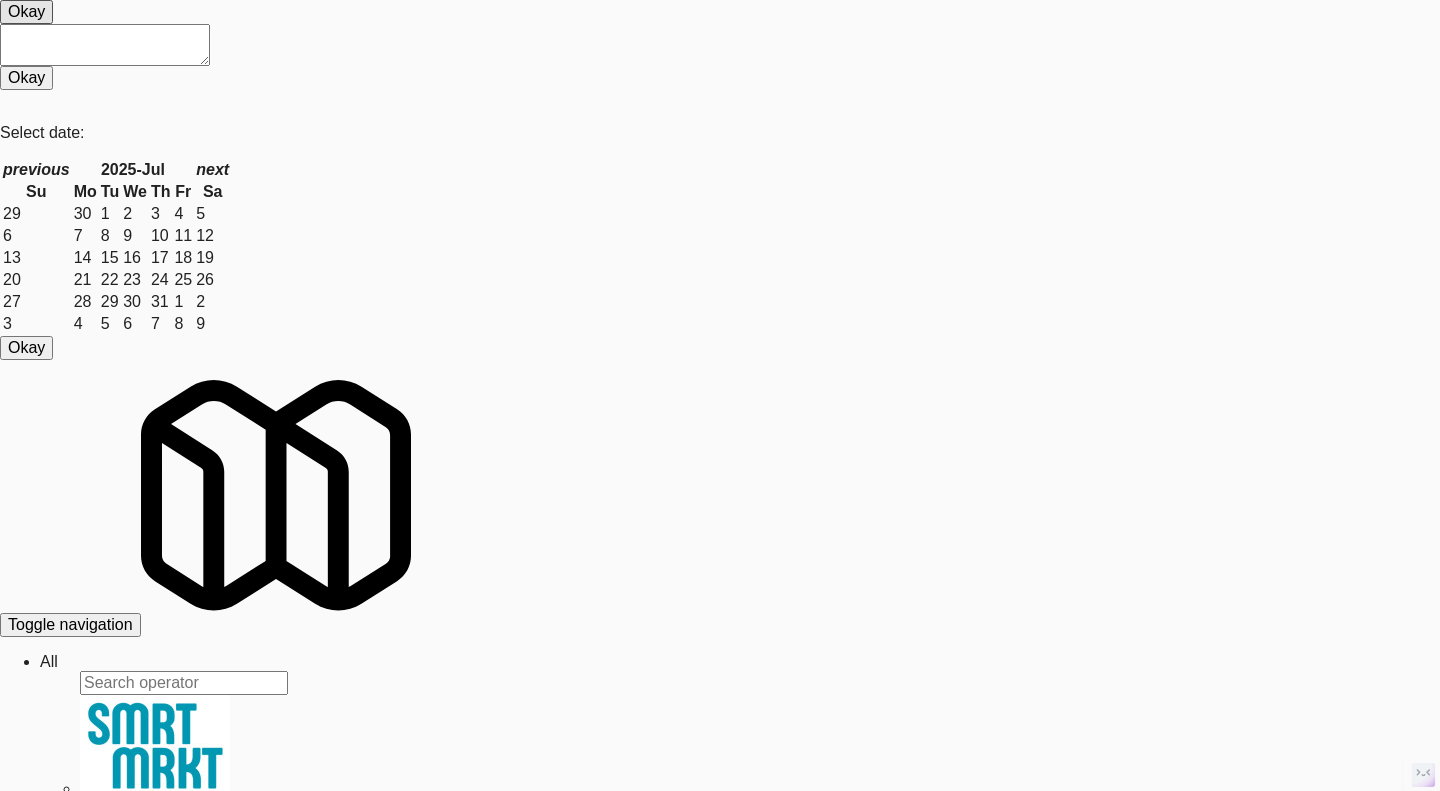 scroll, scrollTop: 0, scrollLeft: 0, axis: both 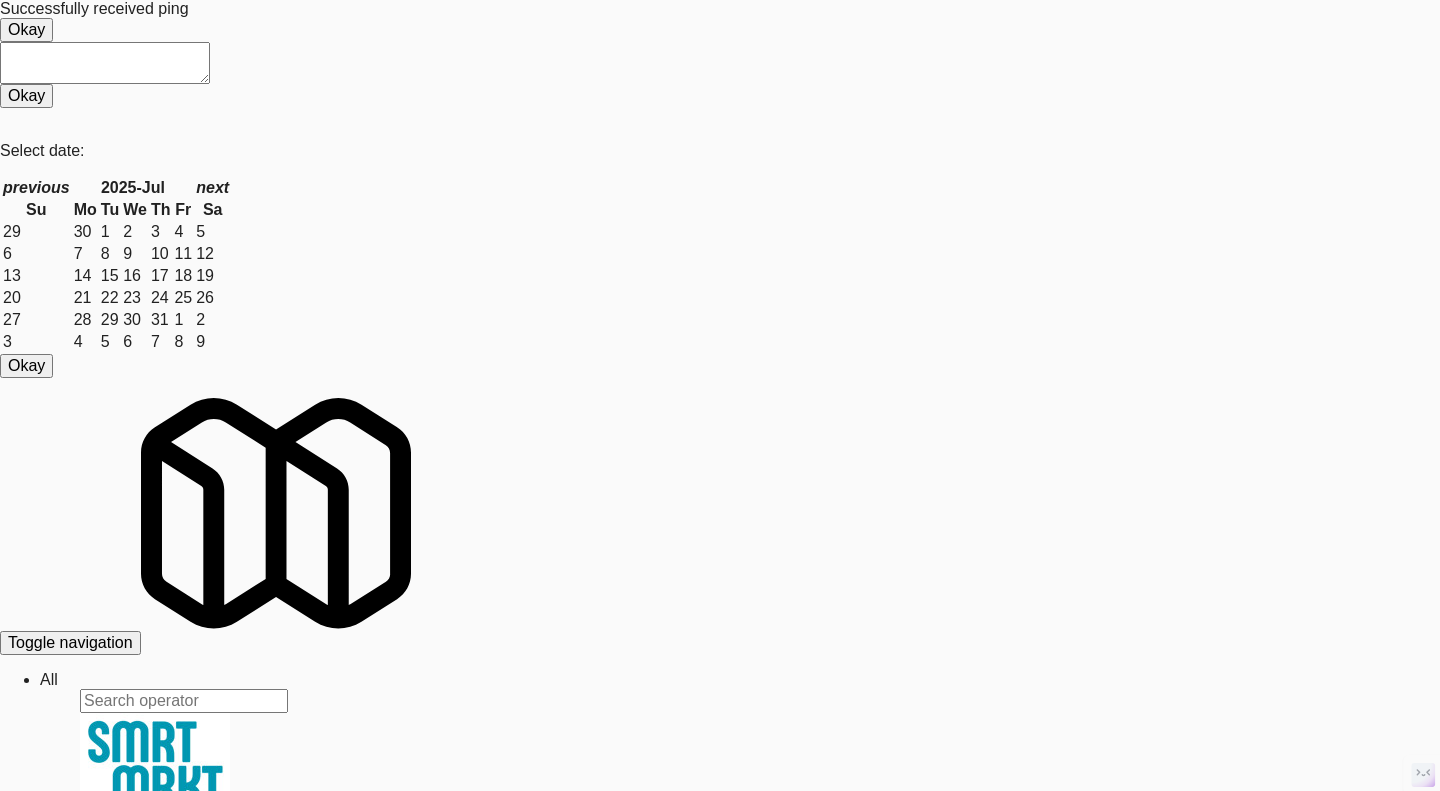 click on "System Check" at bounding box center (53, 31235) 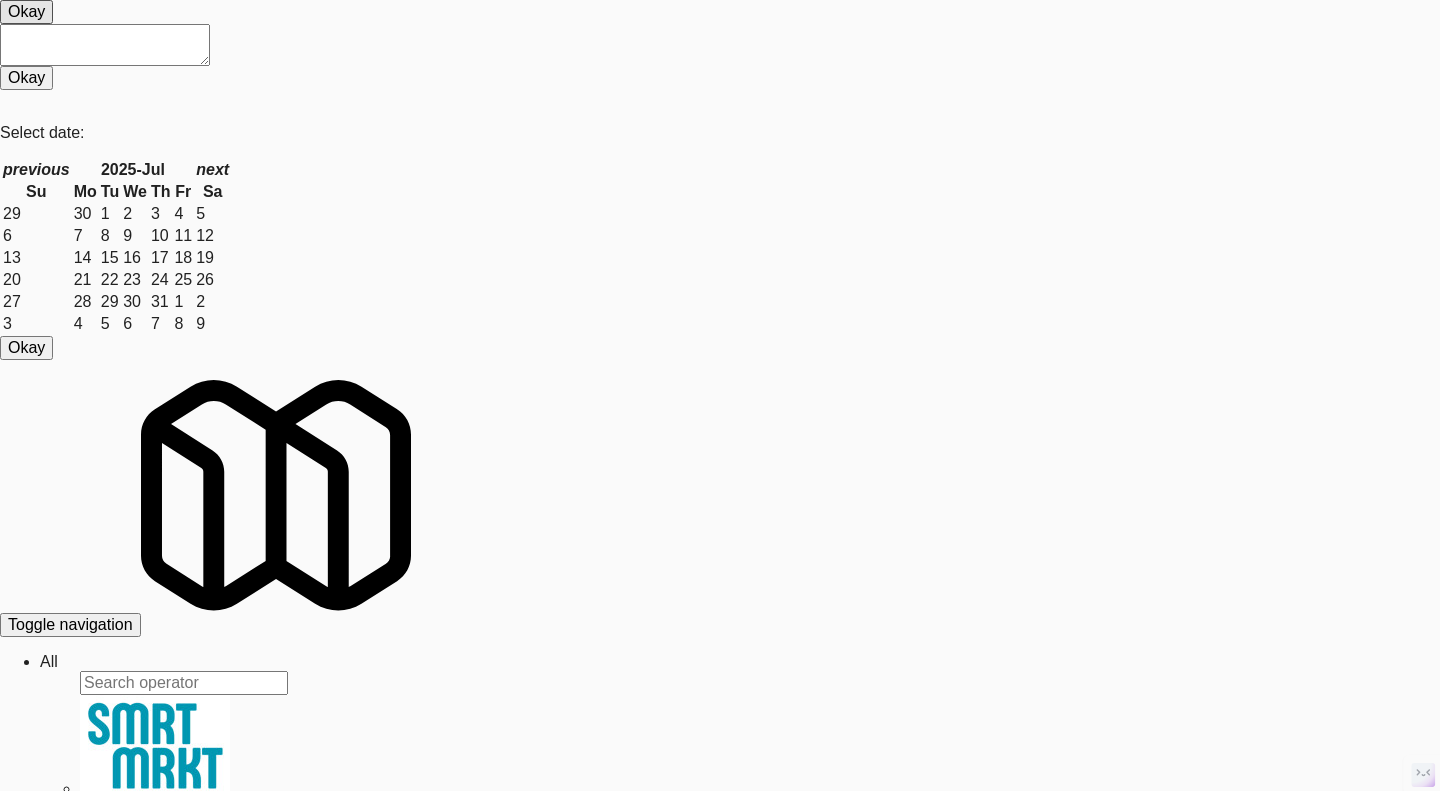 scroll, scrollTop: 0, scrollLeft: 0, axis: both 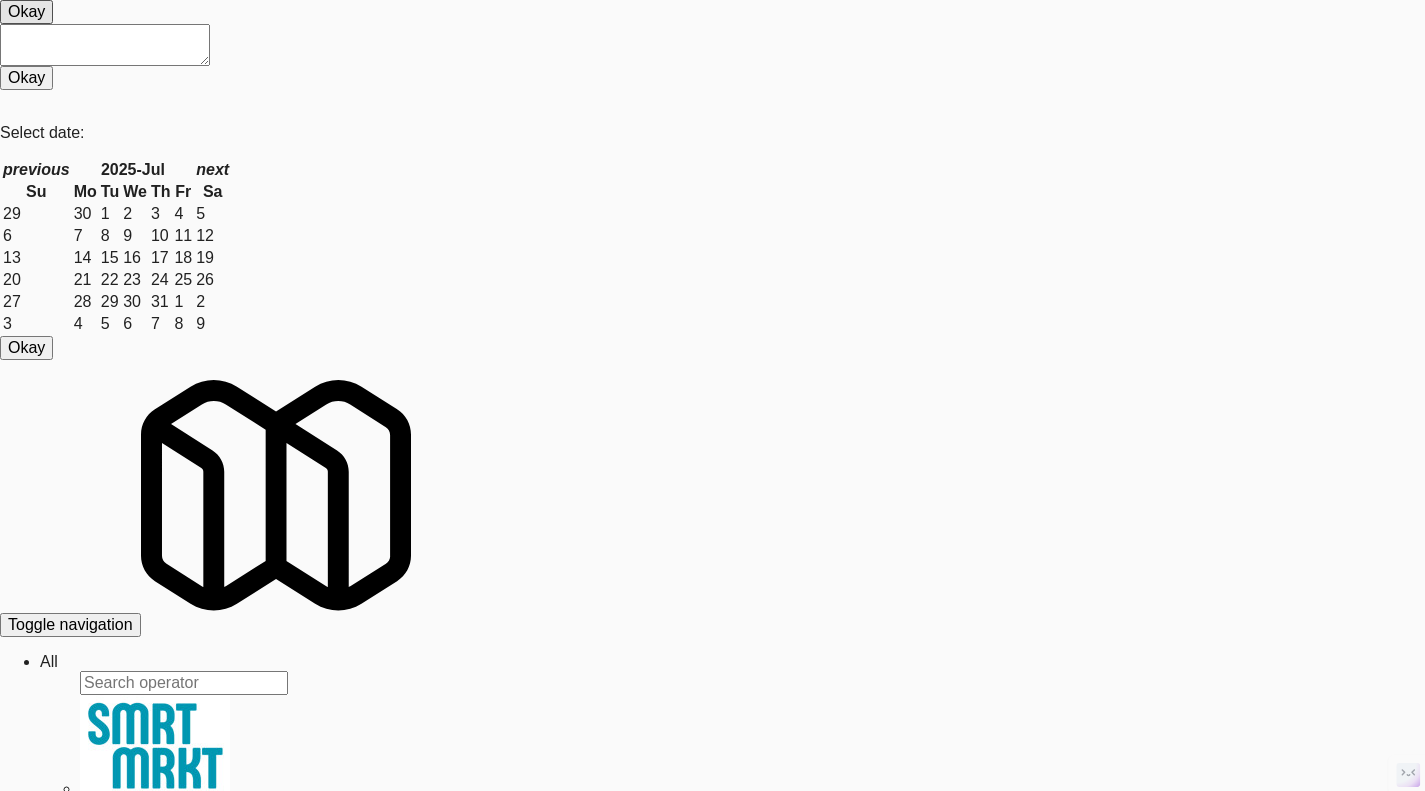 click on "View" at bounding box center (161, 30839) 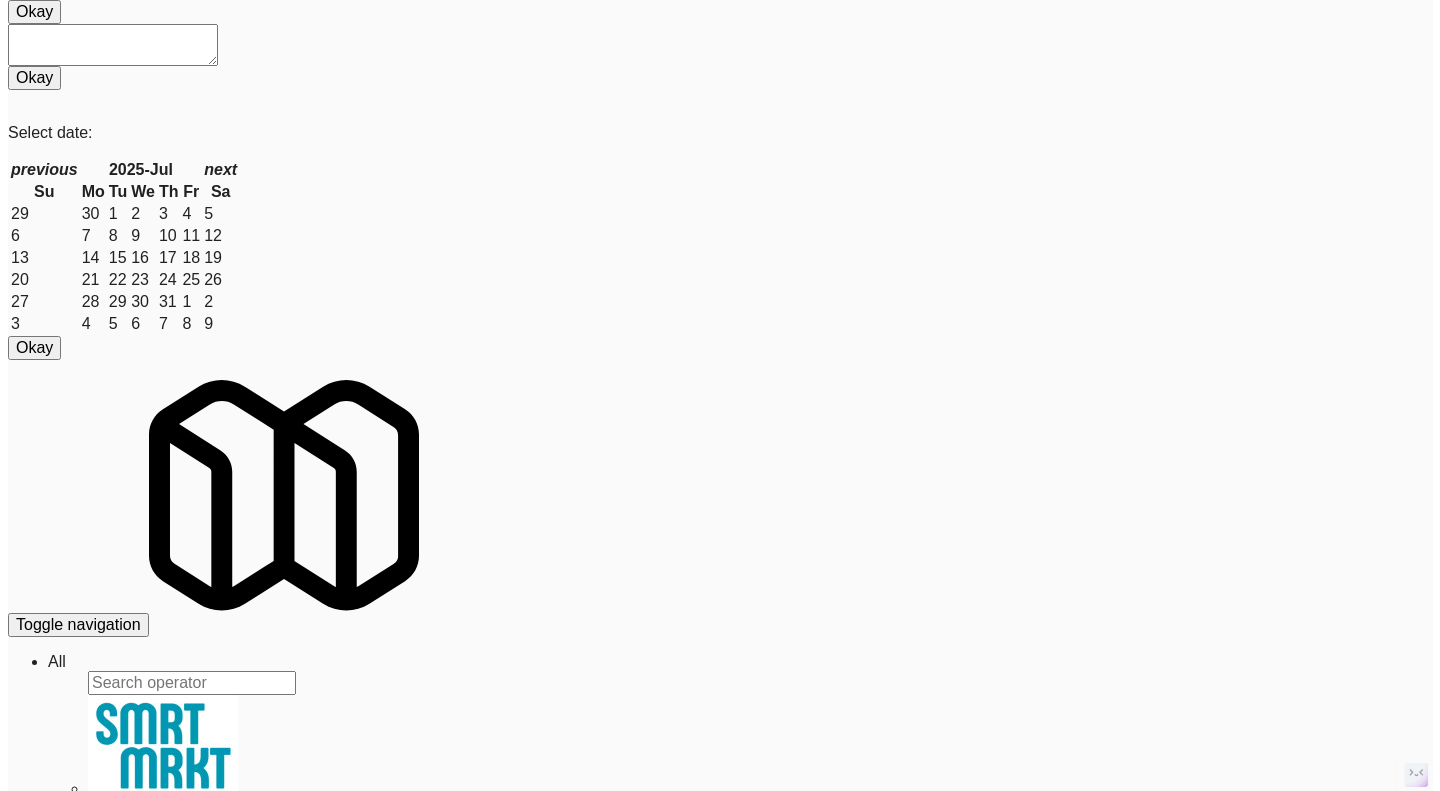 scroll, scrollTop: 0, scrollLeft: 0, axis: both 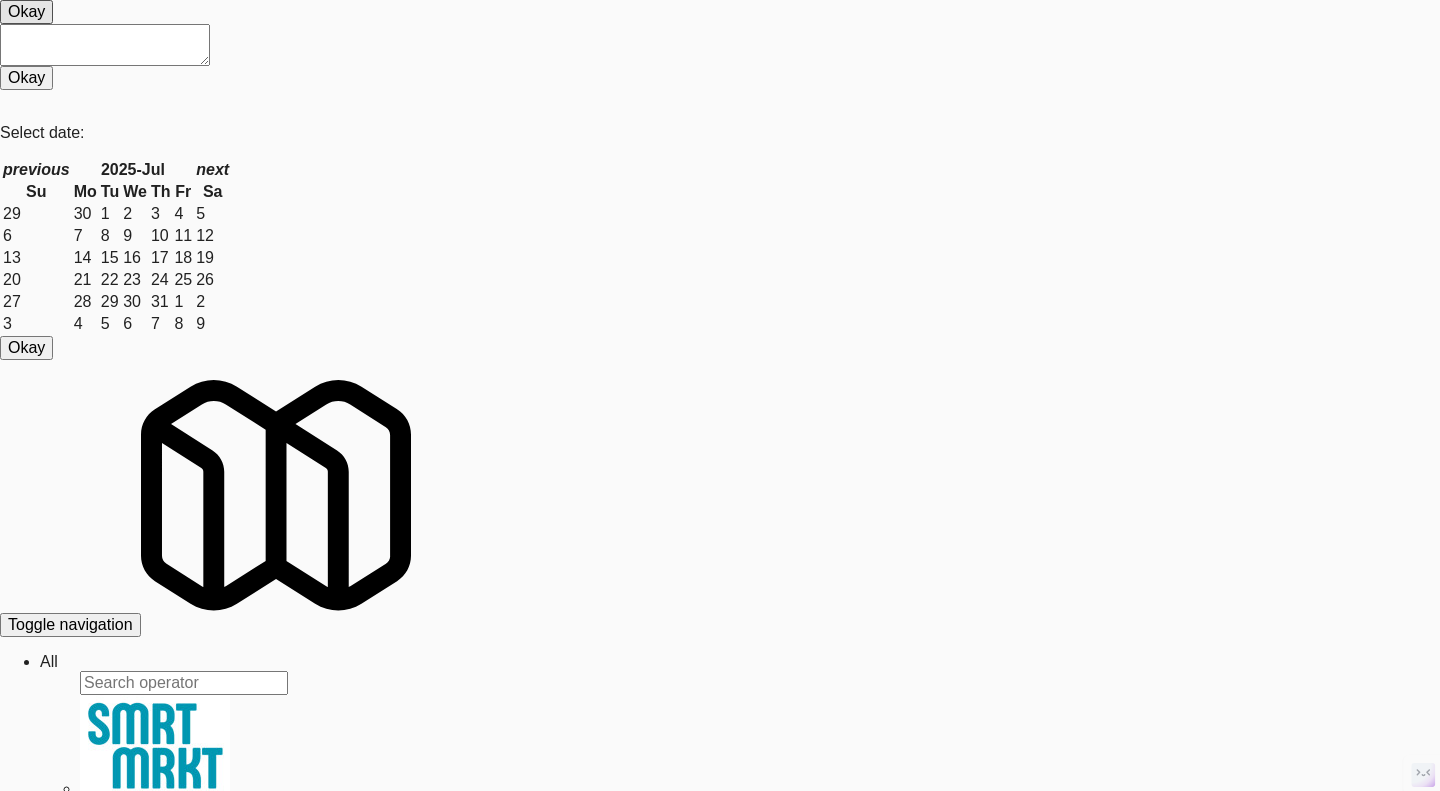 click on "Ping" at bounding box center [190, 31363] 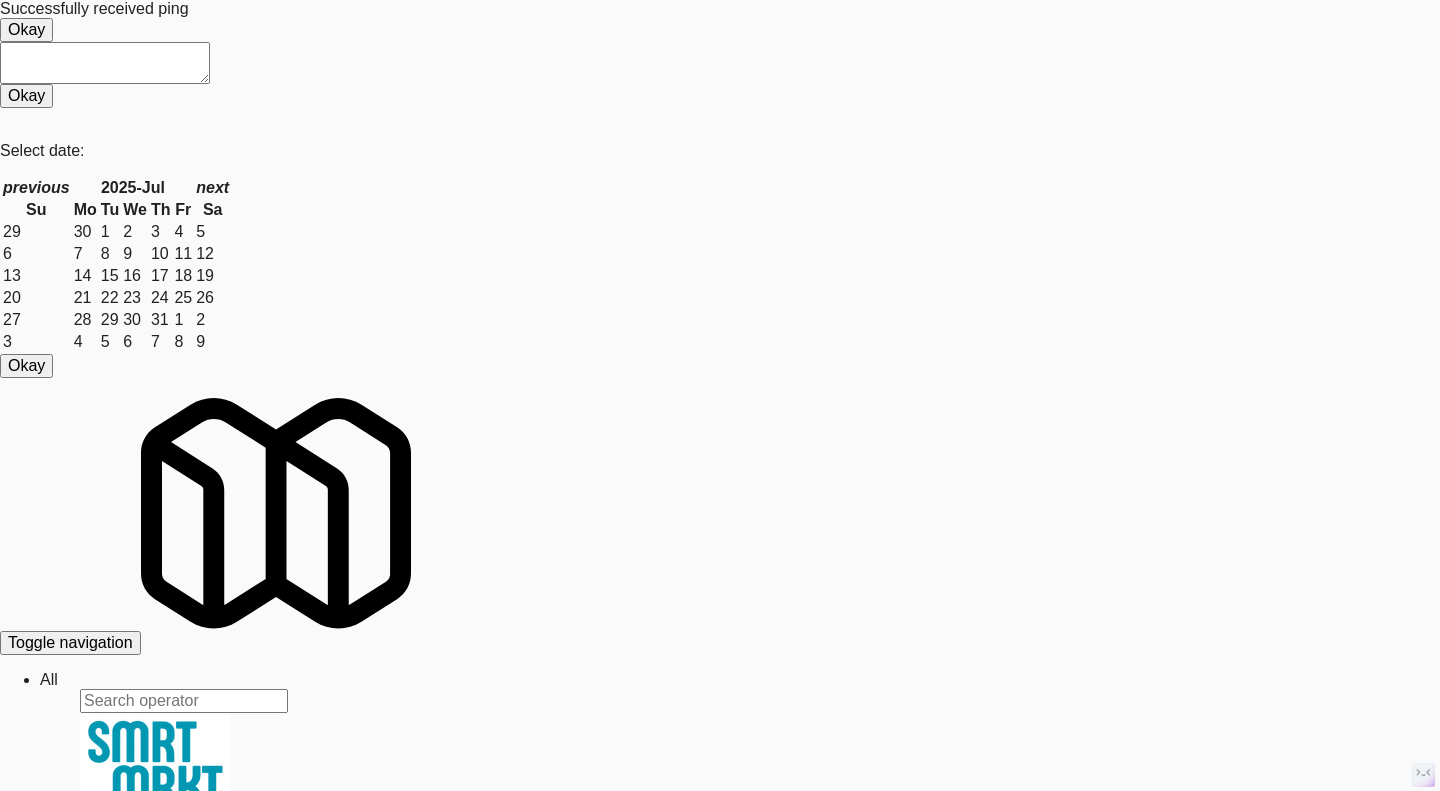 click on "System Check" at bounding box center (53, 31235) 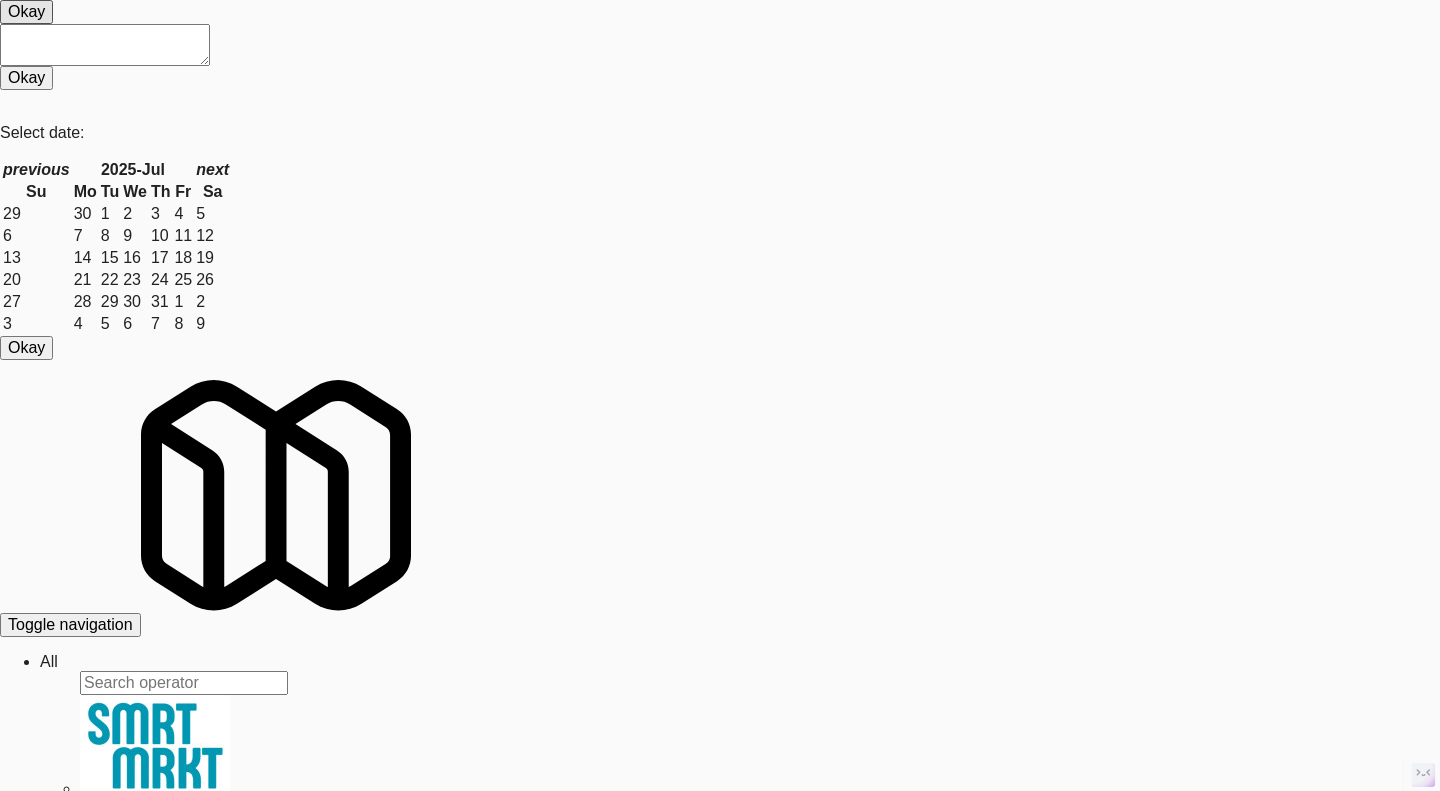 scroll, scrollTop: 0, scrollLeft: 0, axis: both 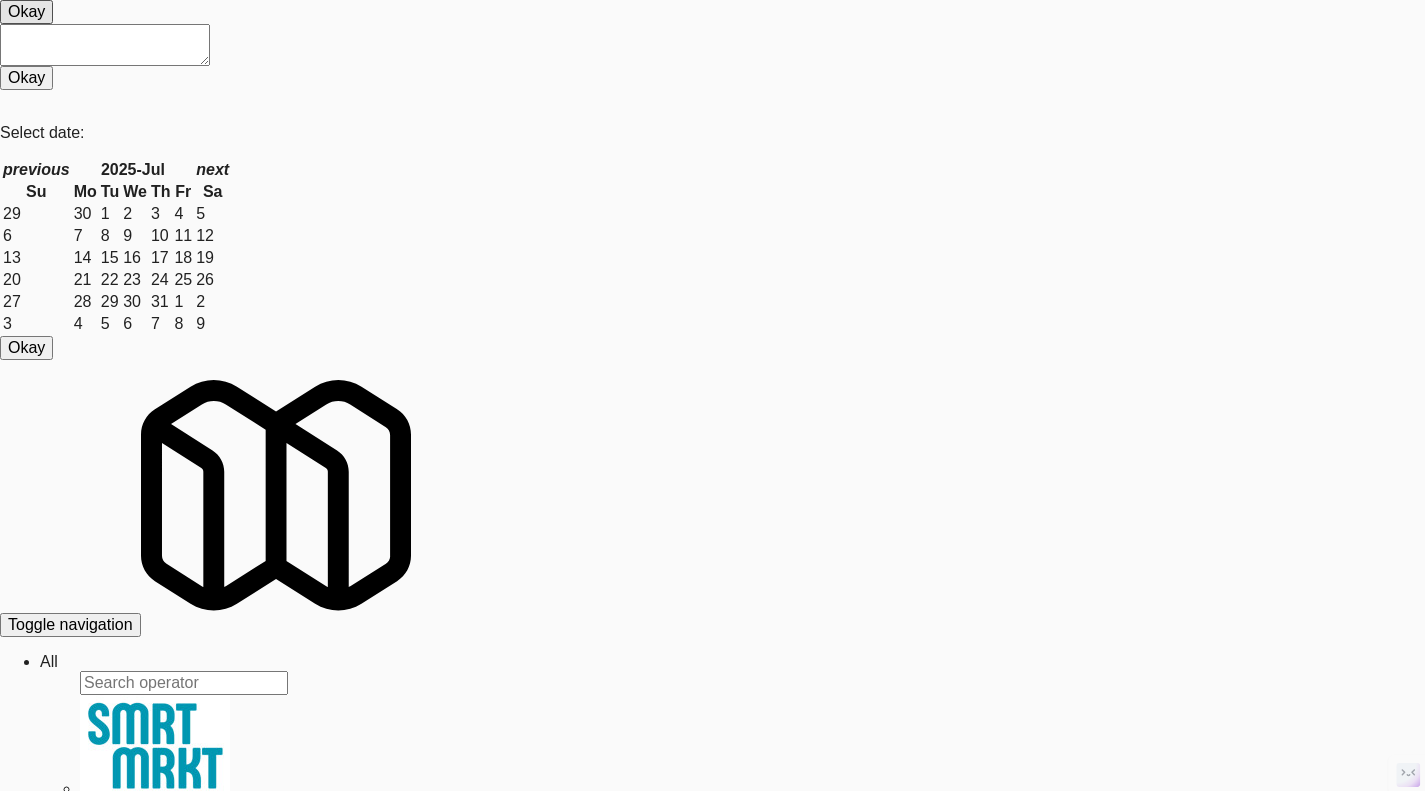 click on "0000573243975387 View Castles" at bounding box center [712, 30768] 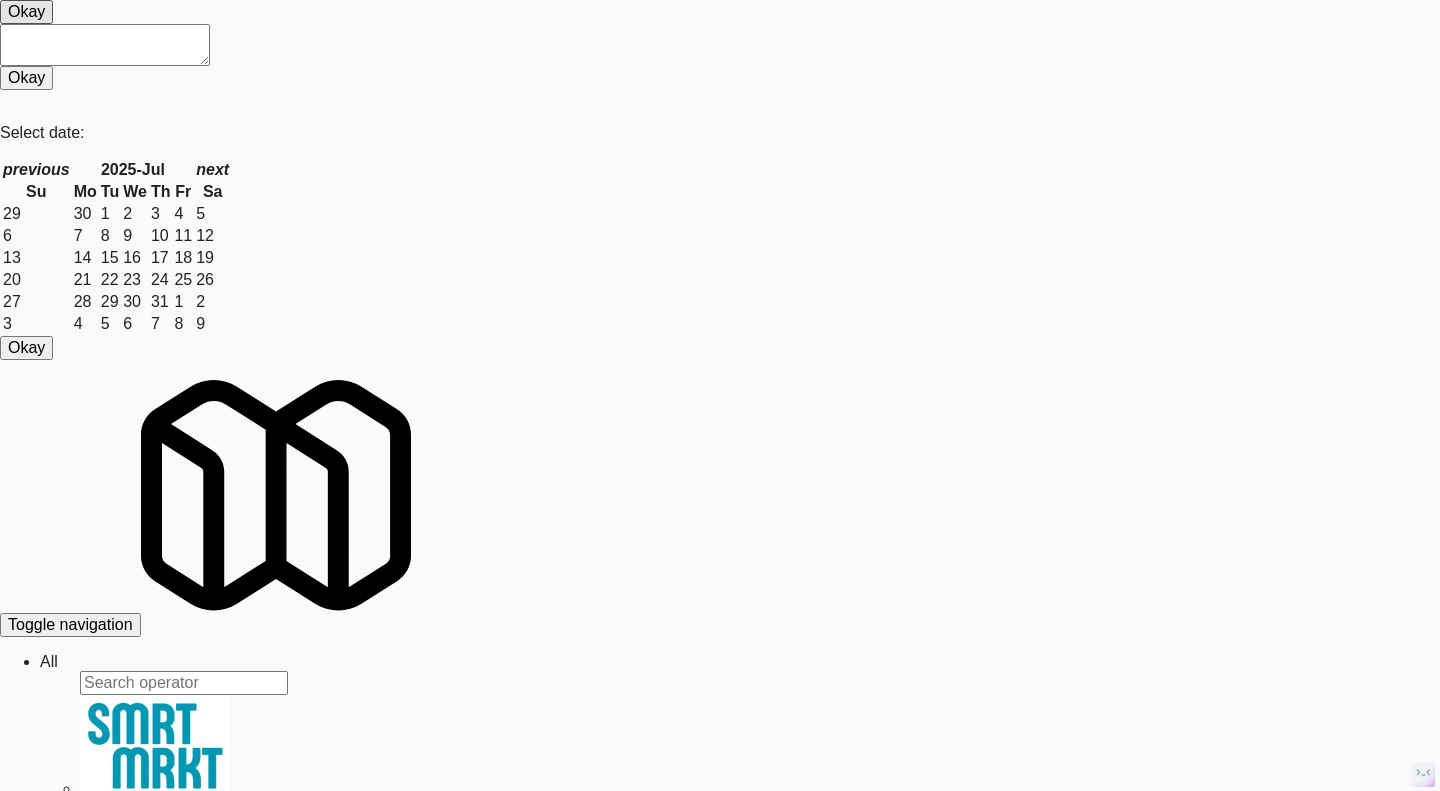click on "Ping" at bounding box center (190, 31363) 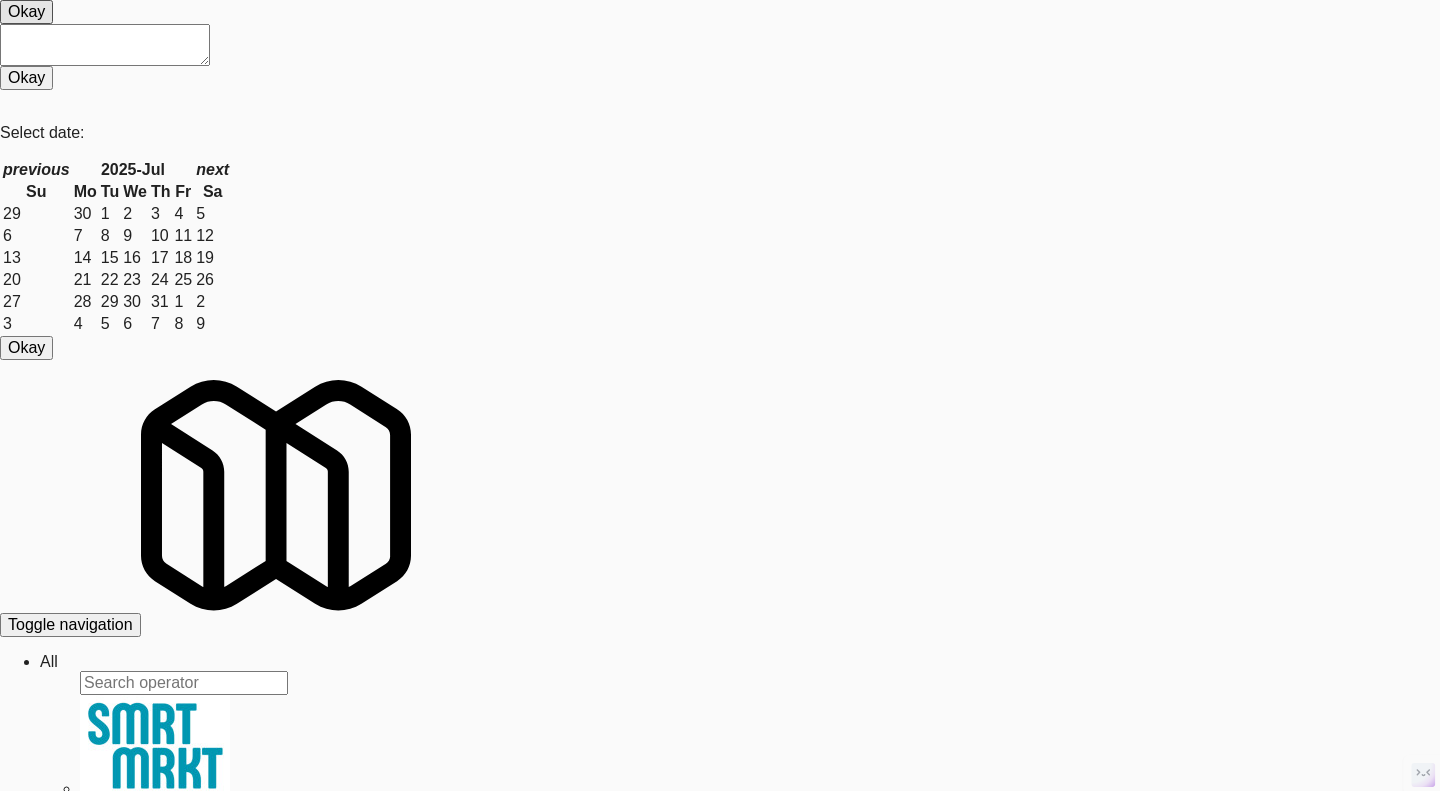 click on "Ping" at bounding box center (190, 31363) 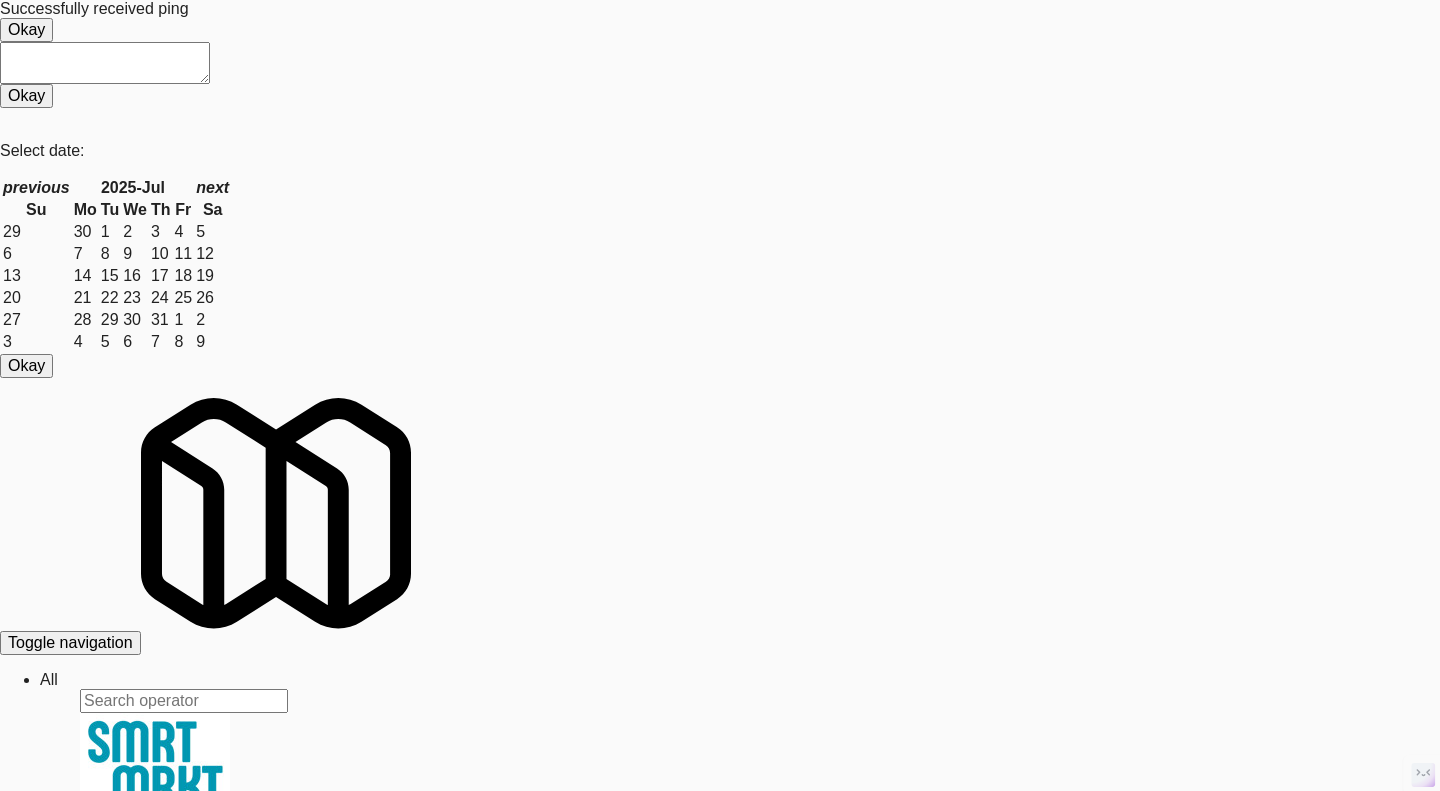 click at bounding box center [720, 31193] 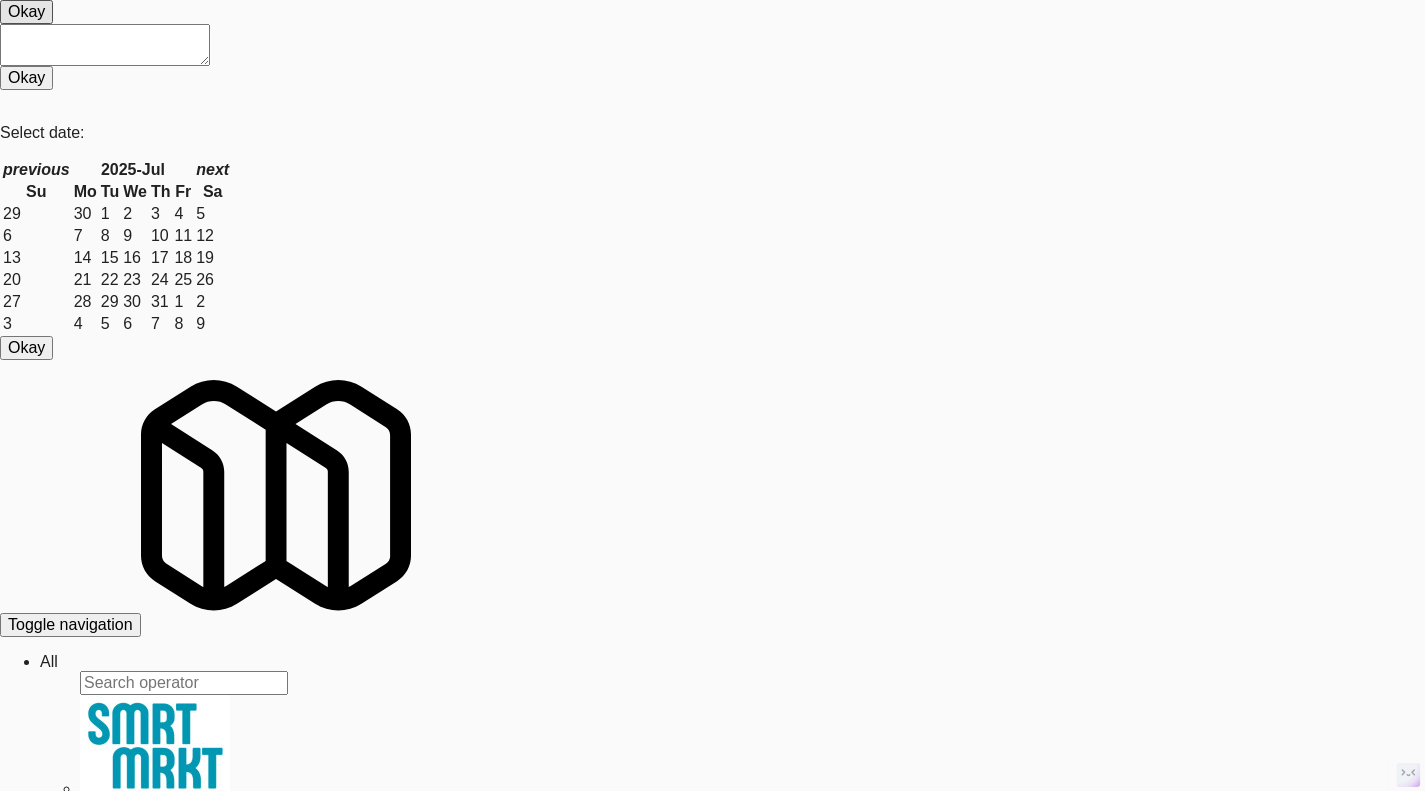 click on "View" at bounding box center [161, 30839] 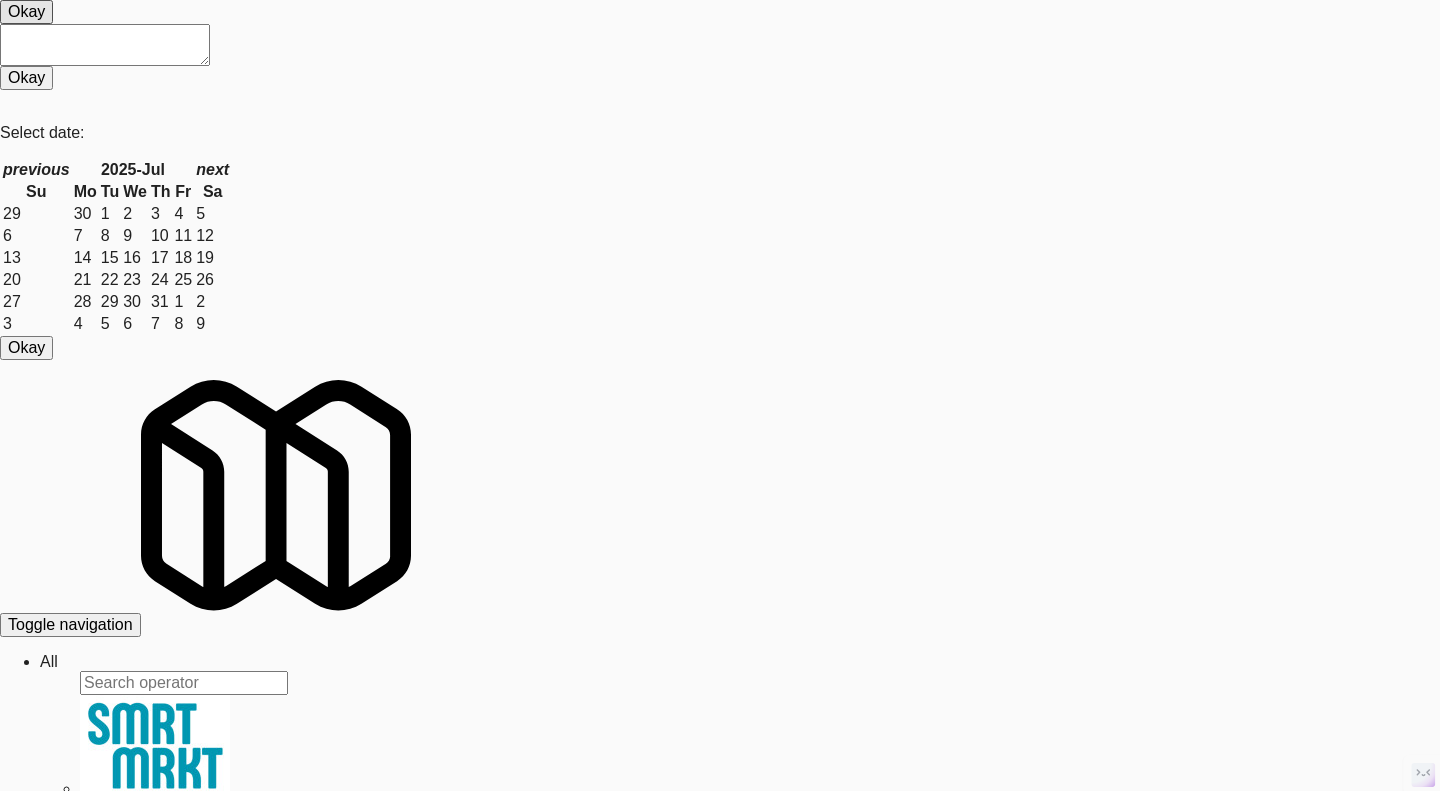 click on "System Check" at bounding box center (53, 31217) 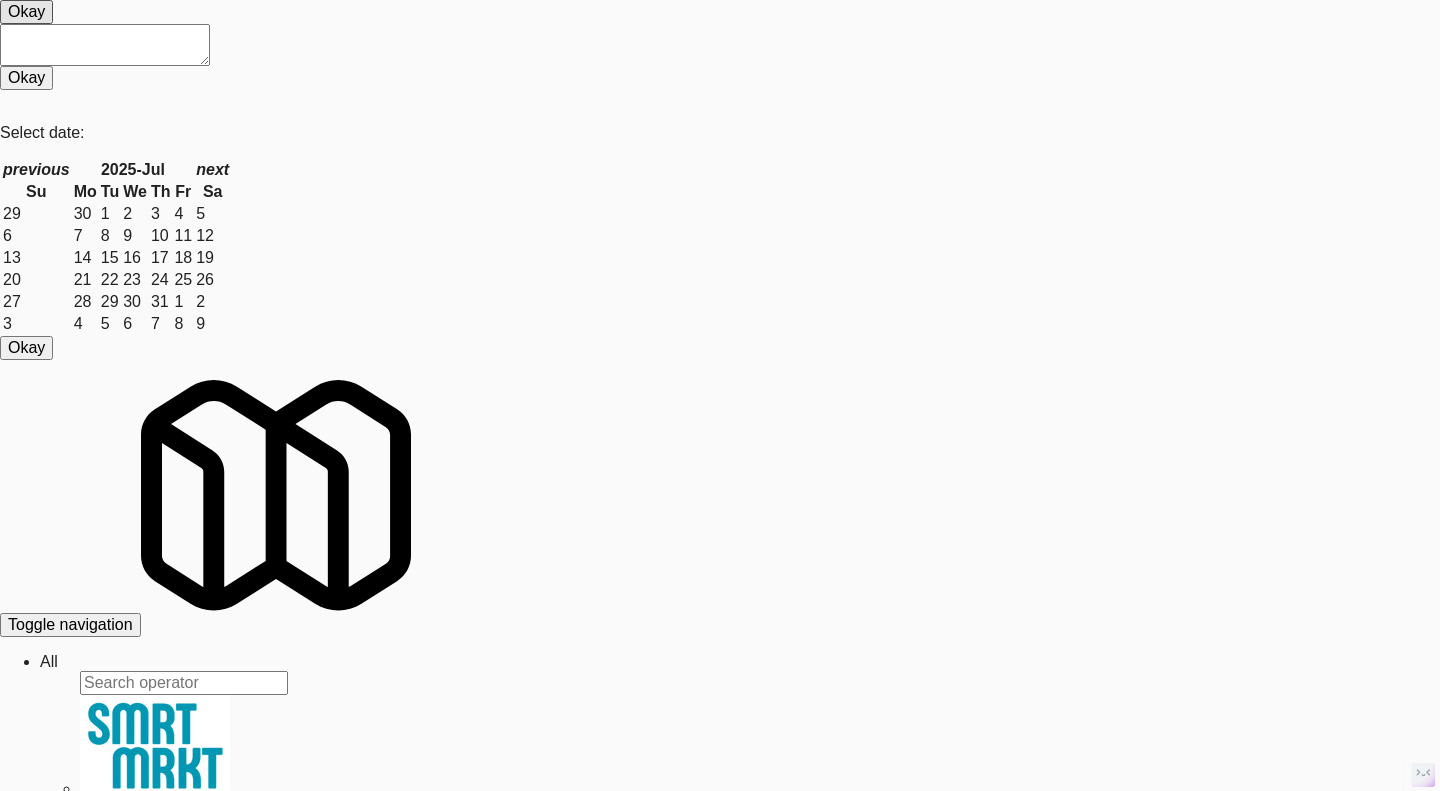 scroll, scrollTop: 762, scrollLeft: 0, axis: vertical 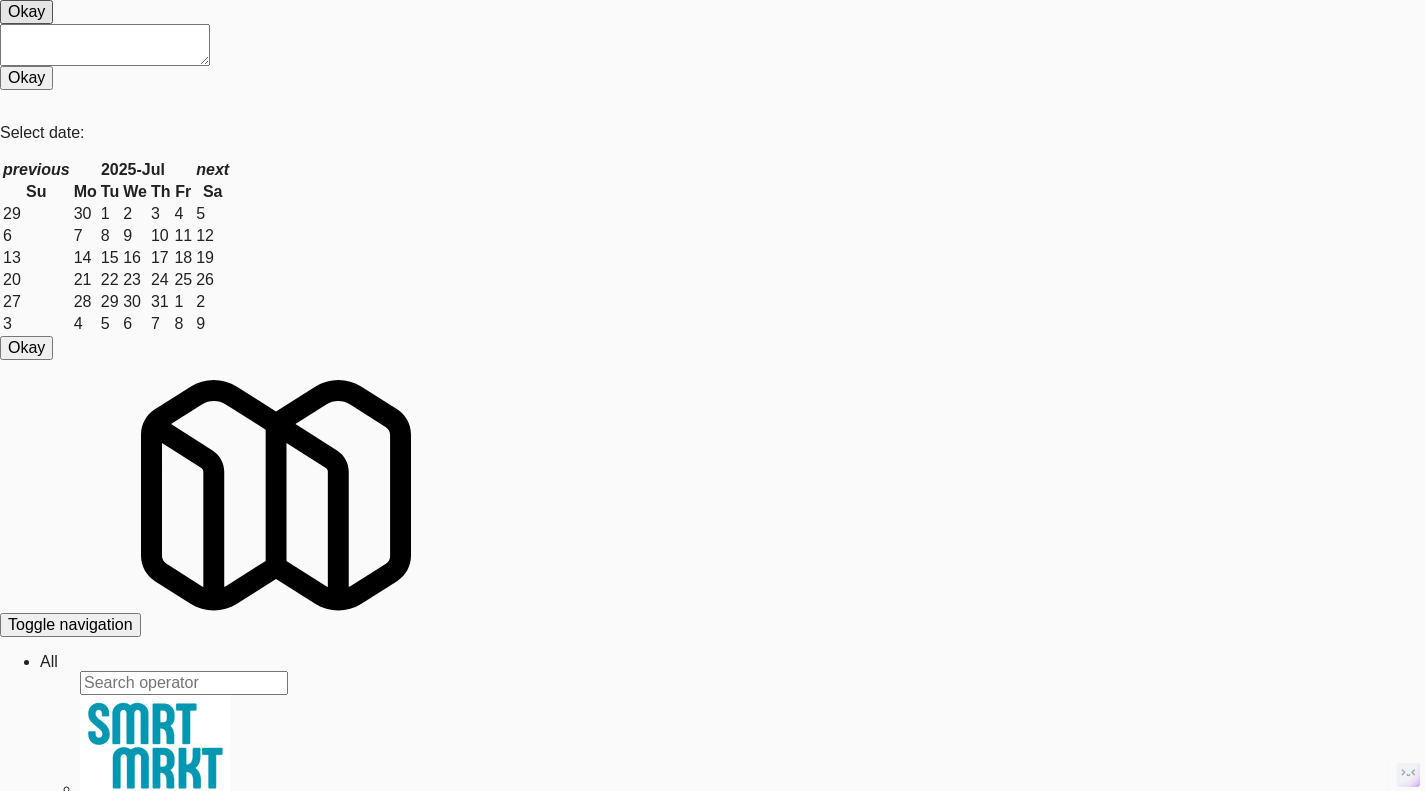 click on "View" at bounding box center (161, 30839) 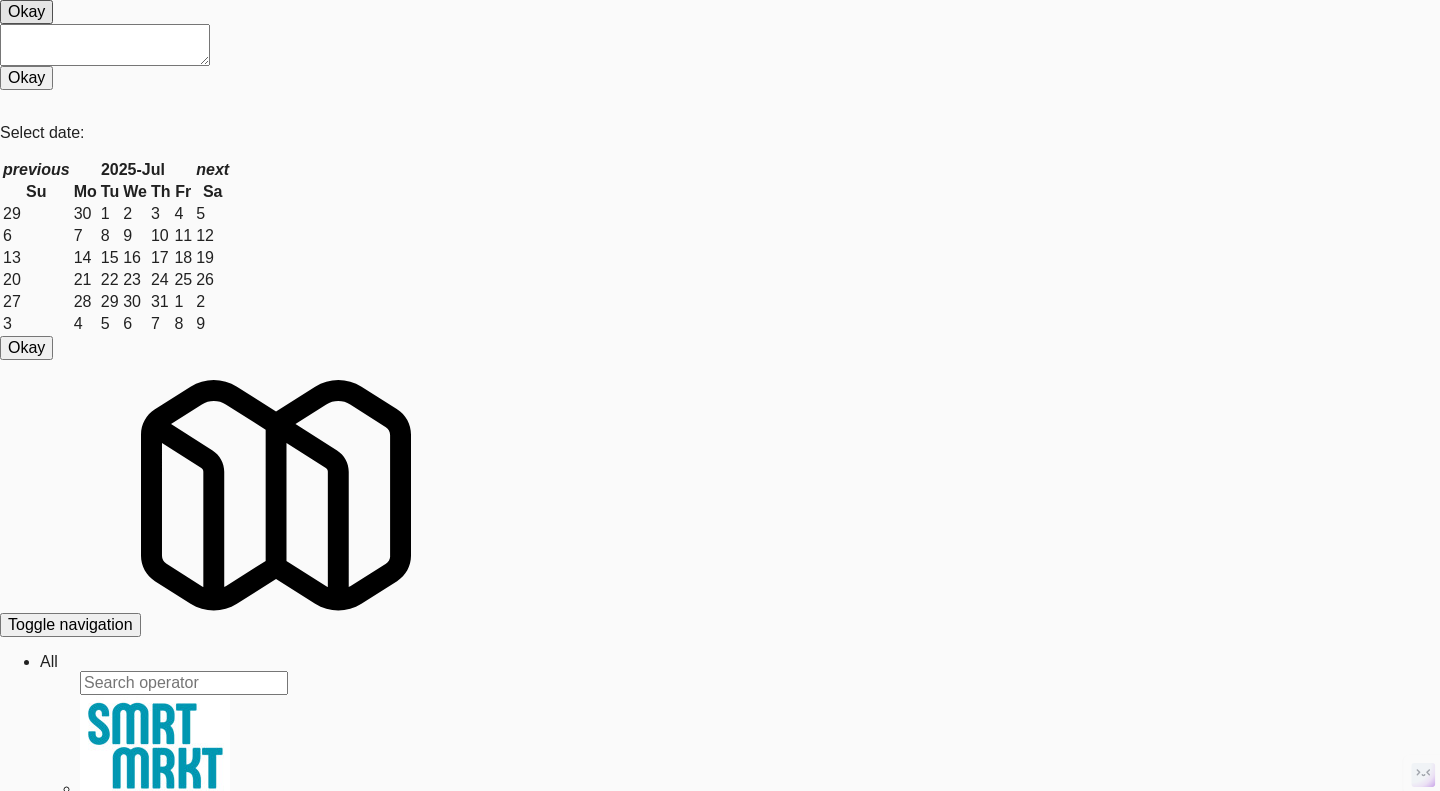 scroll, scrollTop: 0, scrollLeft: 0, axis: both 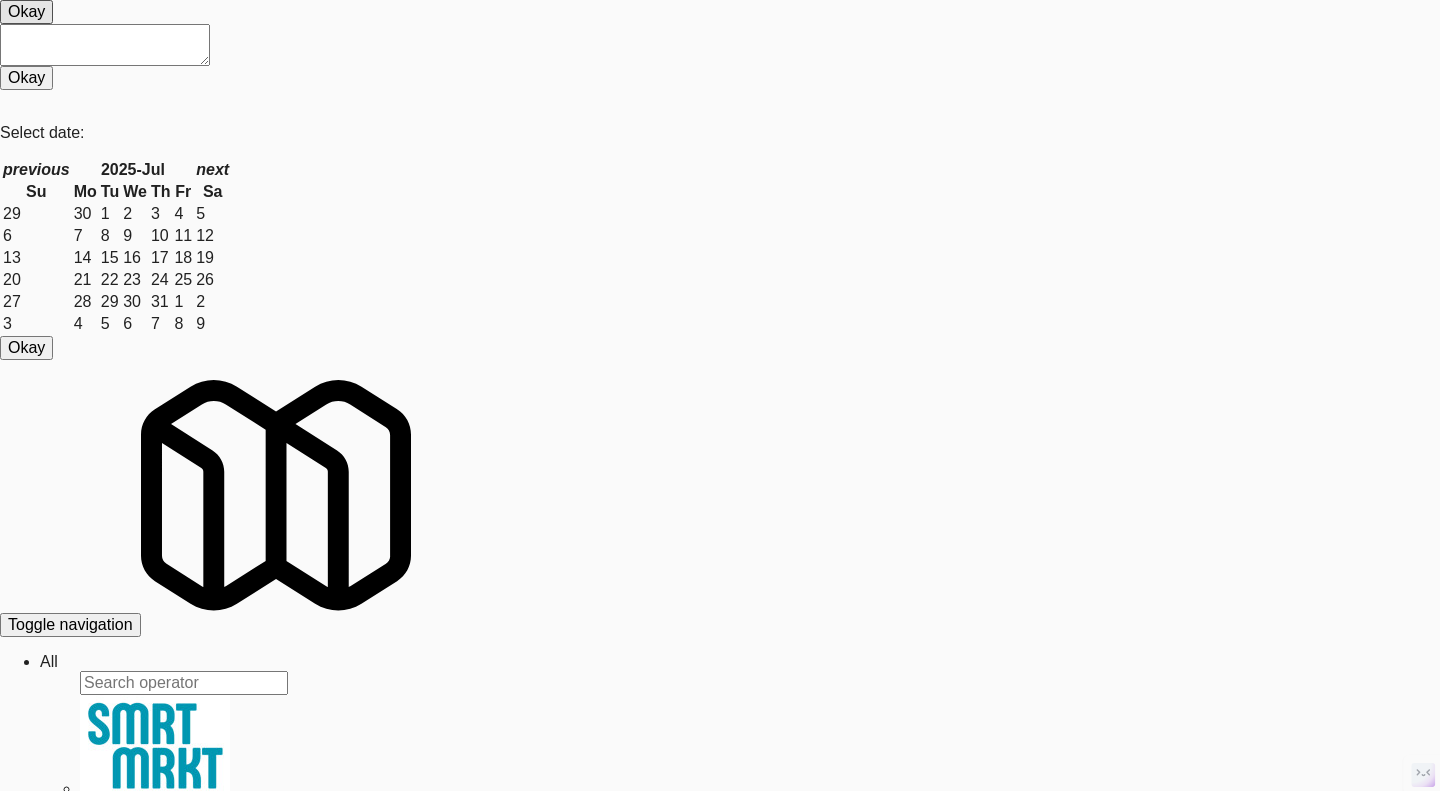 click on "Ping" at bounding box center [190, 31363] 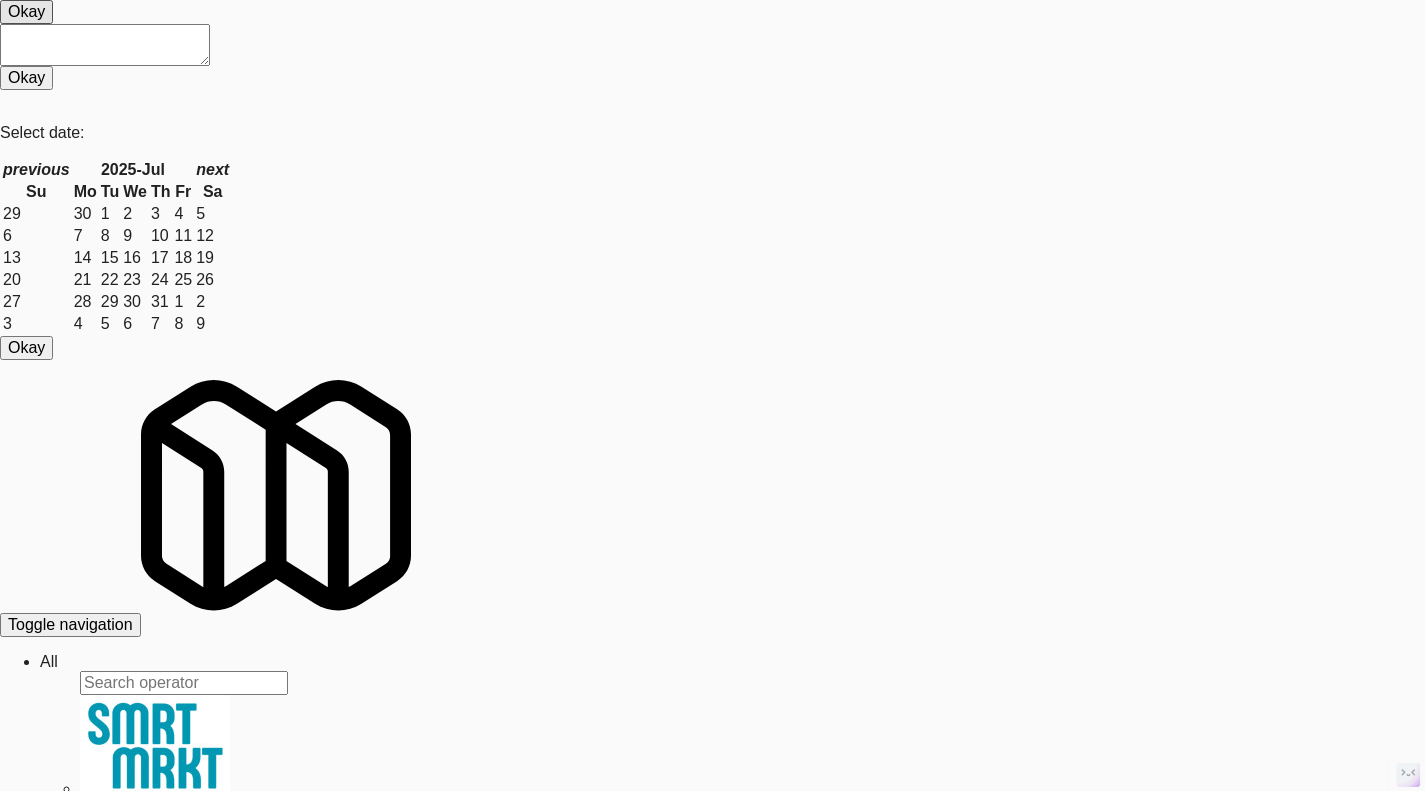 drag, startPoint x: 523, startPoint y: 171, endPoint x: 398, endPoint y: 175, distance: 125.06398 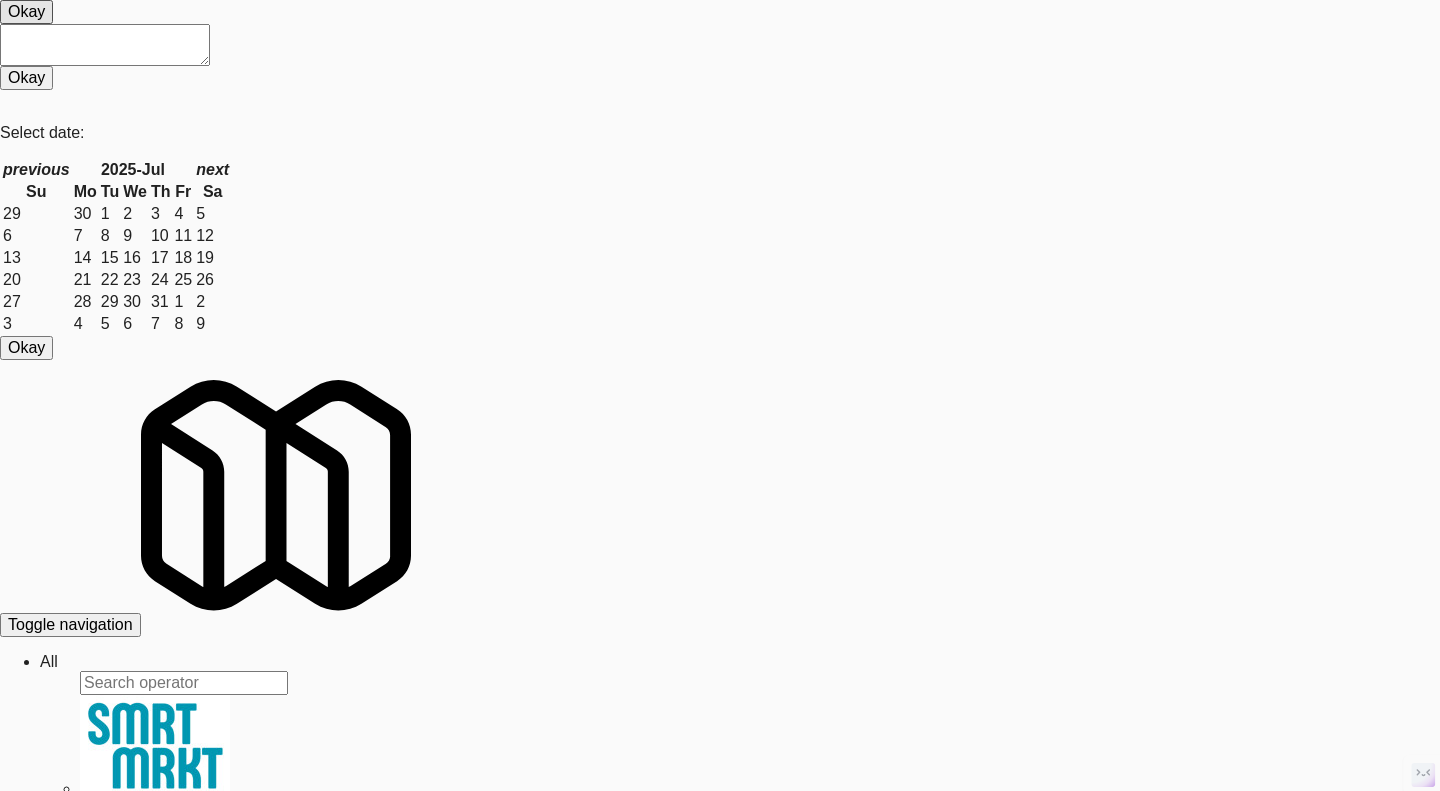 click on "Ping" at bounding box center [190, 31363] 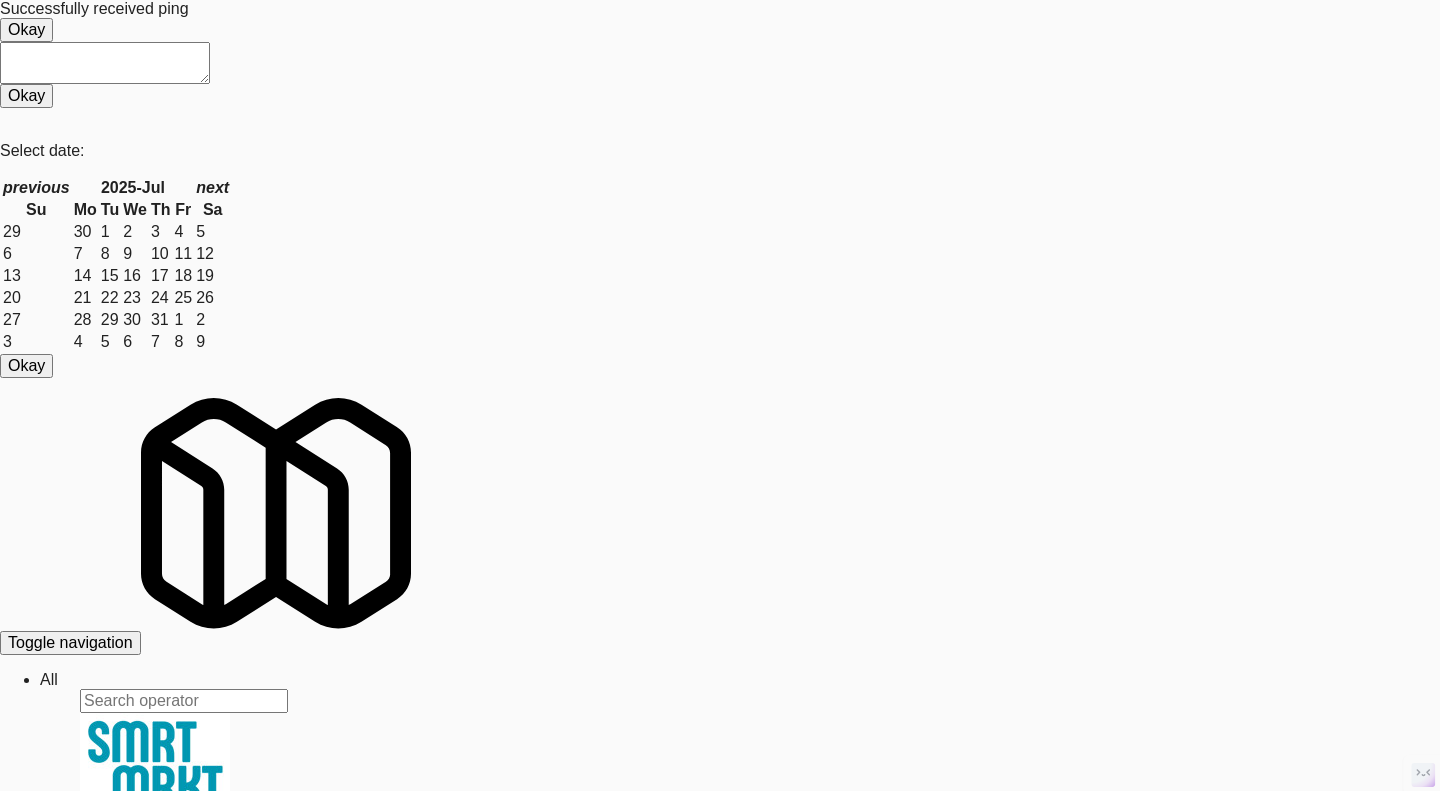 click on "System Check" at bounding box center [53, 31235] 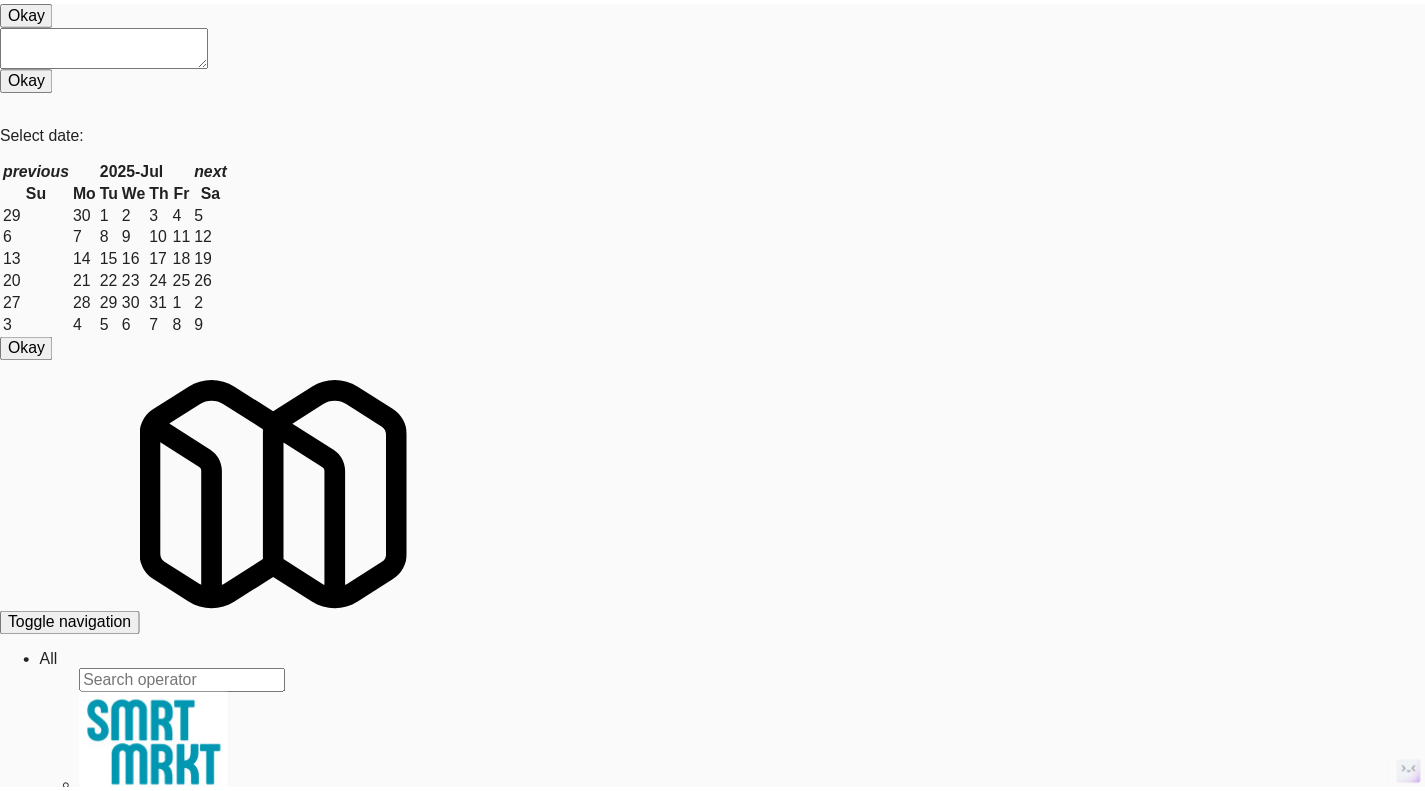 scroll, scrollTop: 762, scrollLeft: 0, axis: vertical 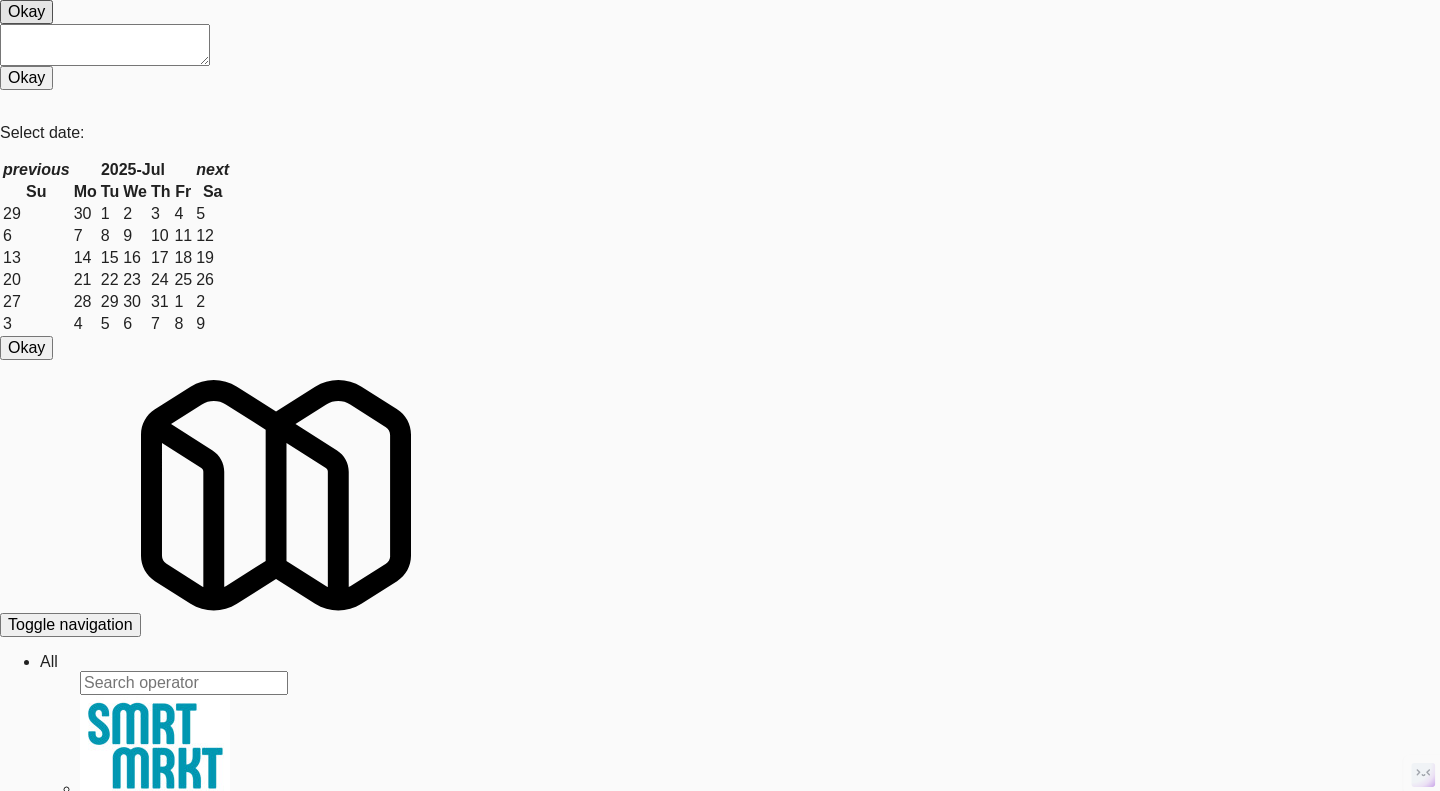 click at bounding box center (720, 31175) 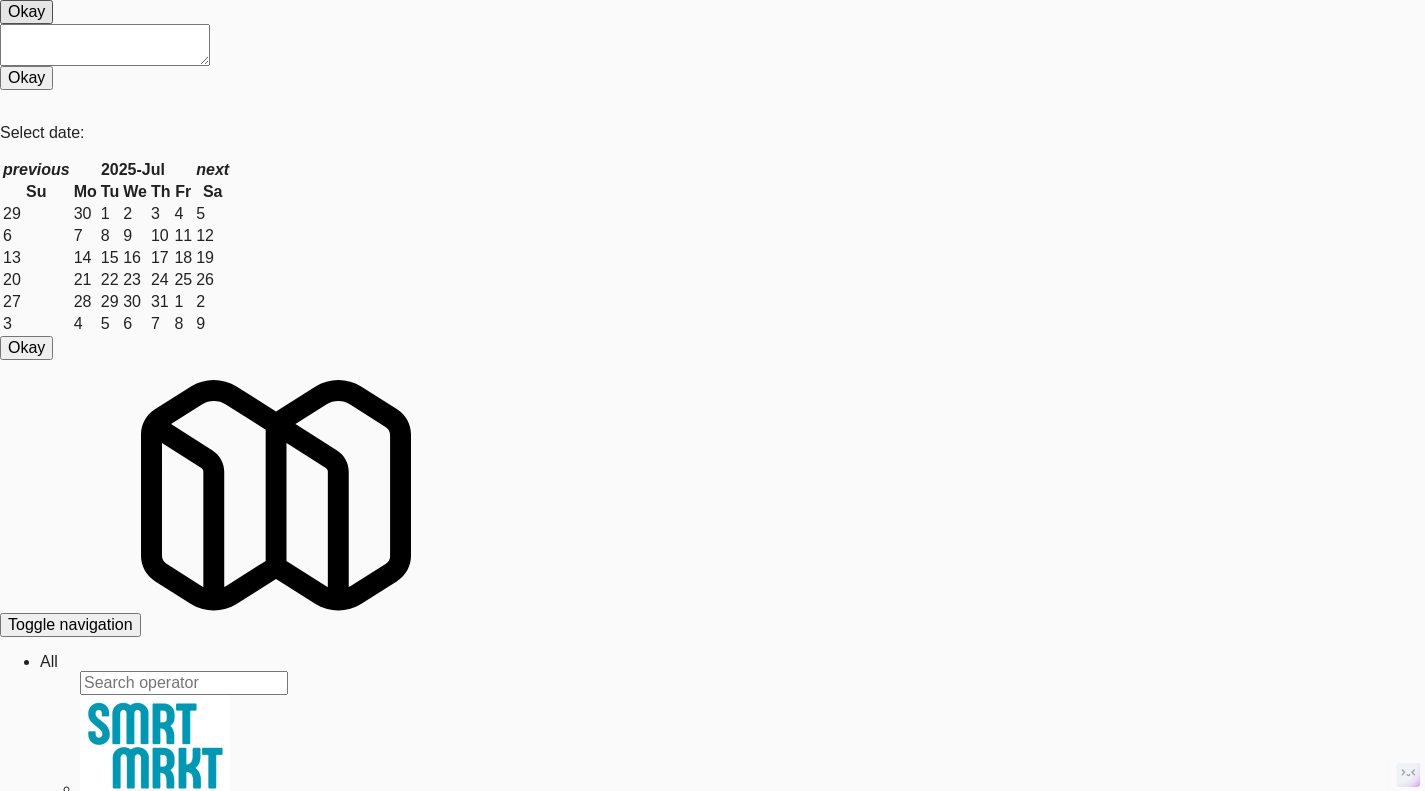 click on "View" at bounding box center [70, 30803] 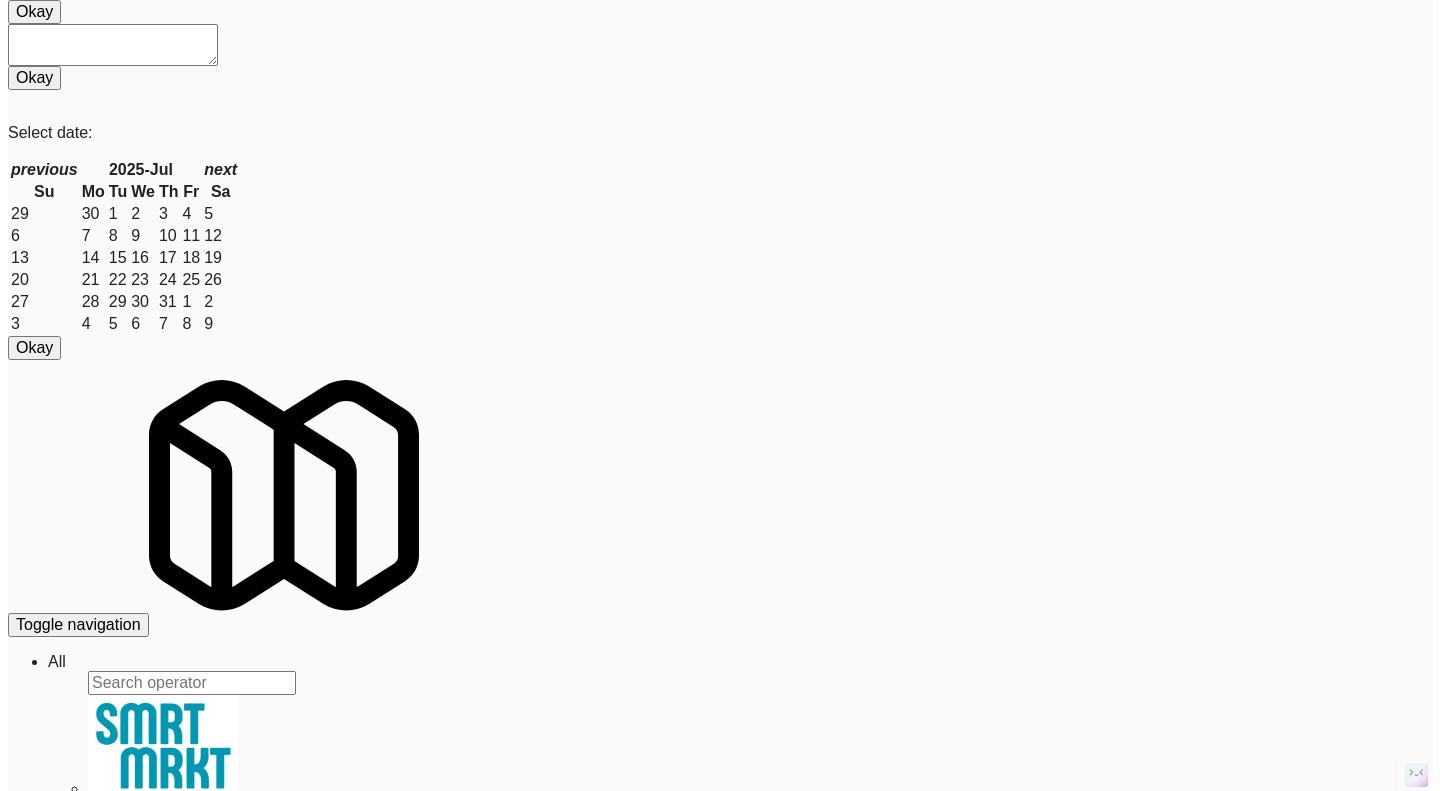 scroll, scrollTop: 0, scrollLeft: 0, axis: both 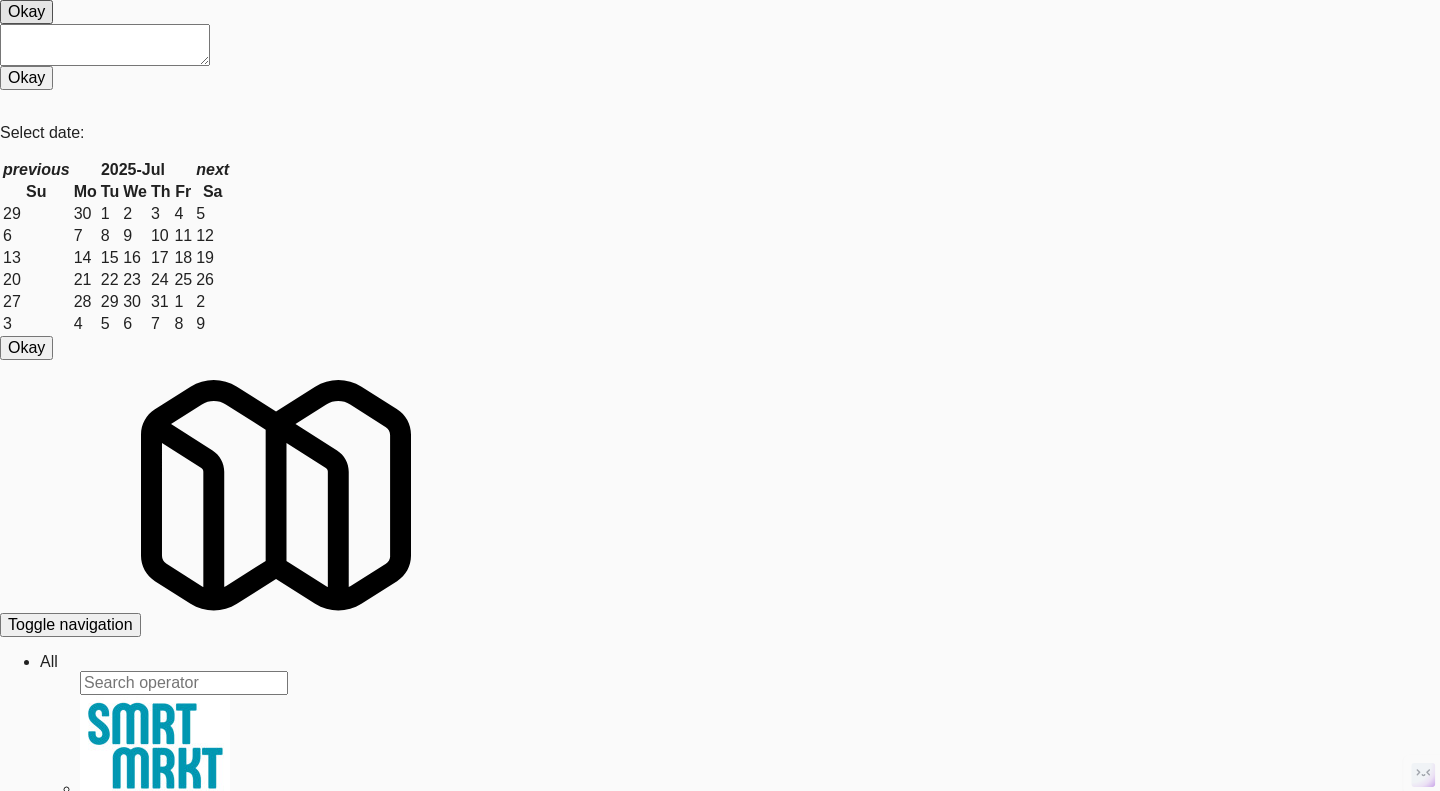 click on "Ping" at bounding box center (190, 31363) 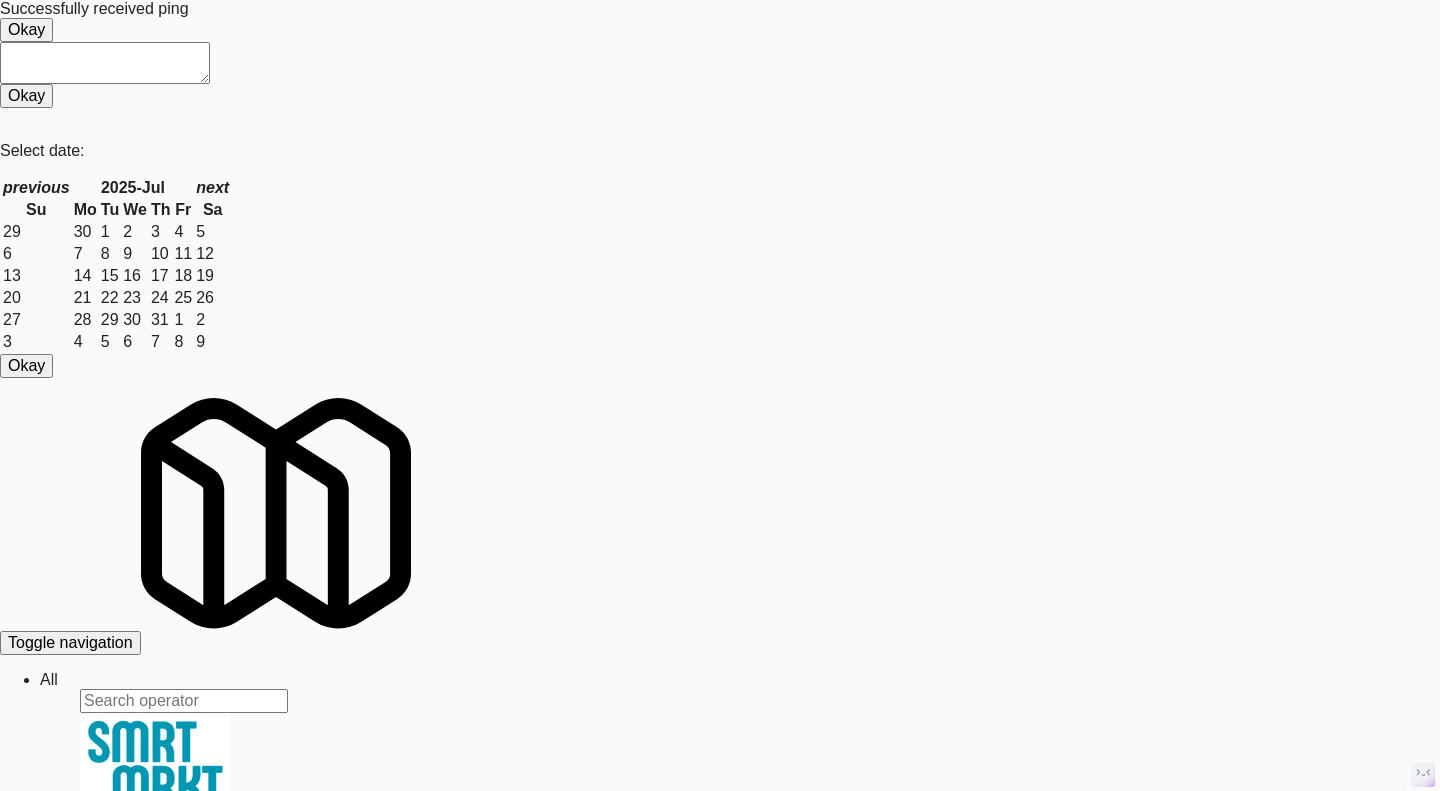 click on "System Check" at bounding box center (53, 31235) 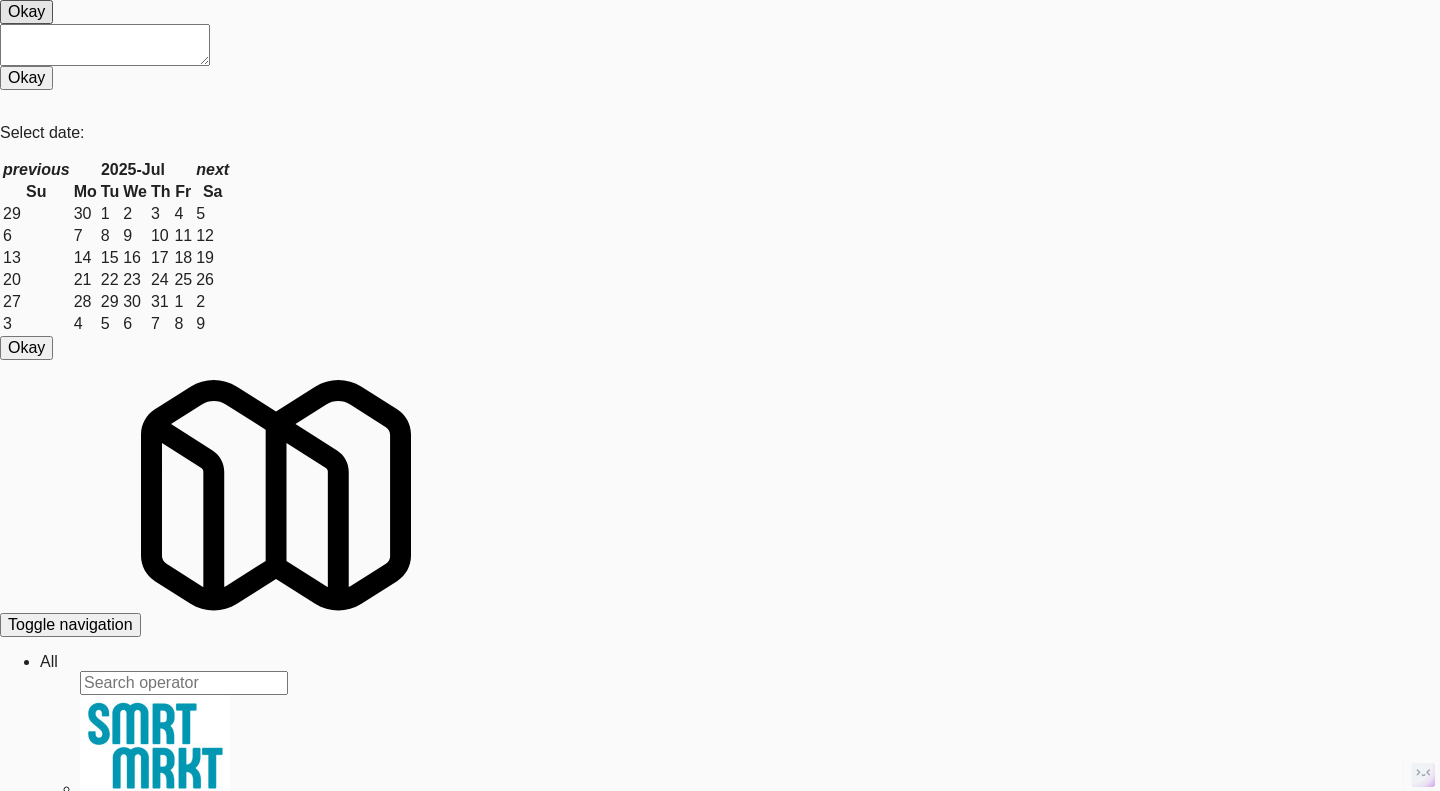 click at bounding box center (720, 31175) 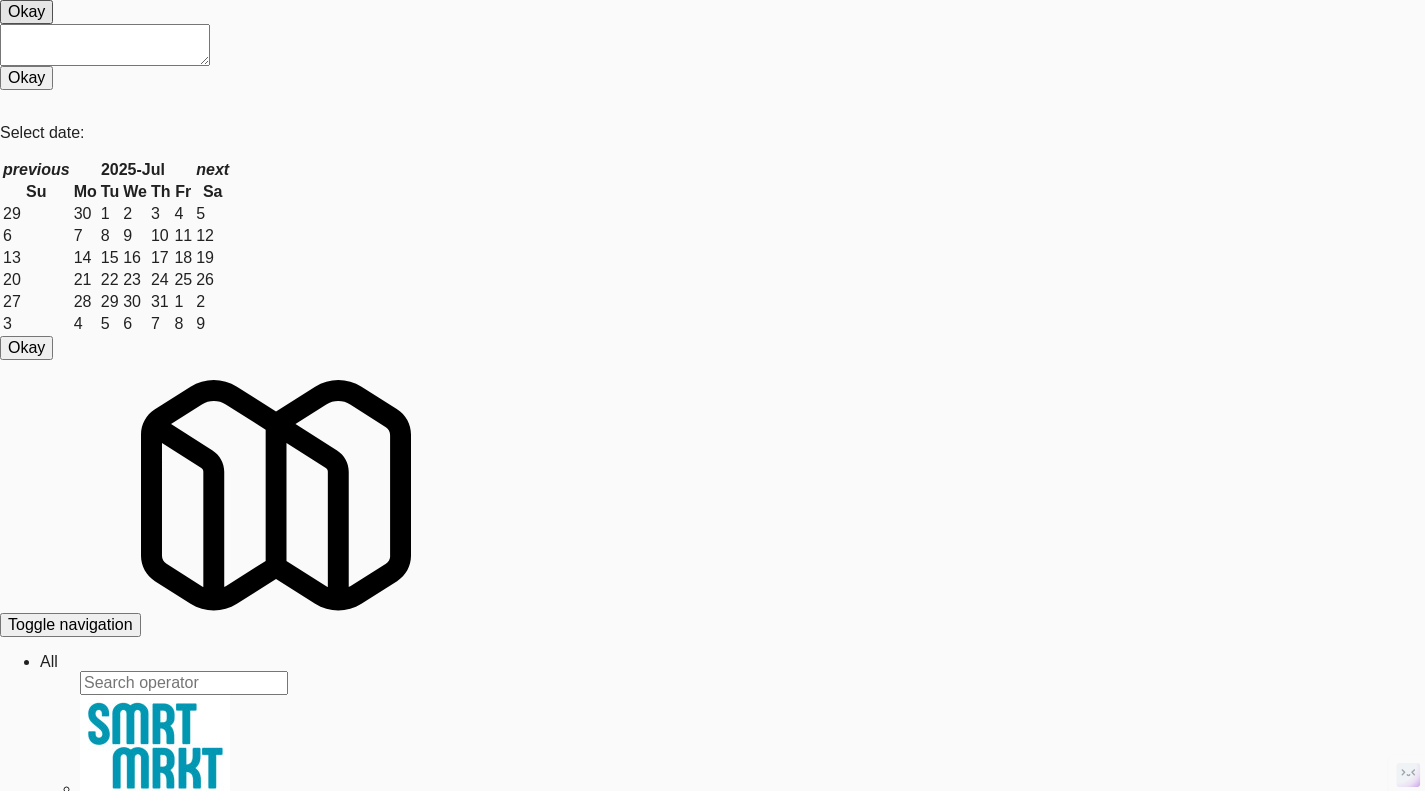 click on "Balena" at bounding box center (113, 30803) 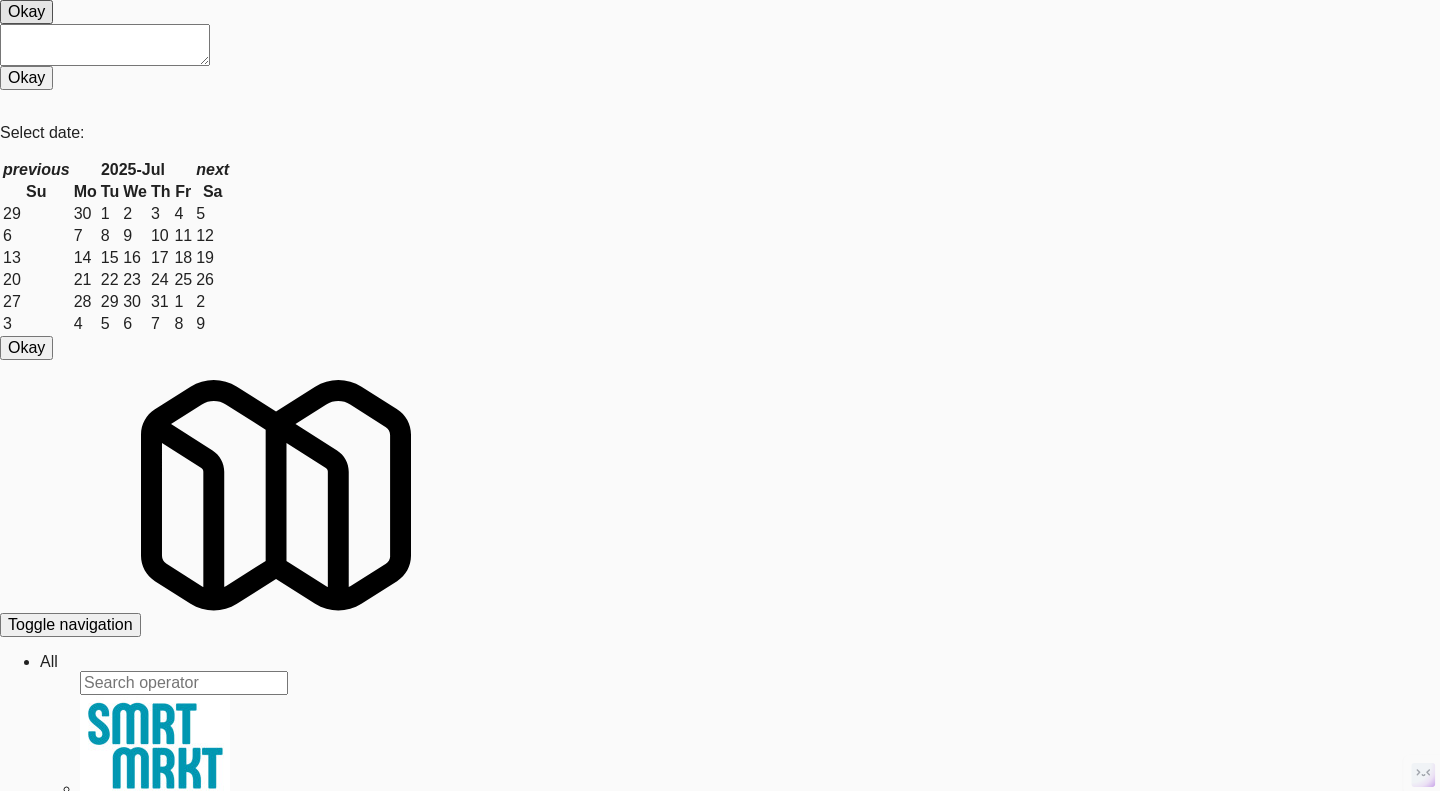 click on "Ping" at bounding box center [190, 31363] 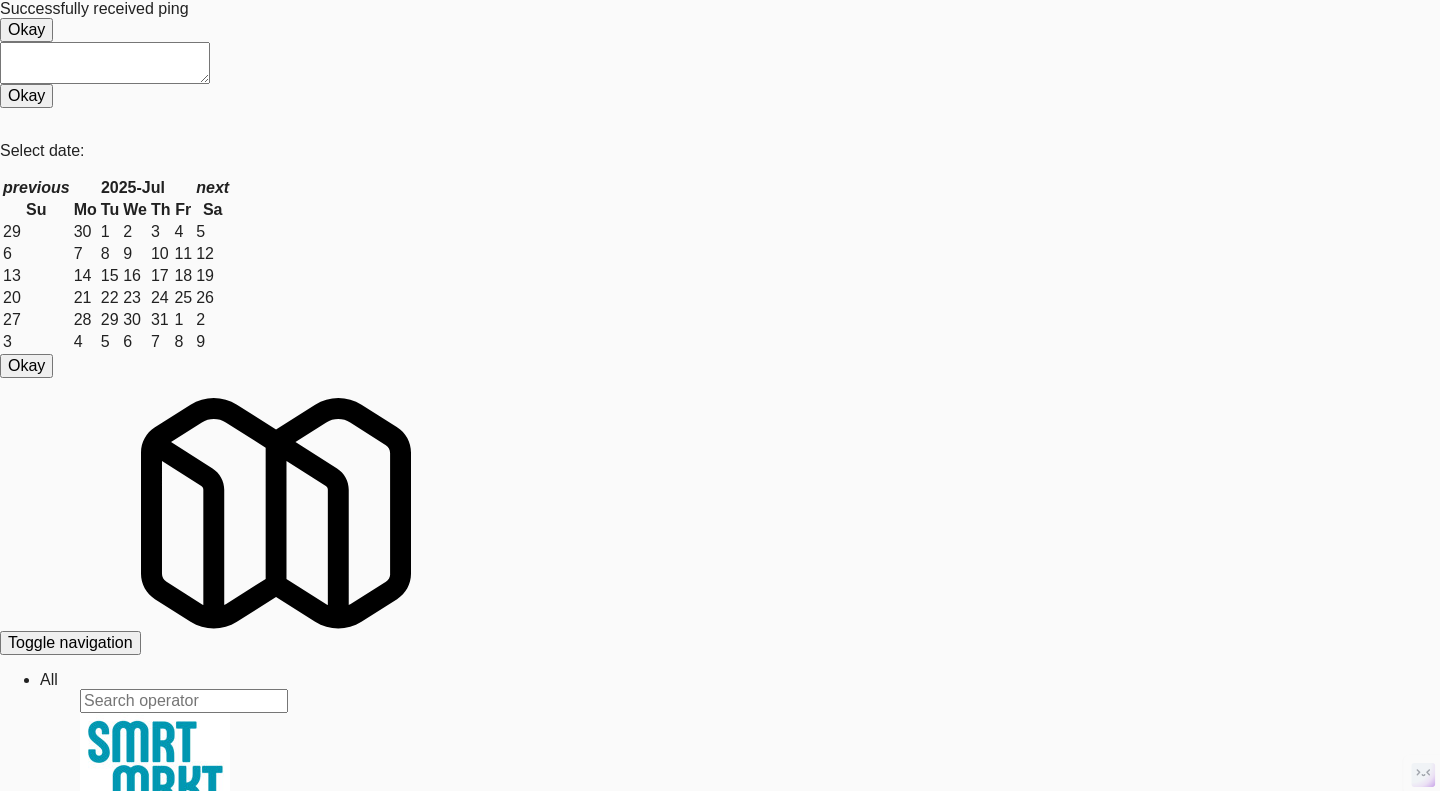 click on "Snapshot" at bounding box center [53, 31235] 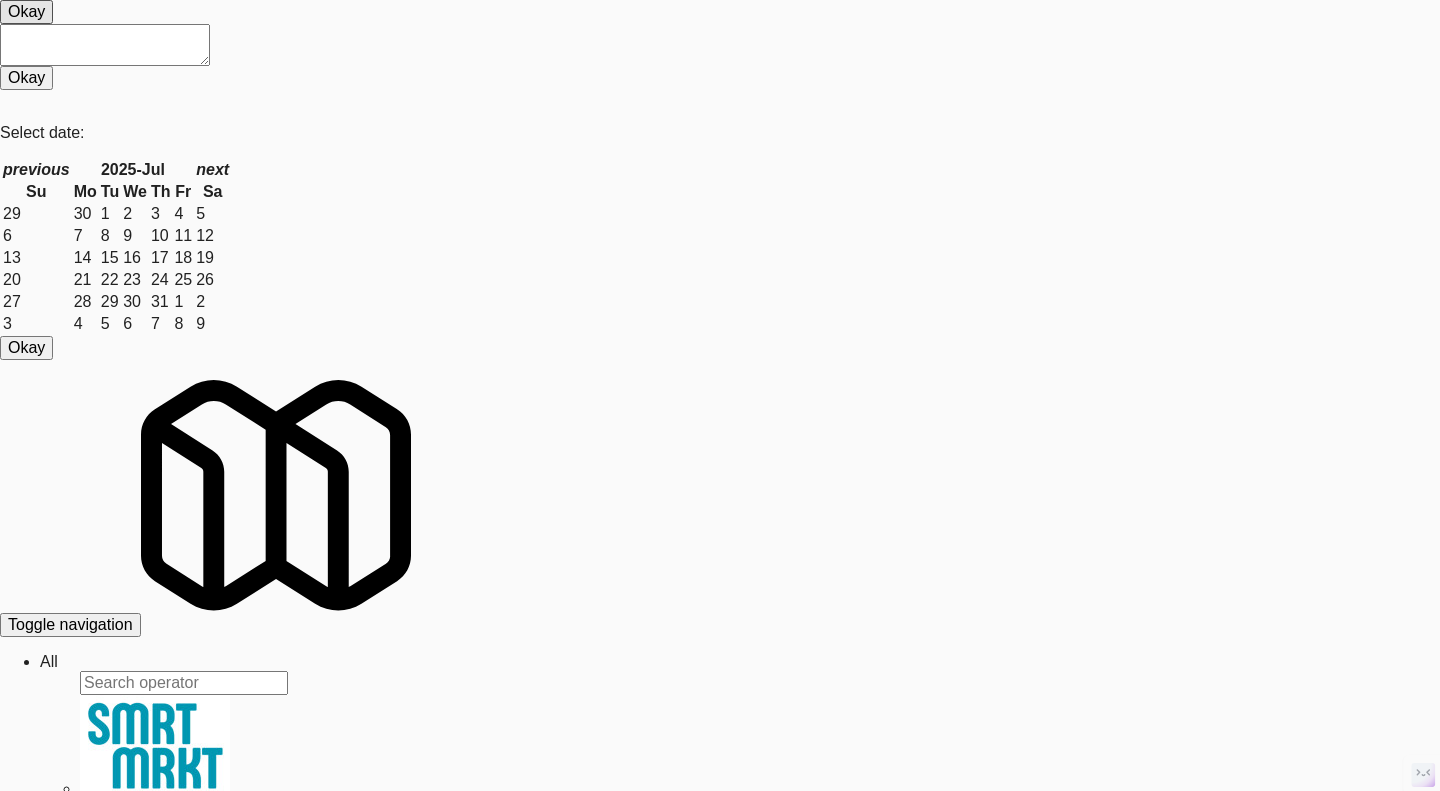 scroll, scrollTop: 0, scrollLeft: 0, axis: both 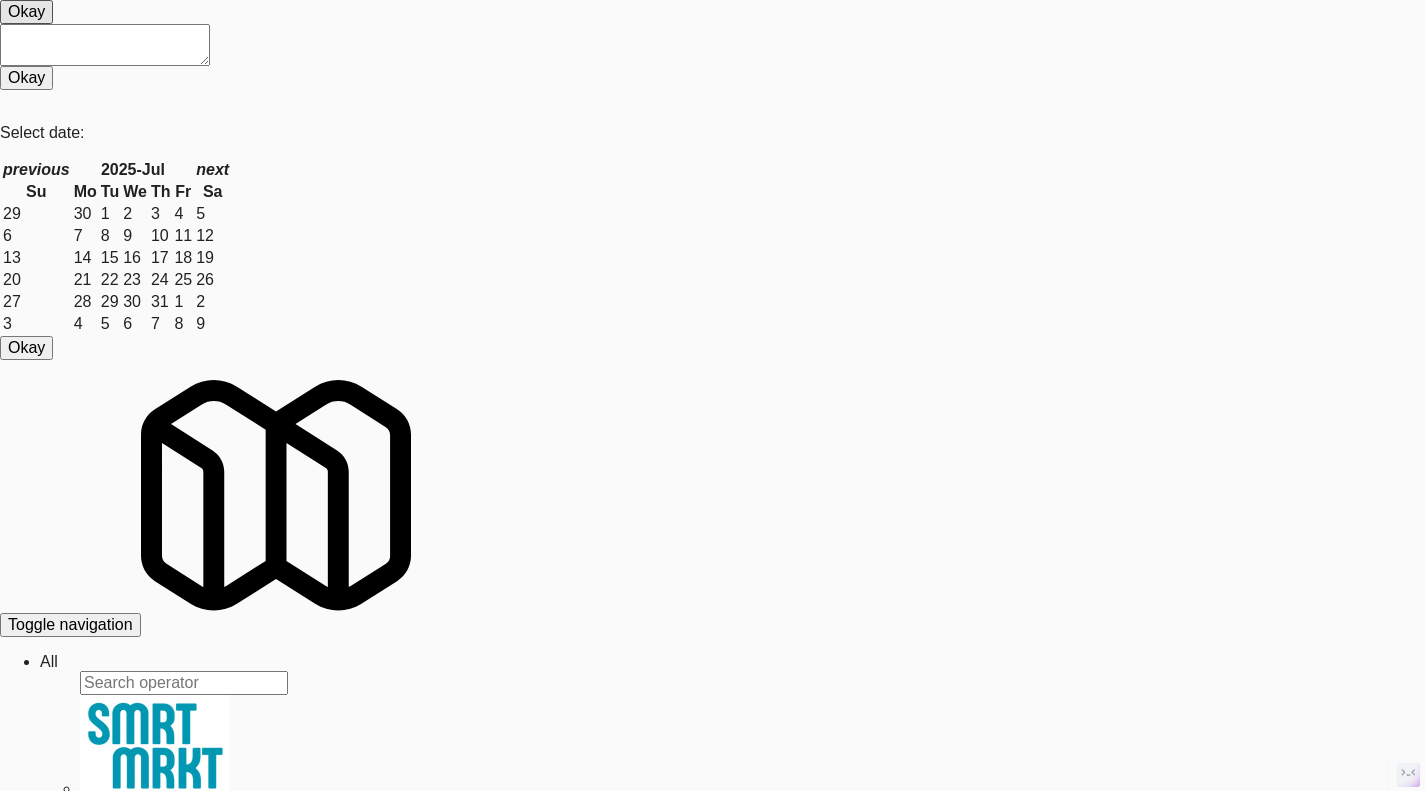 click on "Rock Solid Reboot (Left)" at bounding box center [732, 30554] 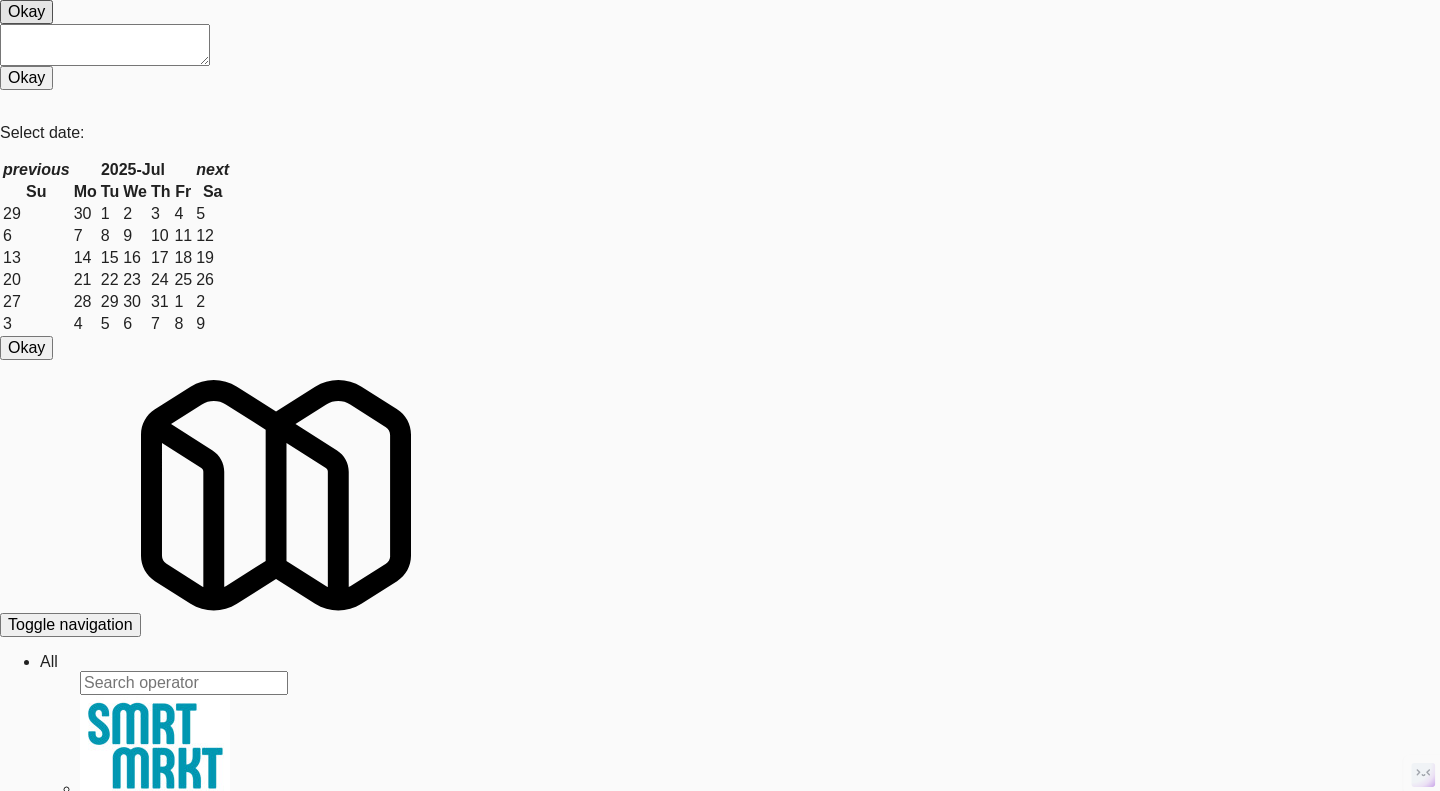 click on "Snapshot" at bounding box center [53, 31217] 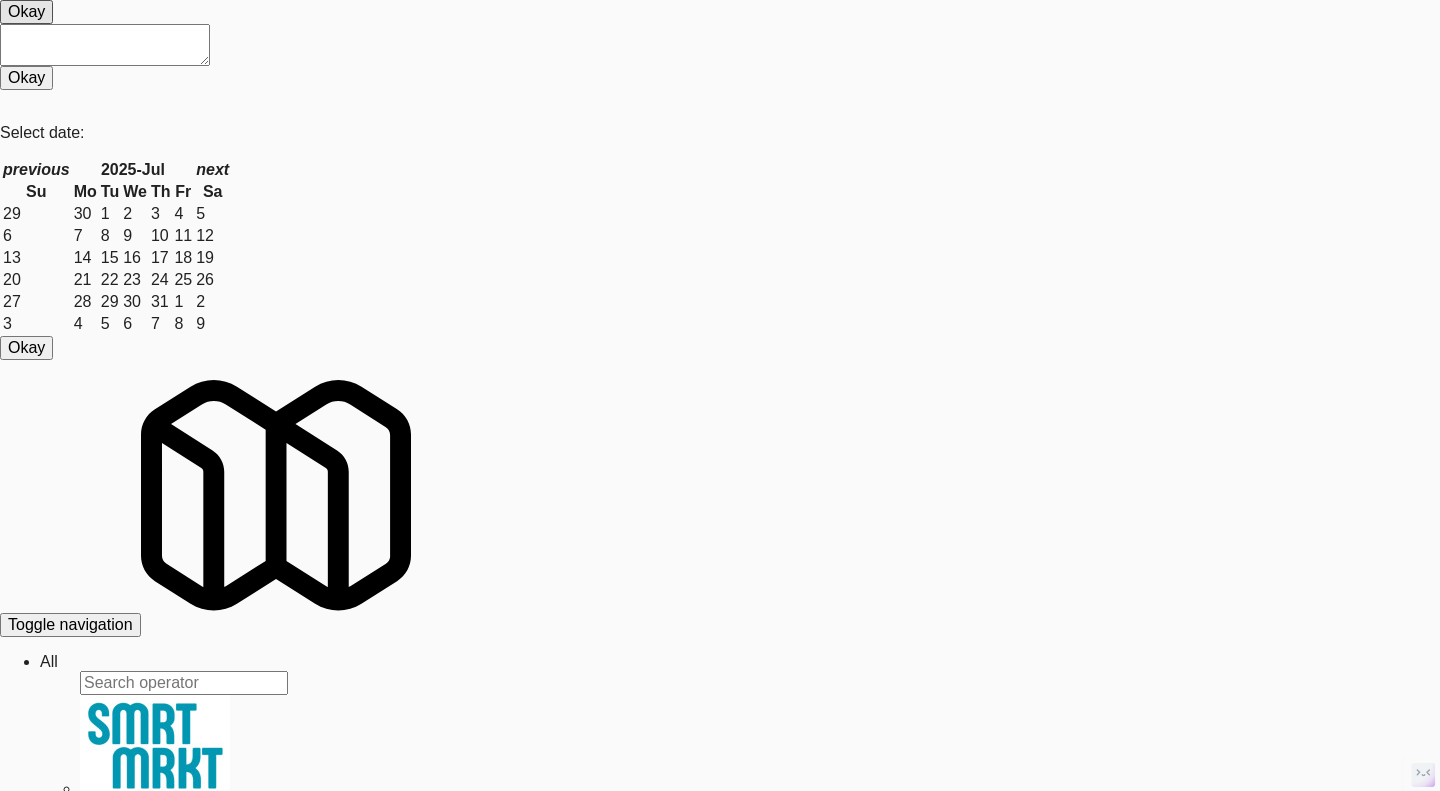 click on "System Check" at bounding box center [53, 31217] 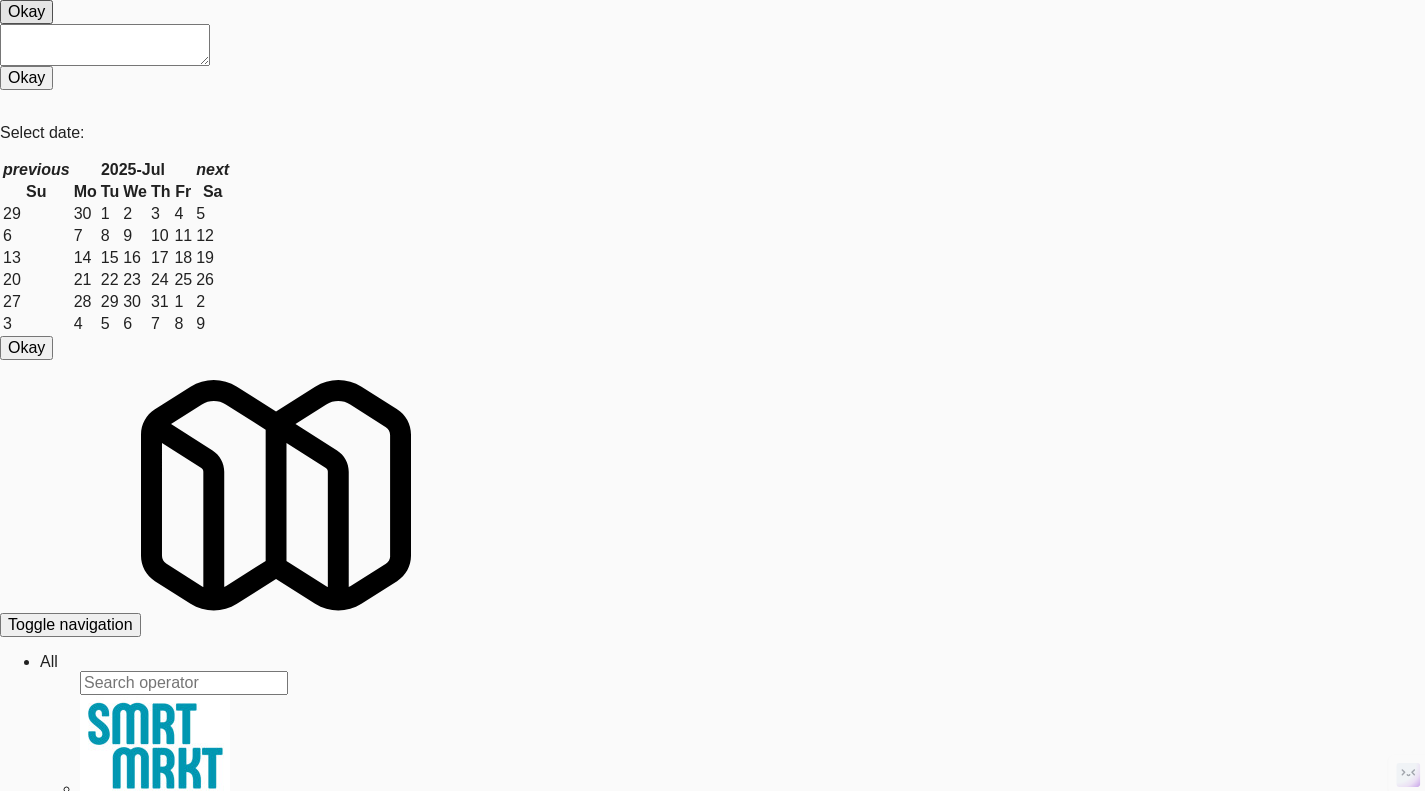 click on "View" at bounding box center [161, 30839] 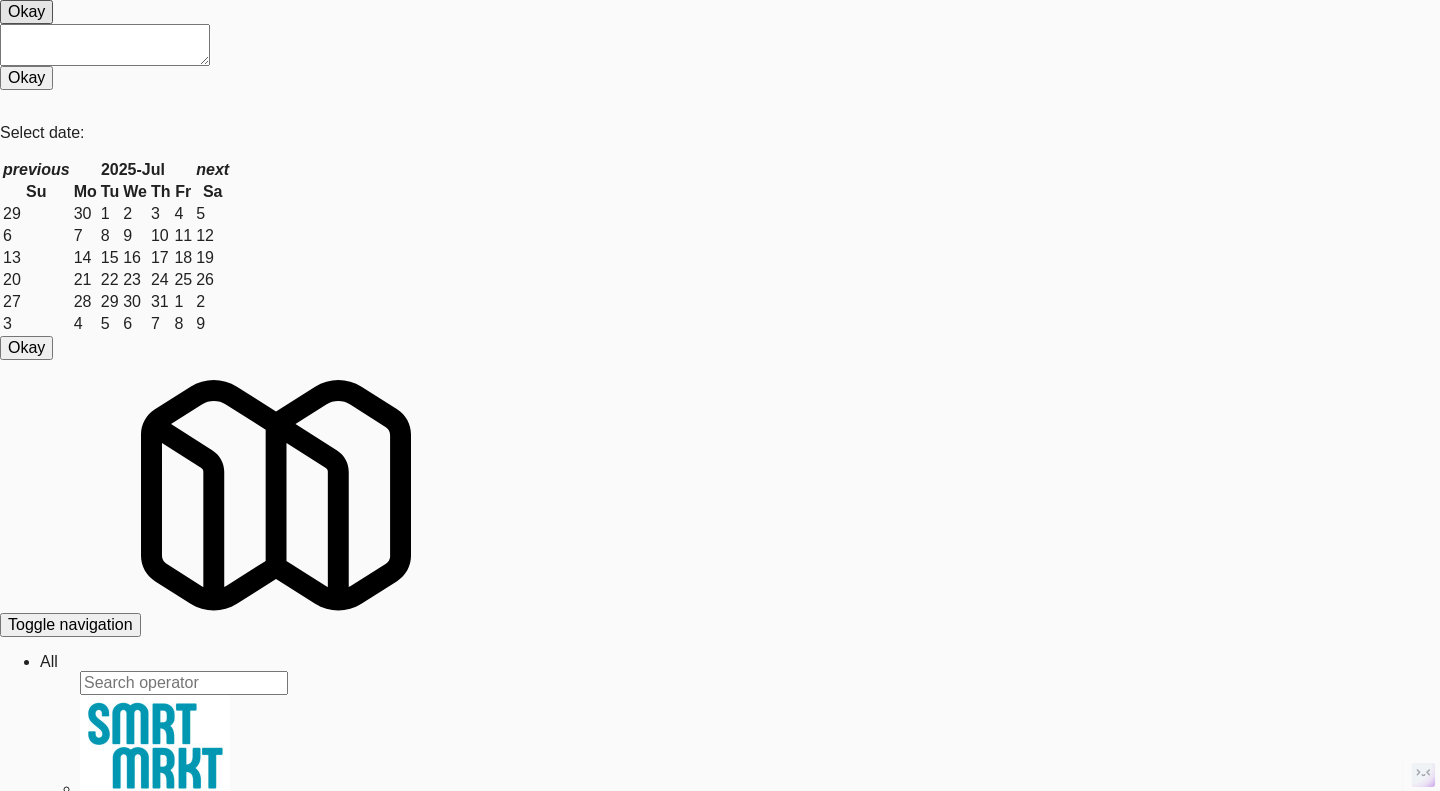 scroll, scrollTop: 0, scrollLeft: 0, axis: both 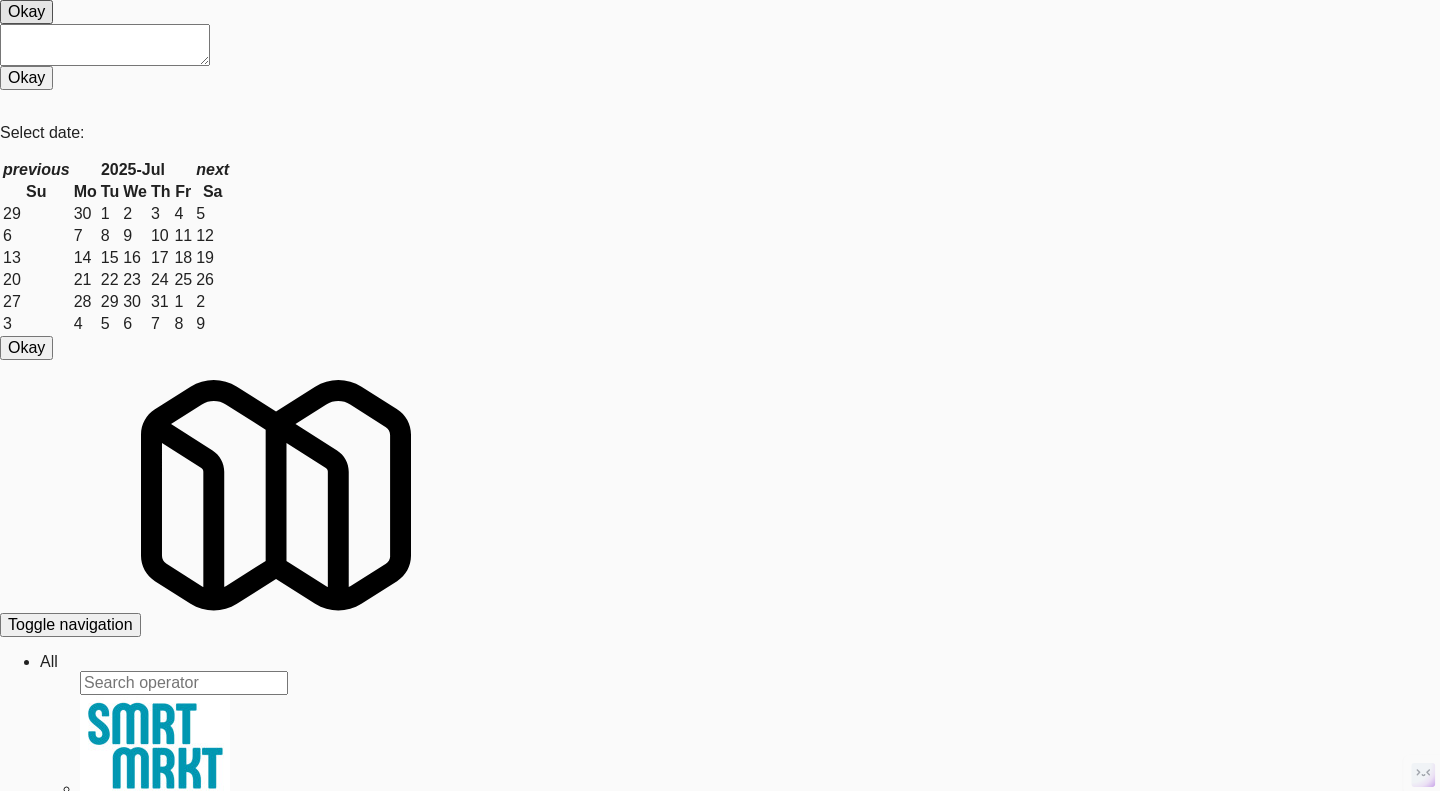 click on "Ping" at bounding box center [190, 31363] 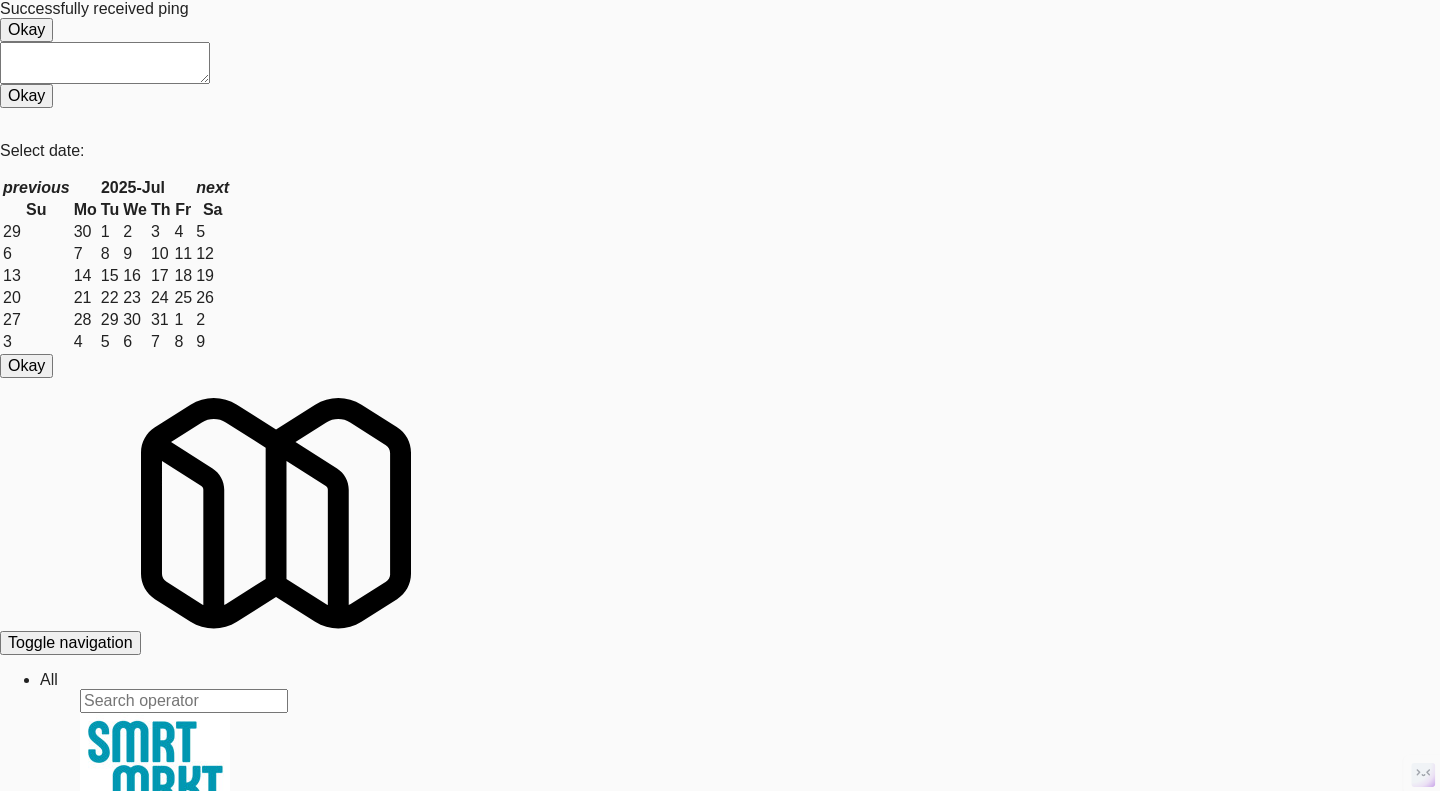 click on "System Check" at bounding box center [53, 31235] 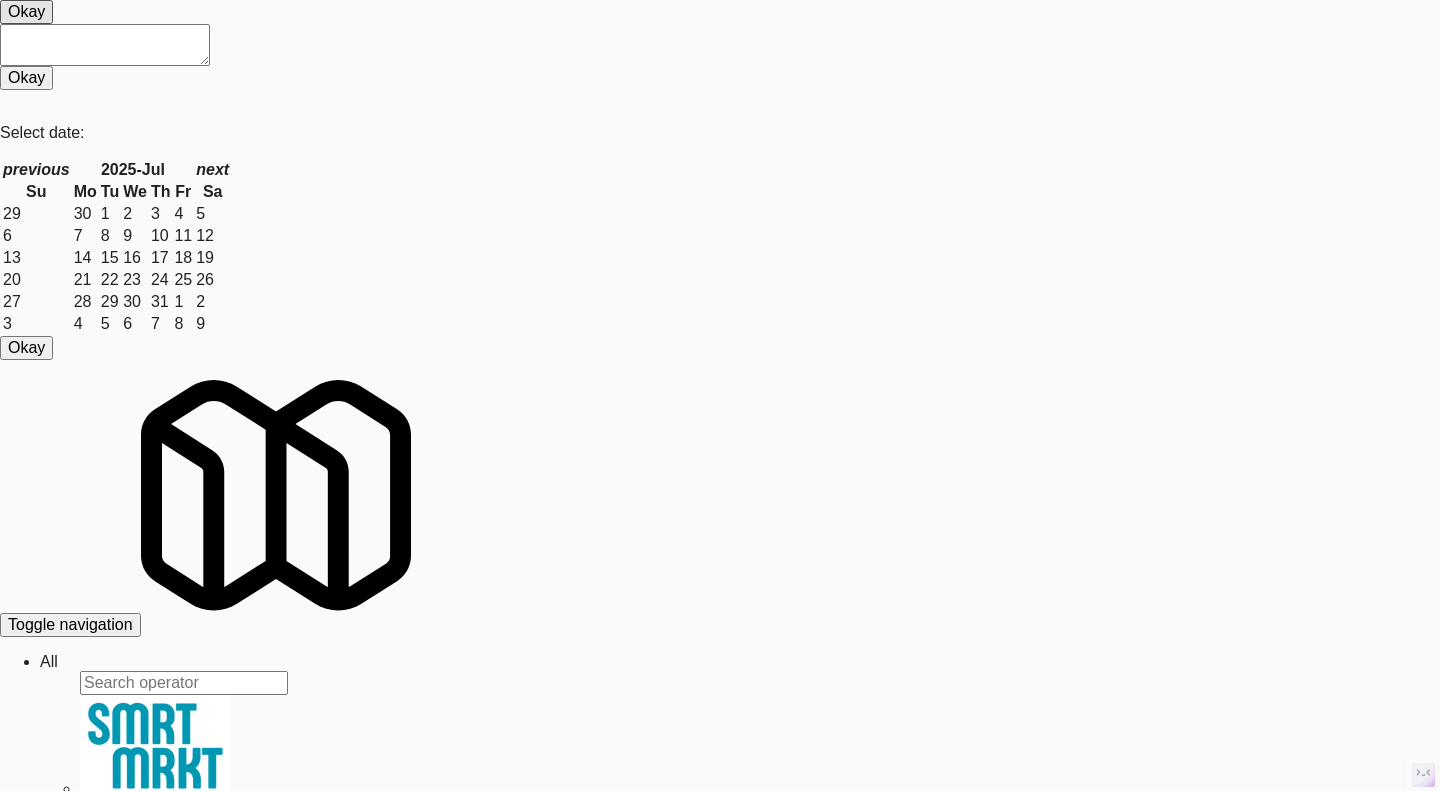 scroll, scrollTop: 762, scrollLeft: 0, axis: vertical 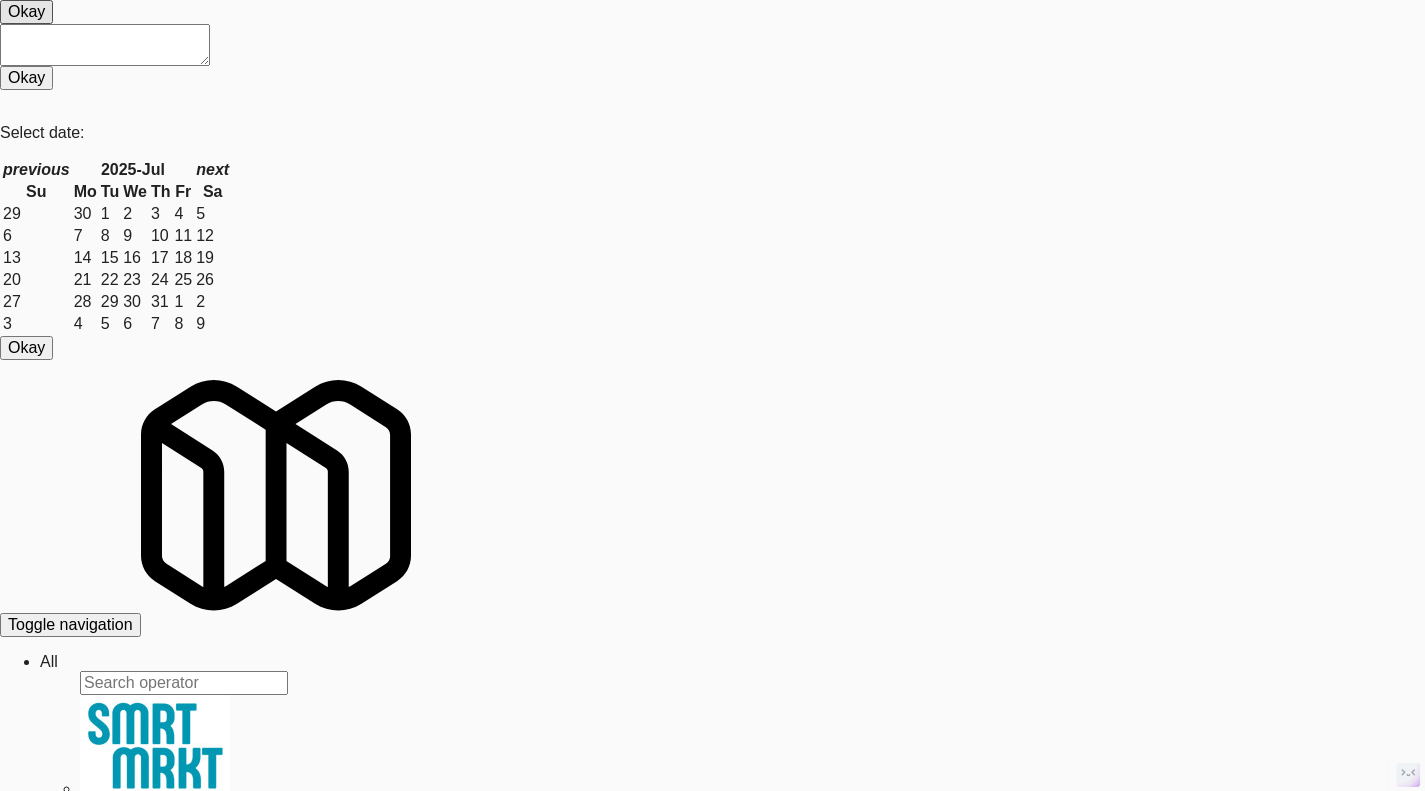 click on "View" at bounding box center [161, 30839] 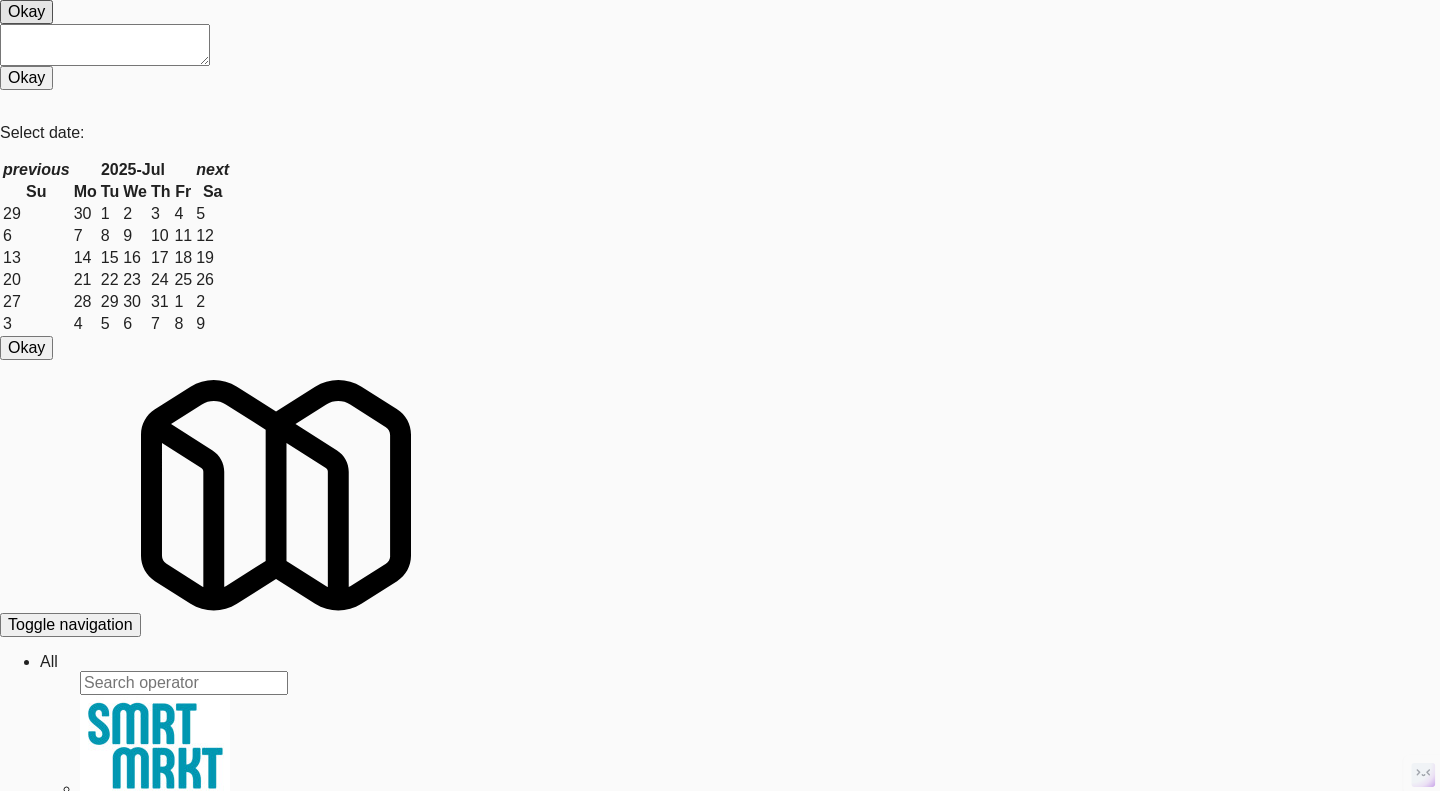 scroll, scrollTop: 0, scrollLeft: 0, axis: both 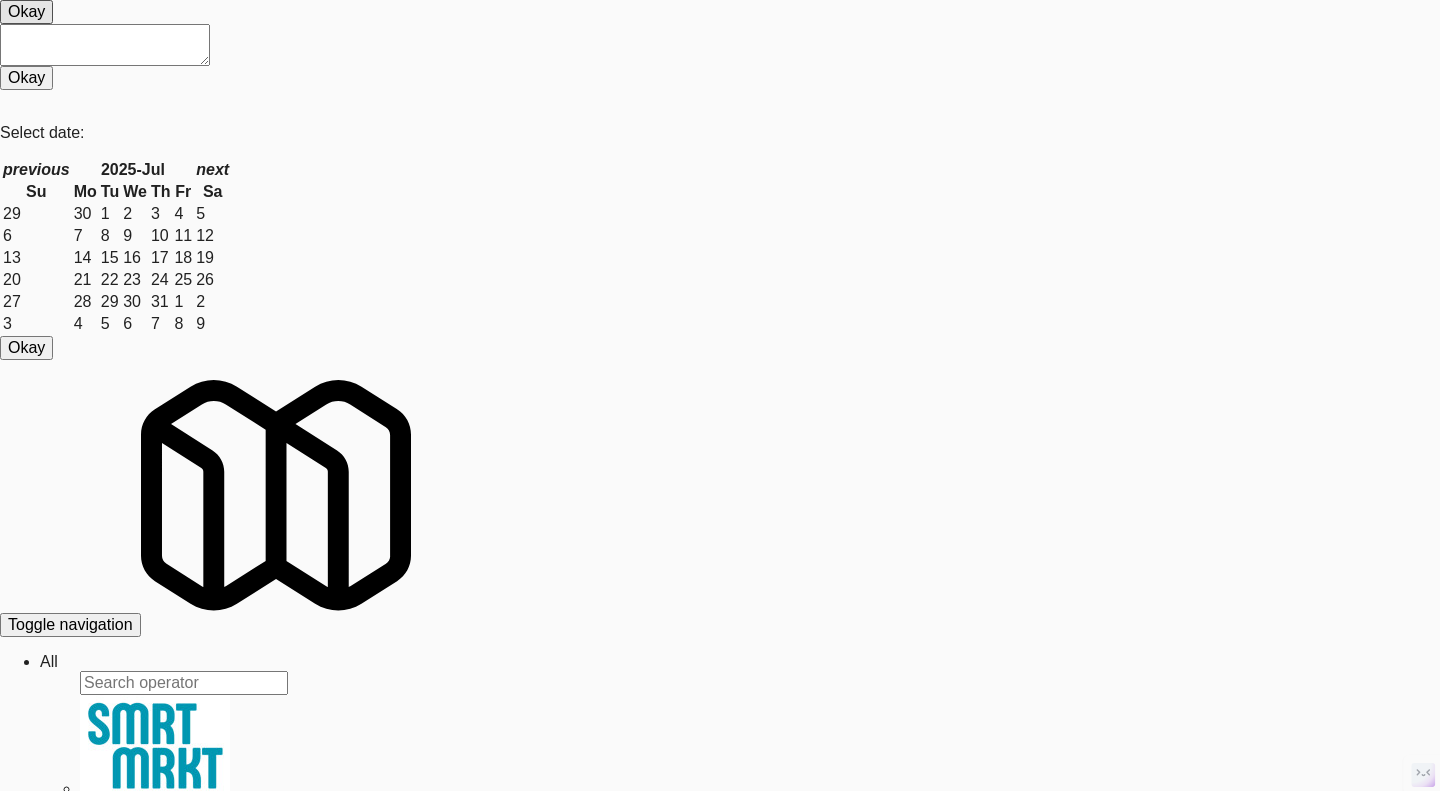 click on "Ping" at bounding box center (190, 31363) 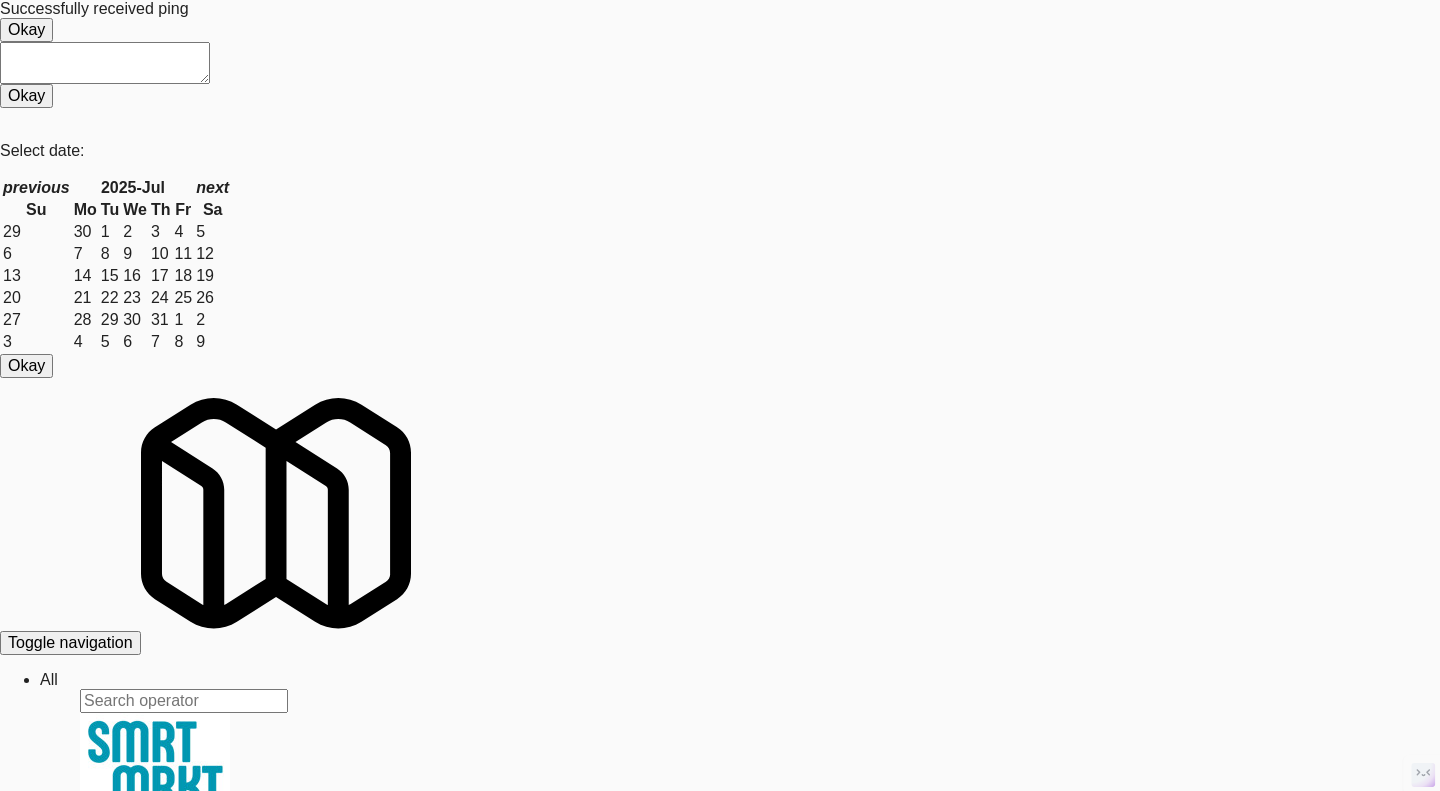 click at bounding box center [720, 31193] 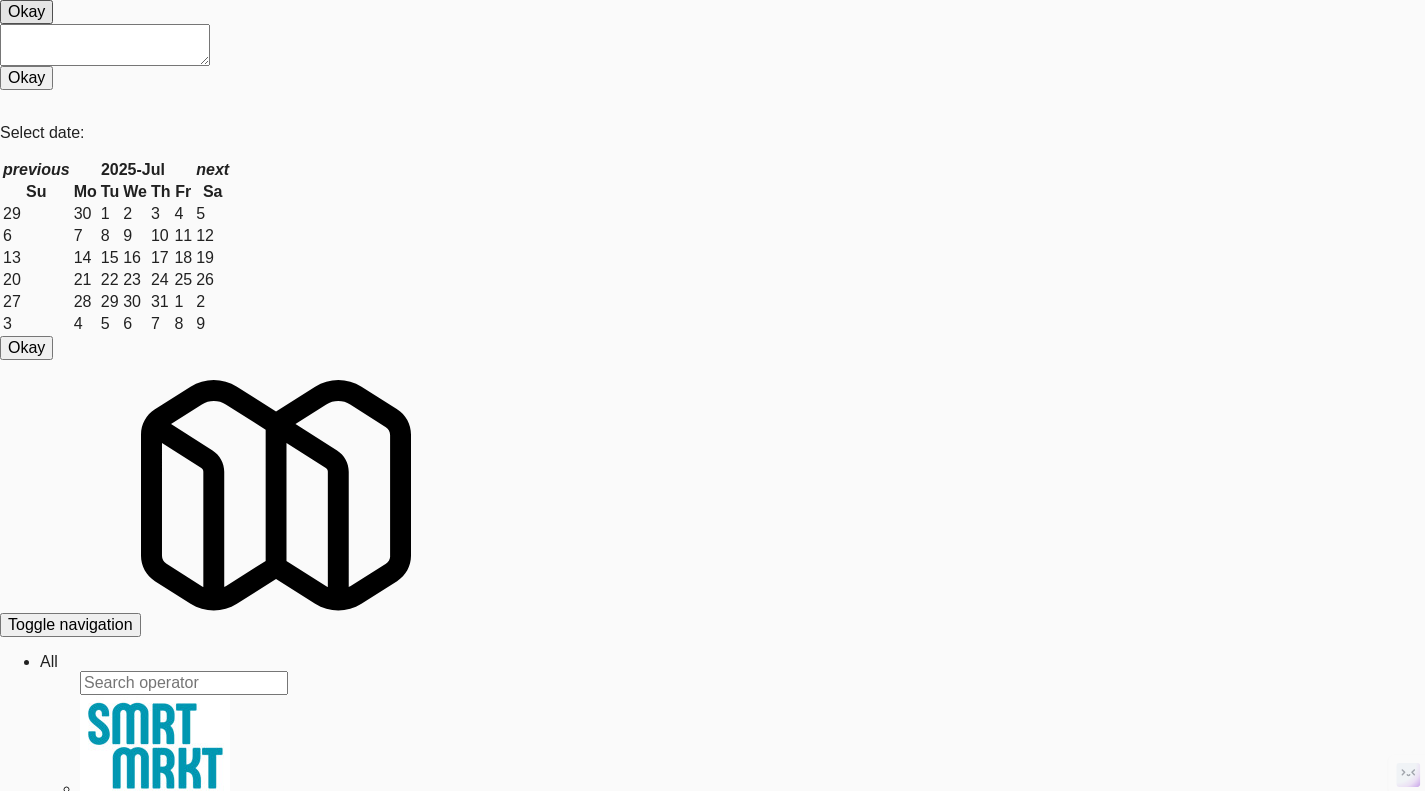 click on "View" at bounding box center (161, 30839) 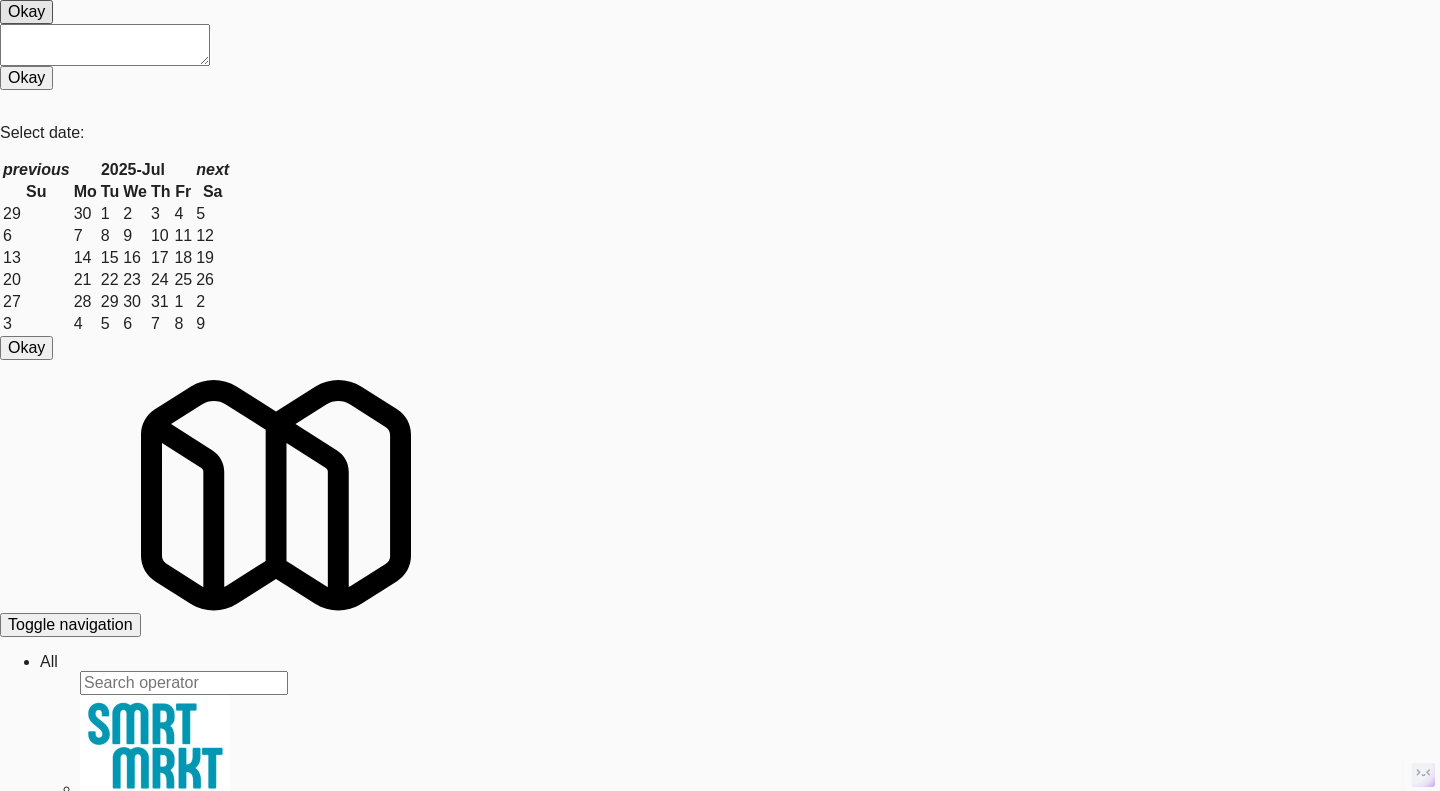 click on "Ping" at bounding box center [190, 31363] 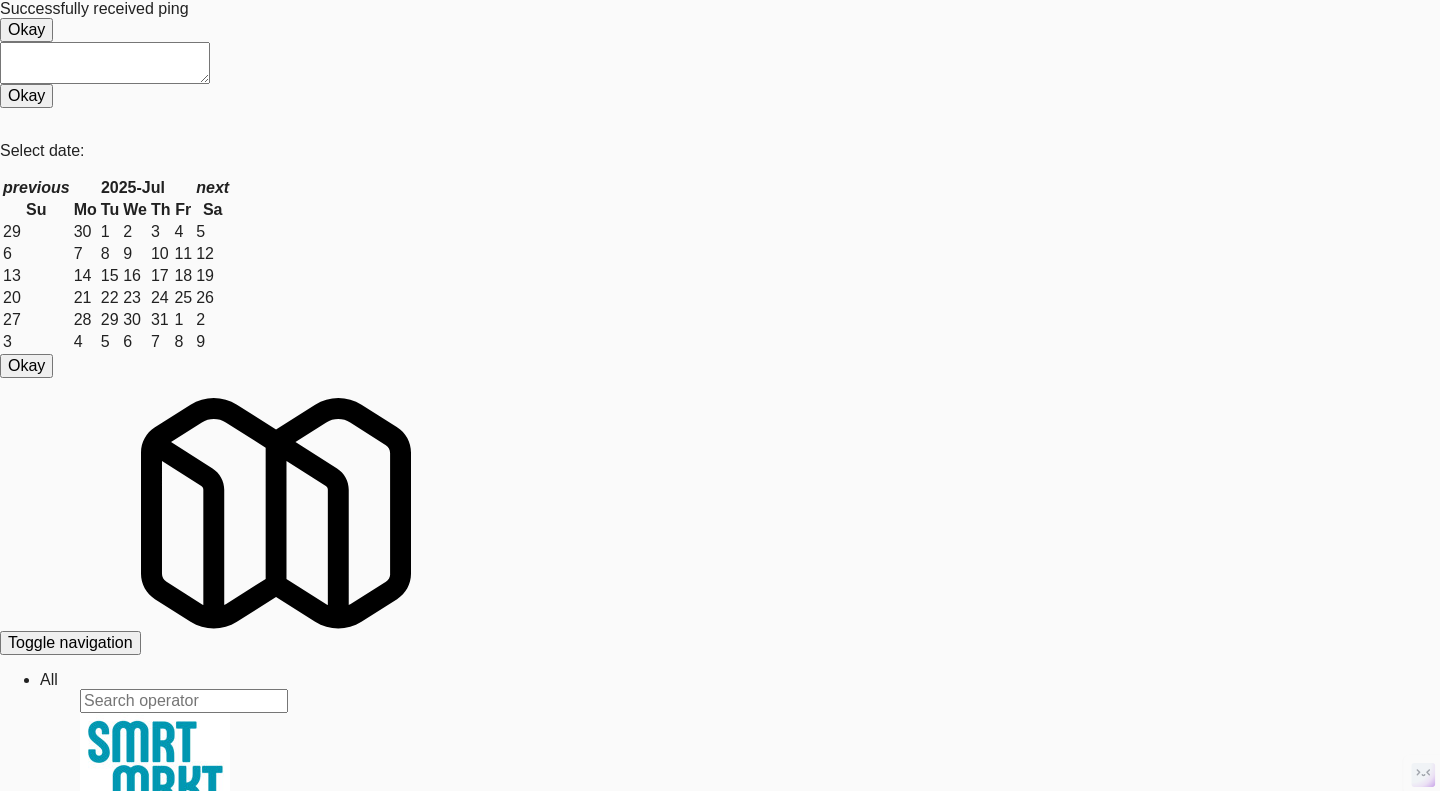 click on "System Check" at bounding box center (53, 31235) 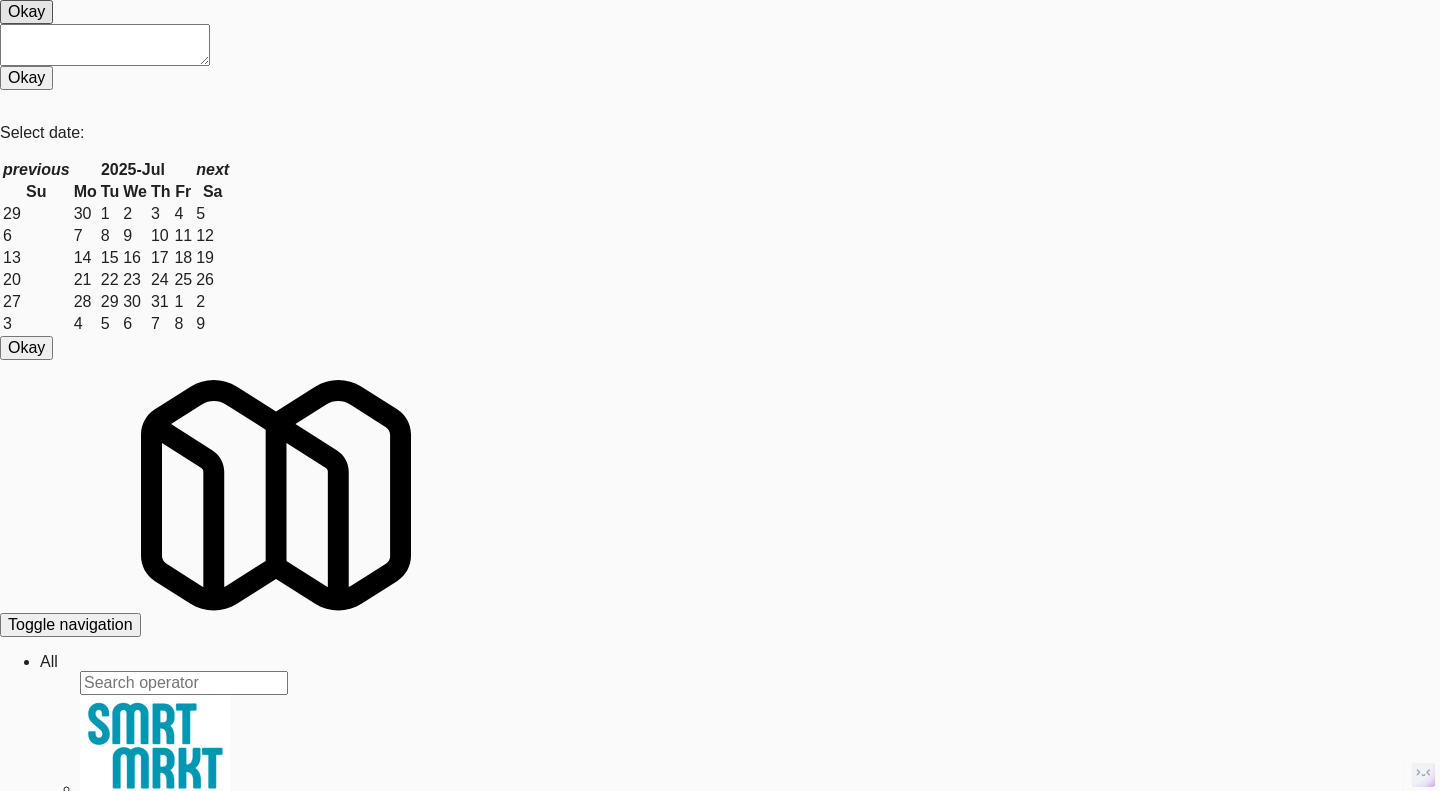 scroll, scrollTop: 0, scrollLeft: 0, axis: both 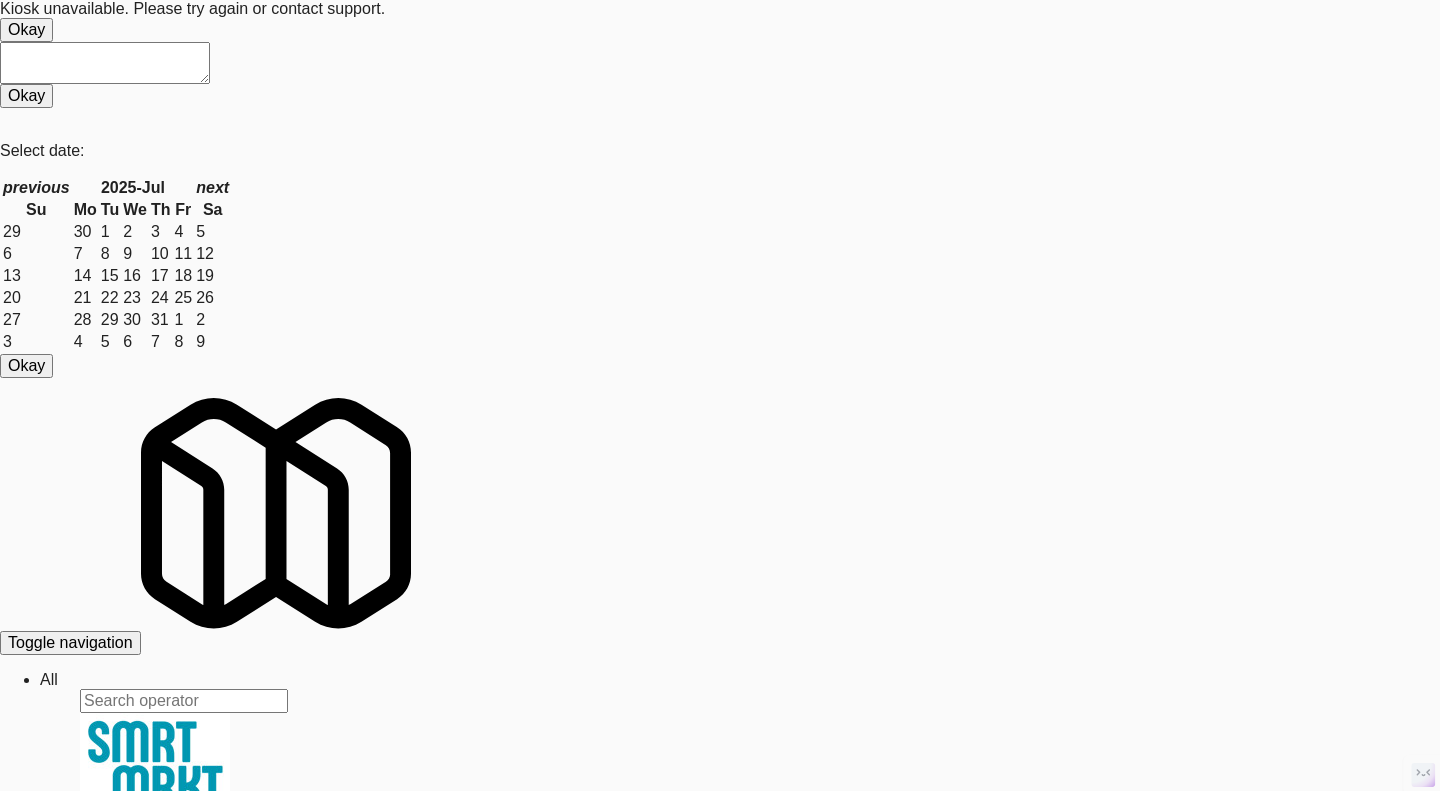 click on "Info" at bounding box center [53, 31235] 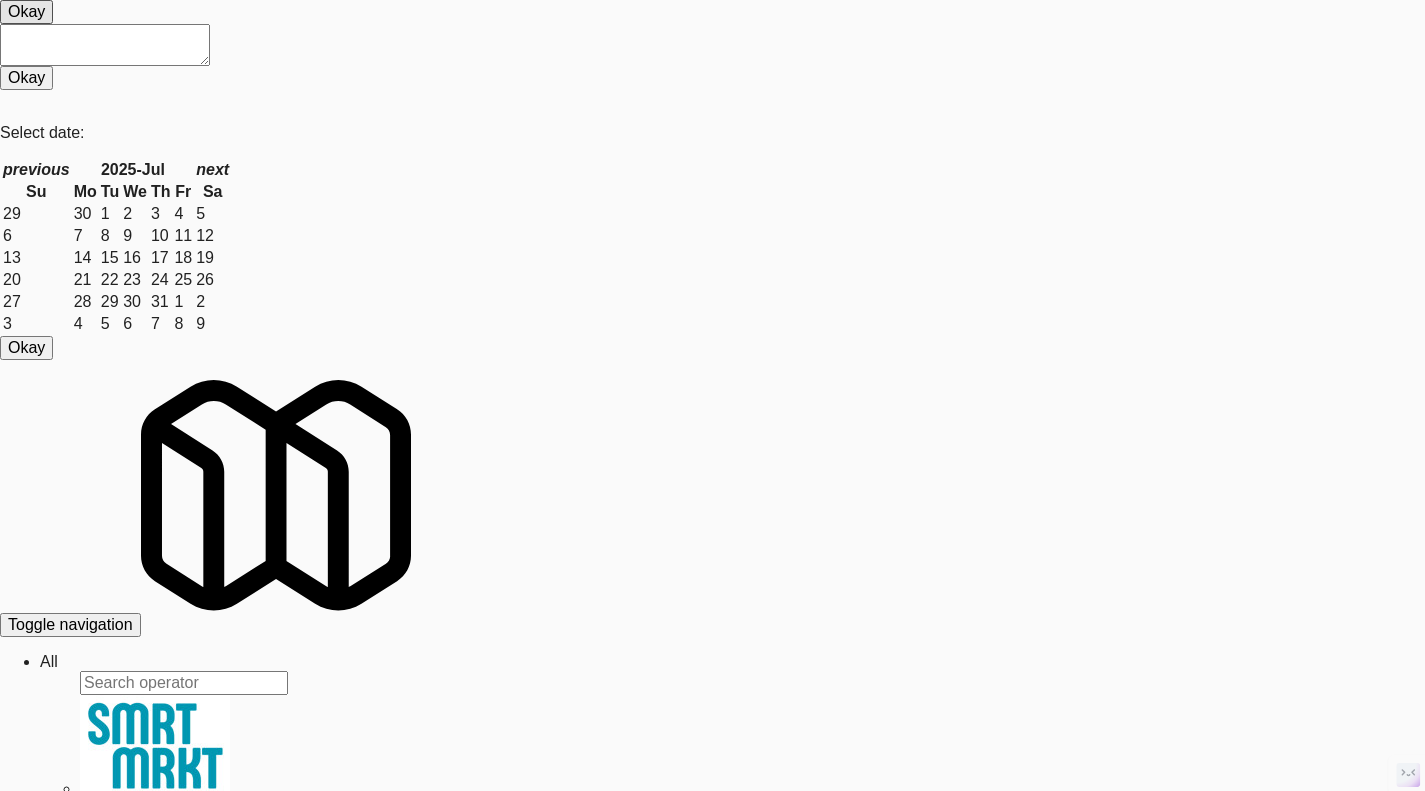 click on "View" at bounding box center [161, 30839] 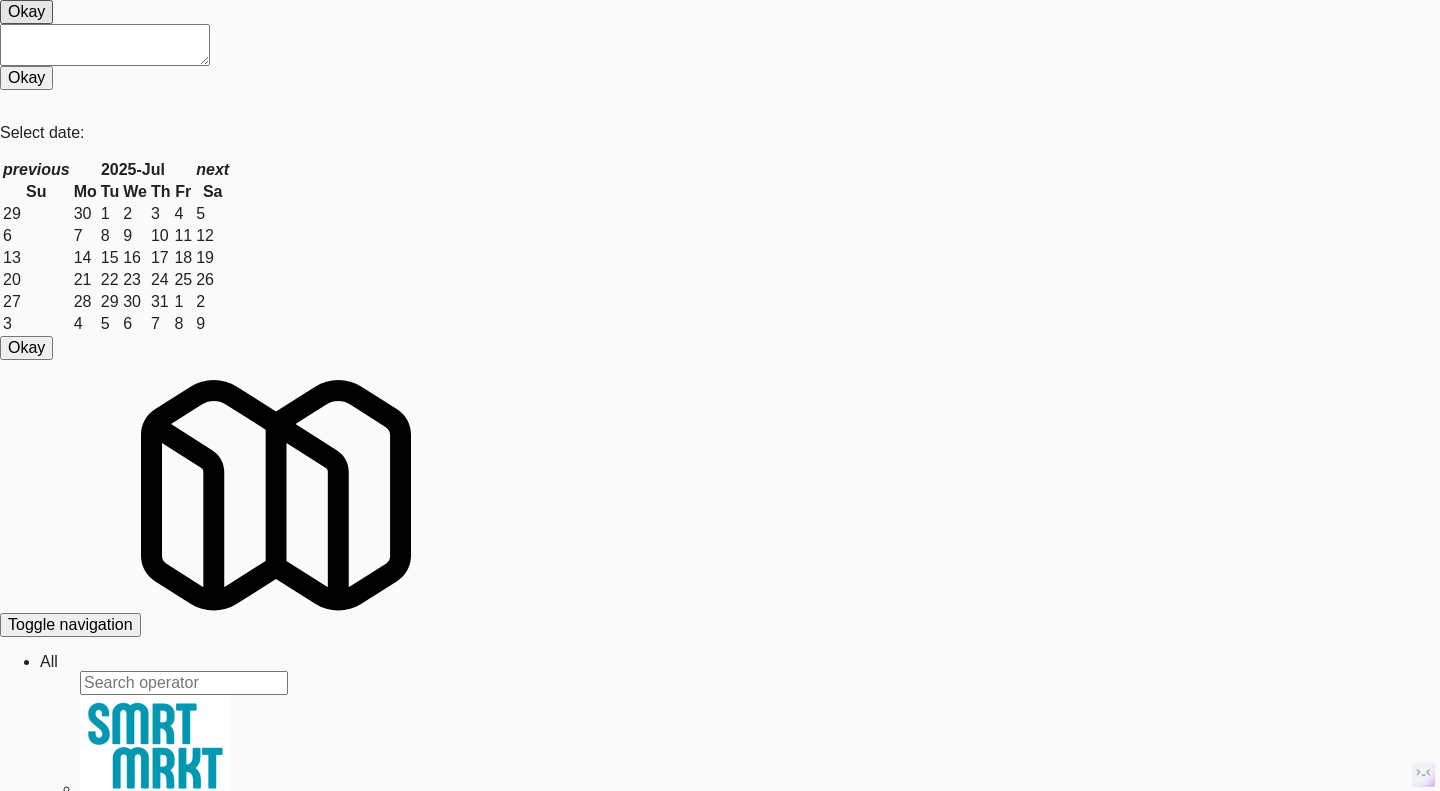 click at bounding box center (174, 31362) 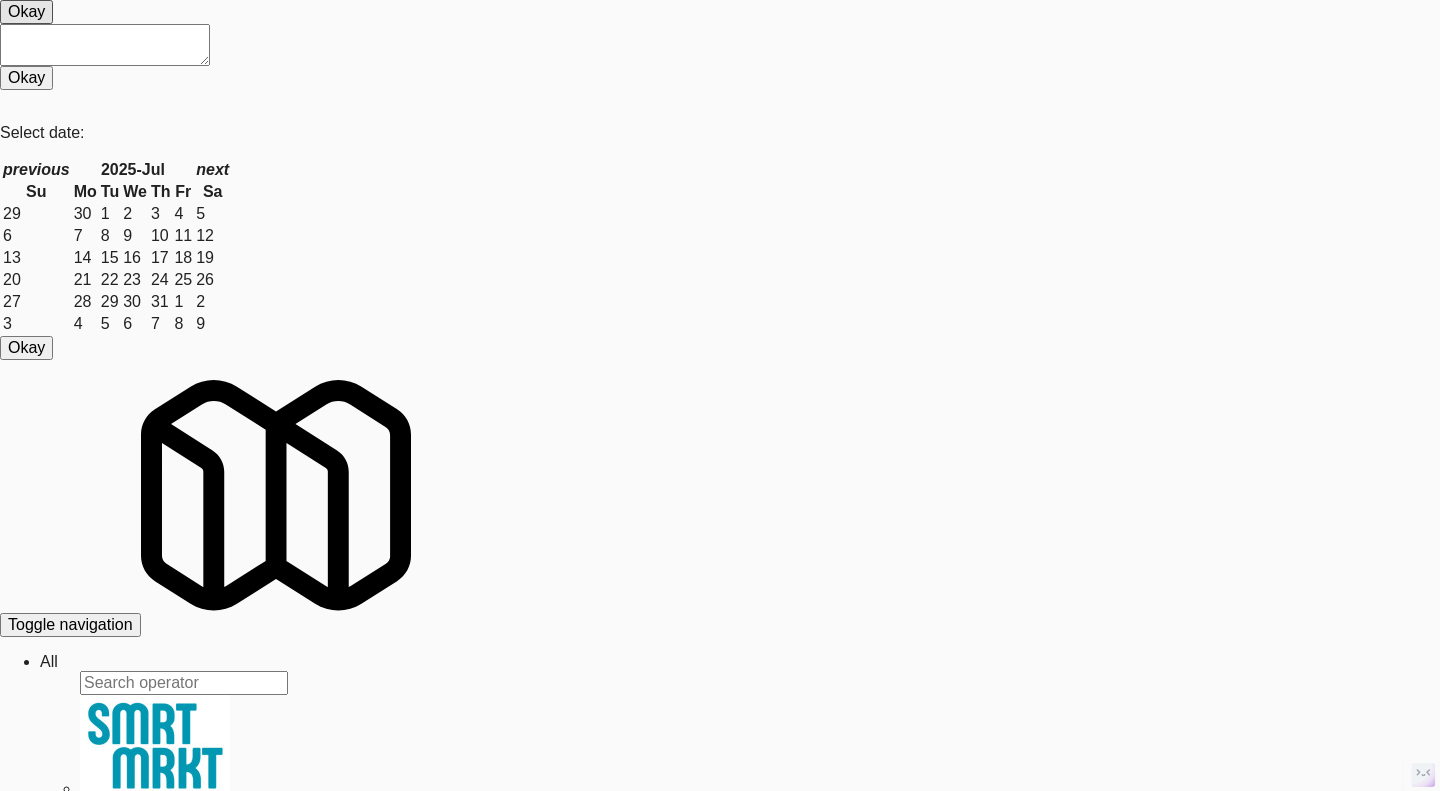click on "Ping" at bounding box center (190, 31363) 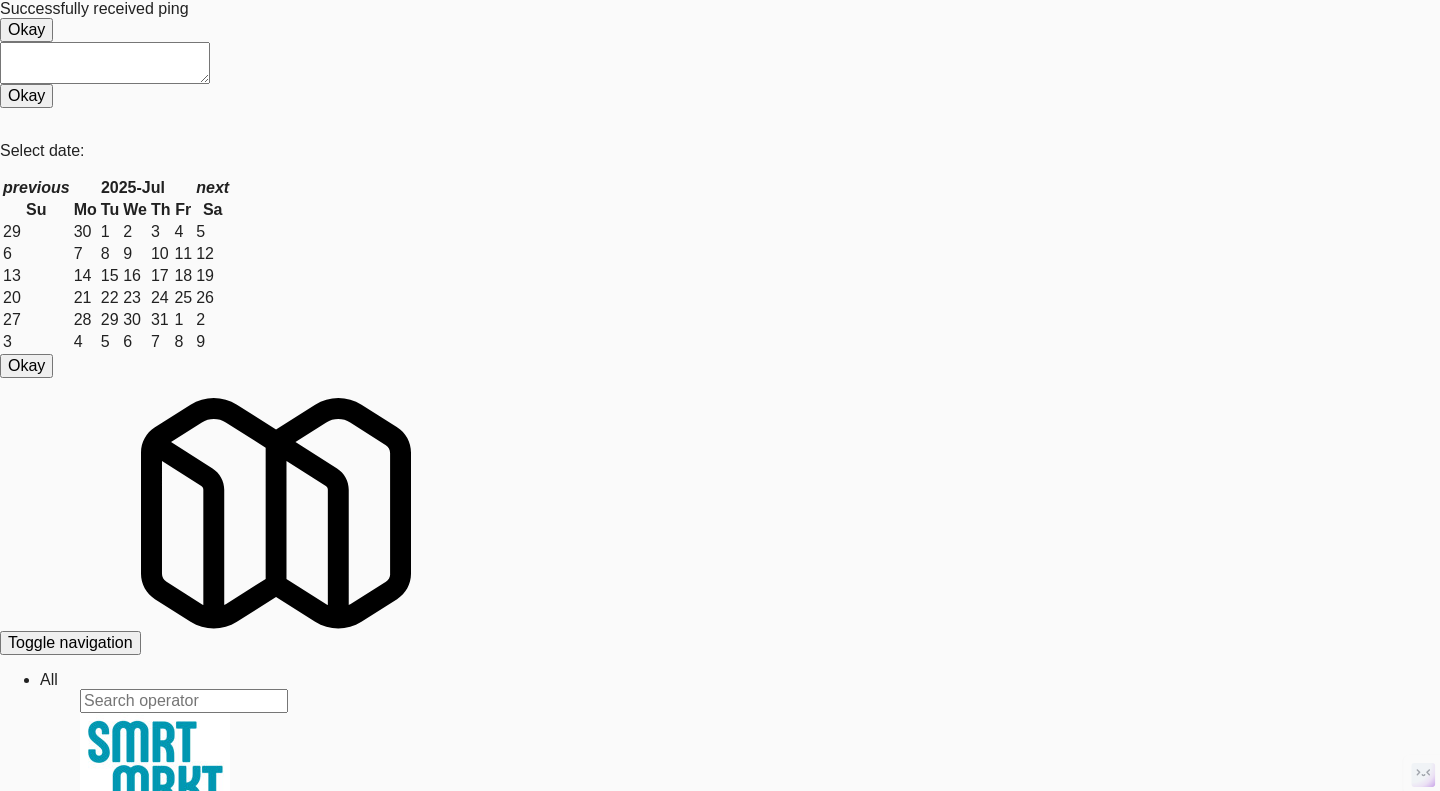 click on "System Check" at bounding box center [53, 31235] 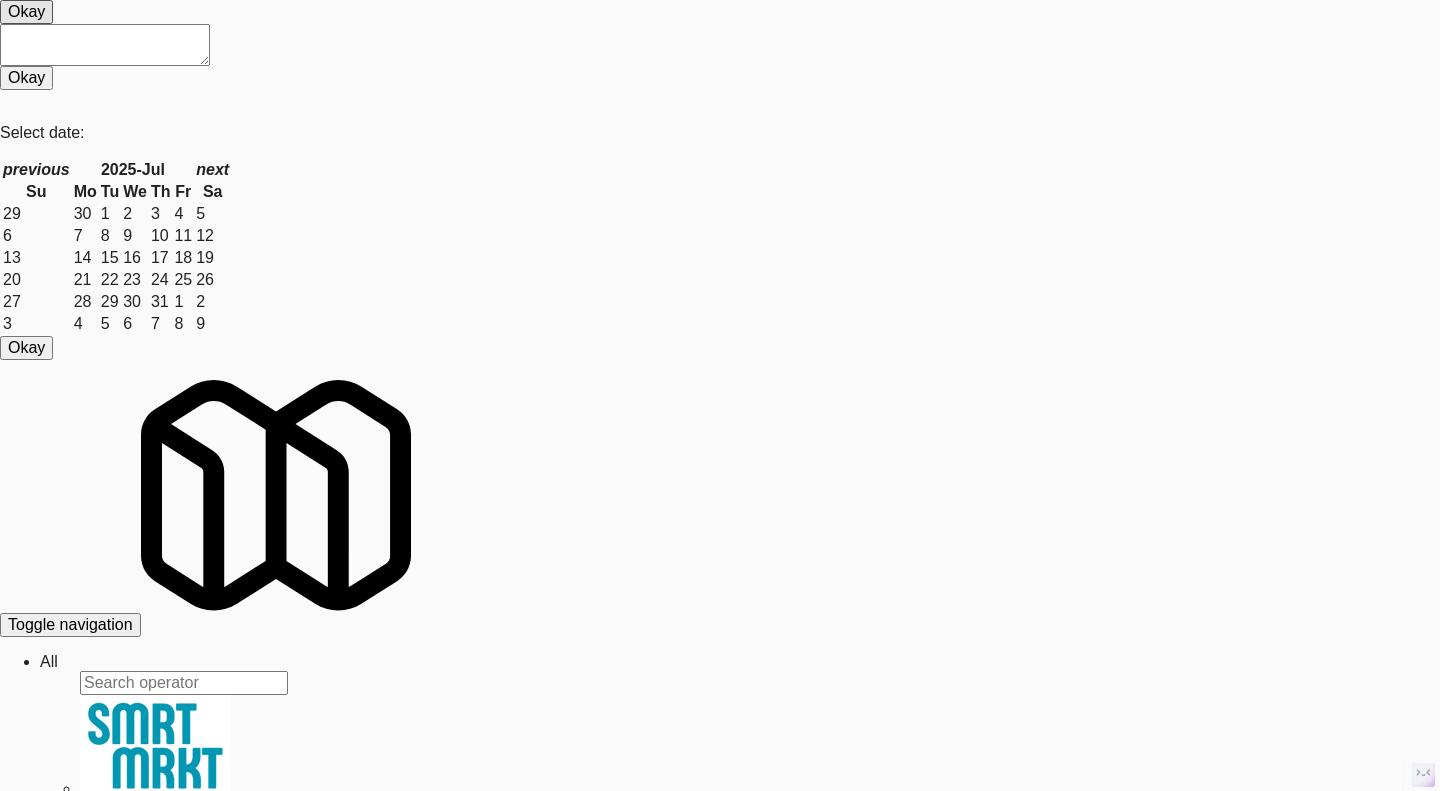 scroll, scrollTop: 762, scrollLeft: 0, axis: vertical 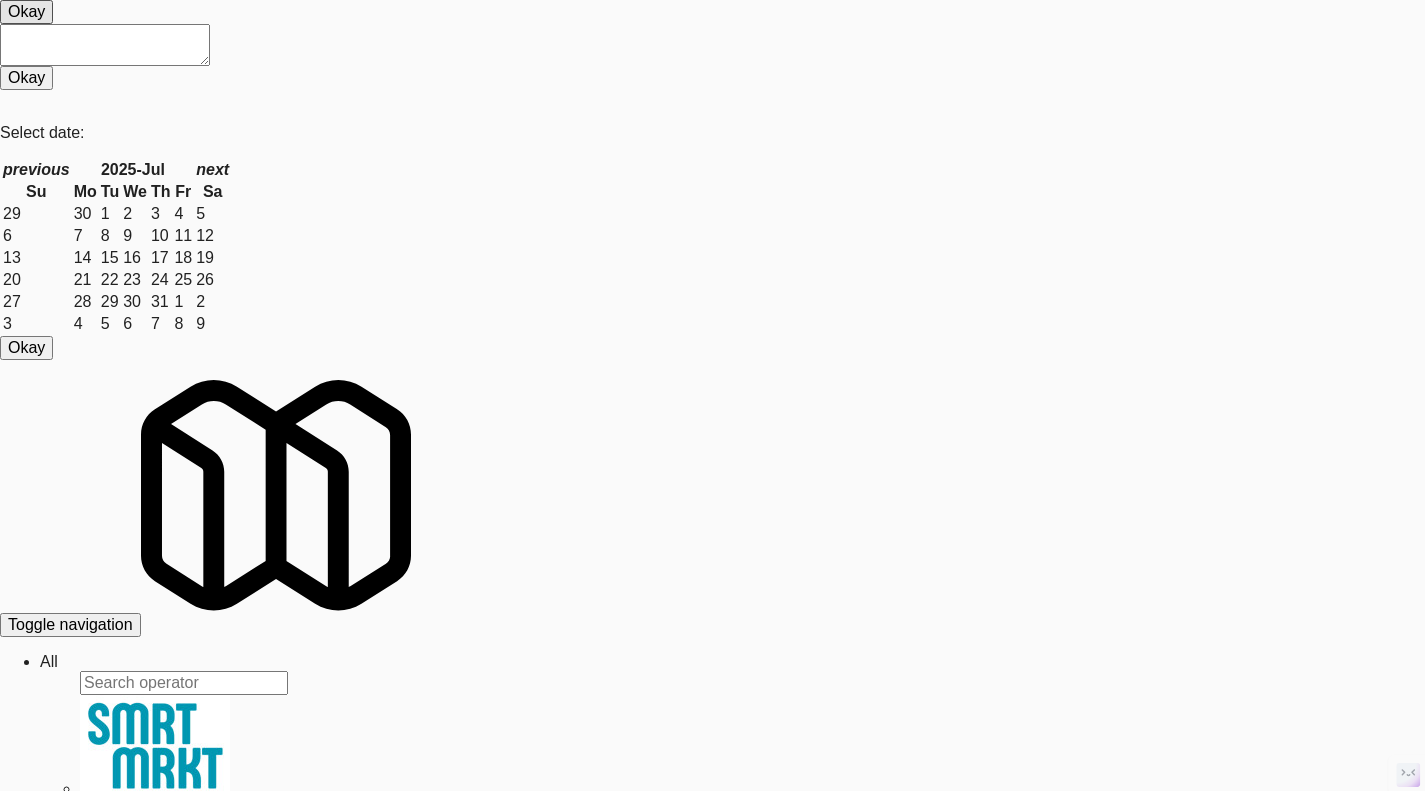click on "View" at bounding box center [161, 30839] 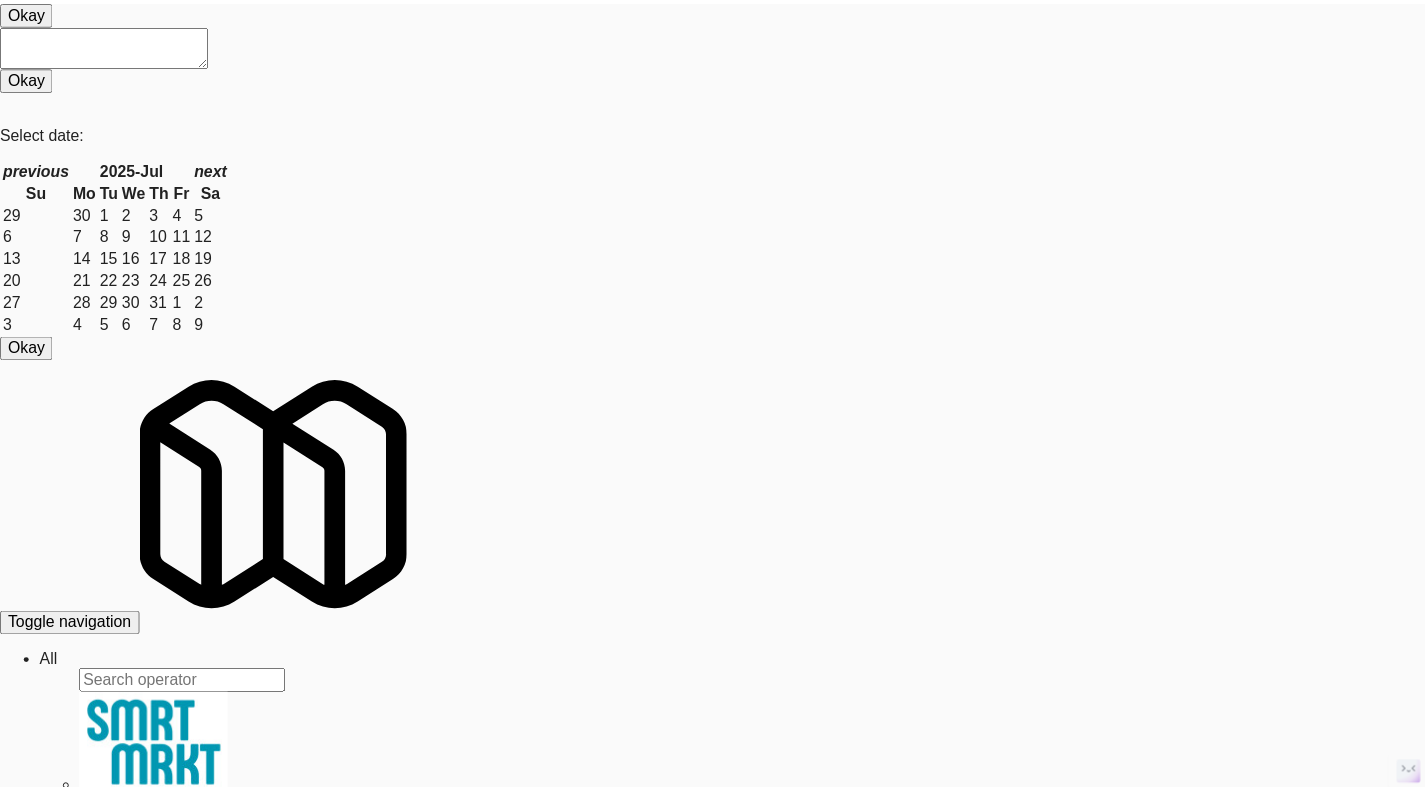 scroll, scrollTop: 0, scrollLeft: 0, axis: both 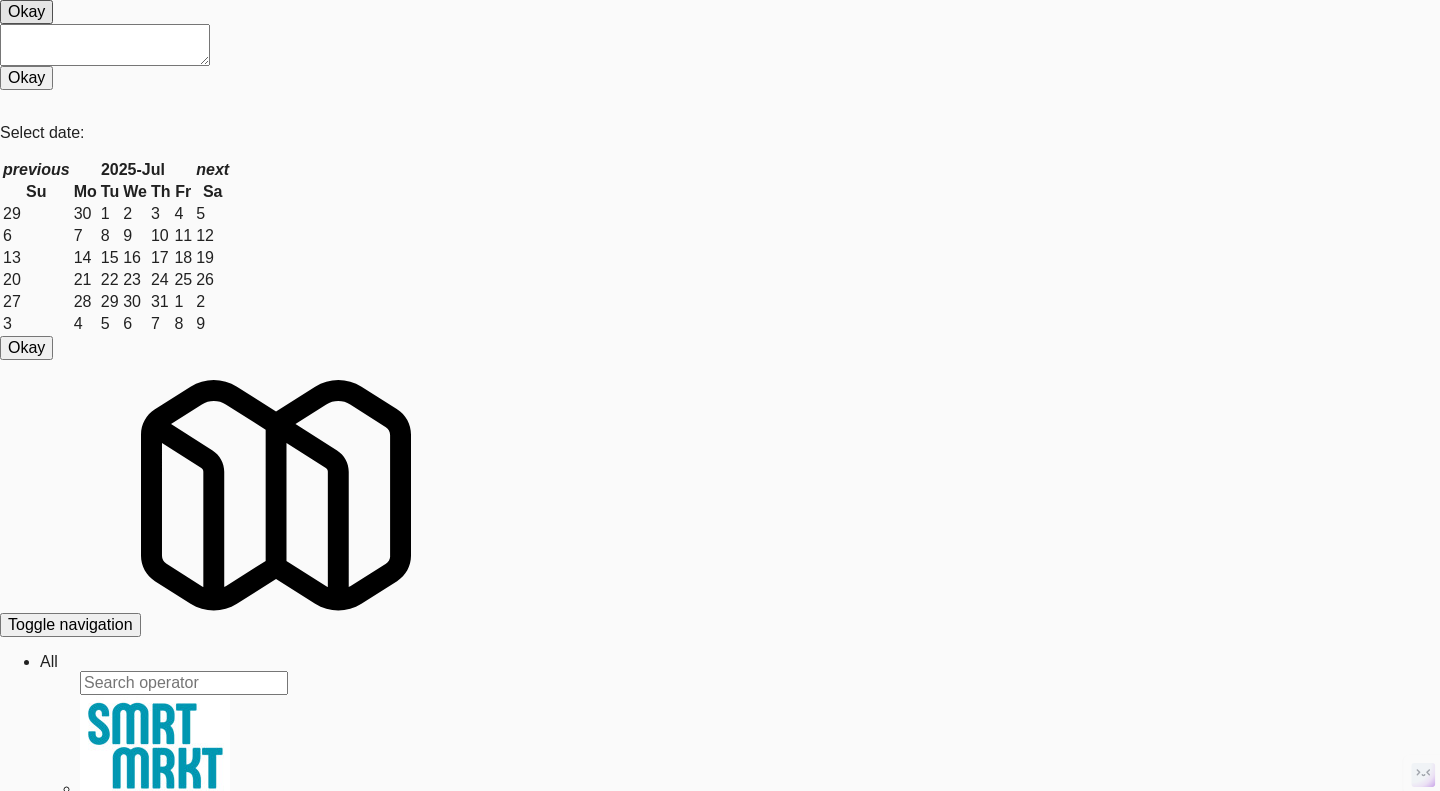 click at bounding box center (720, 31175) 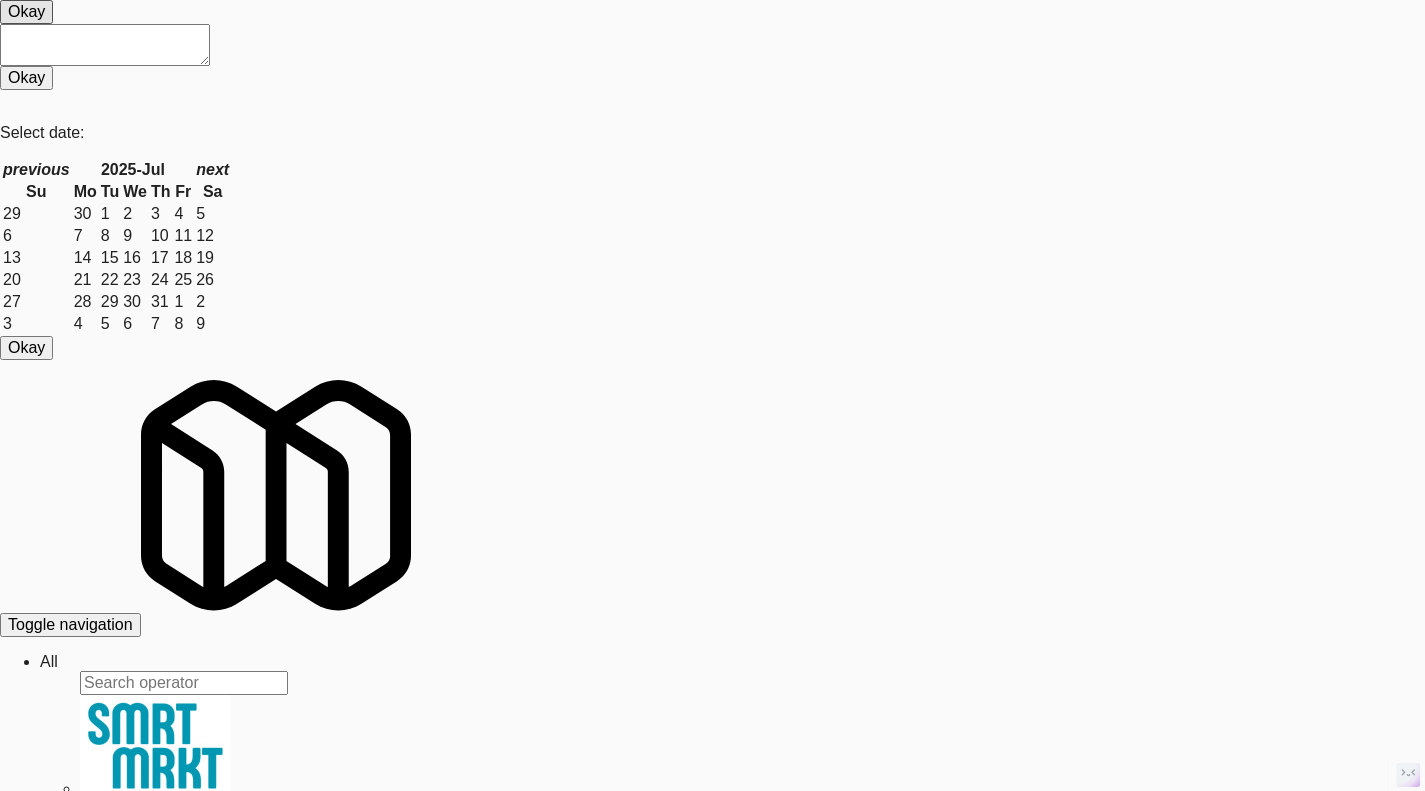click on "View" at bounding box center [161, 30839] 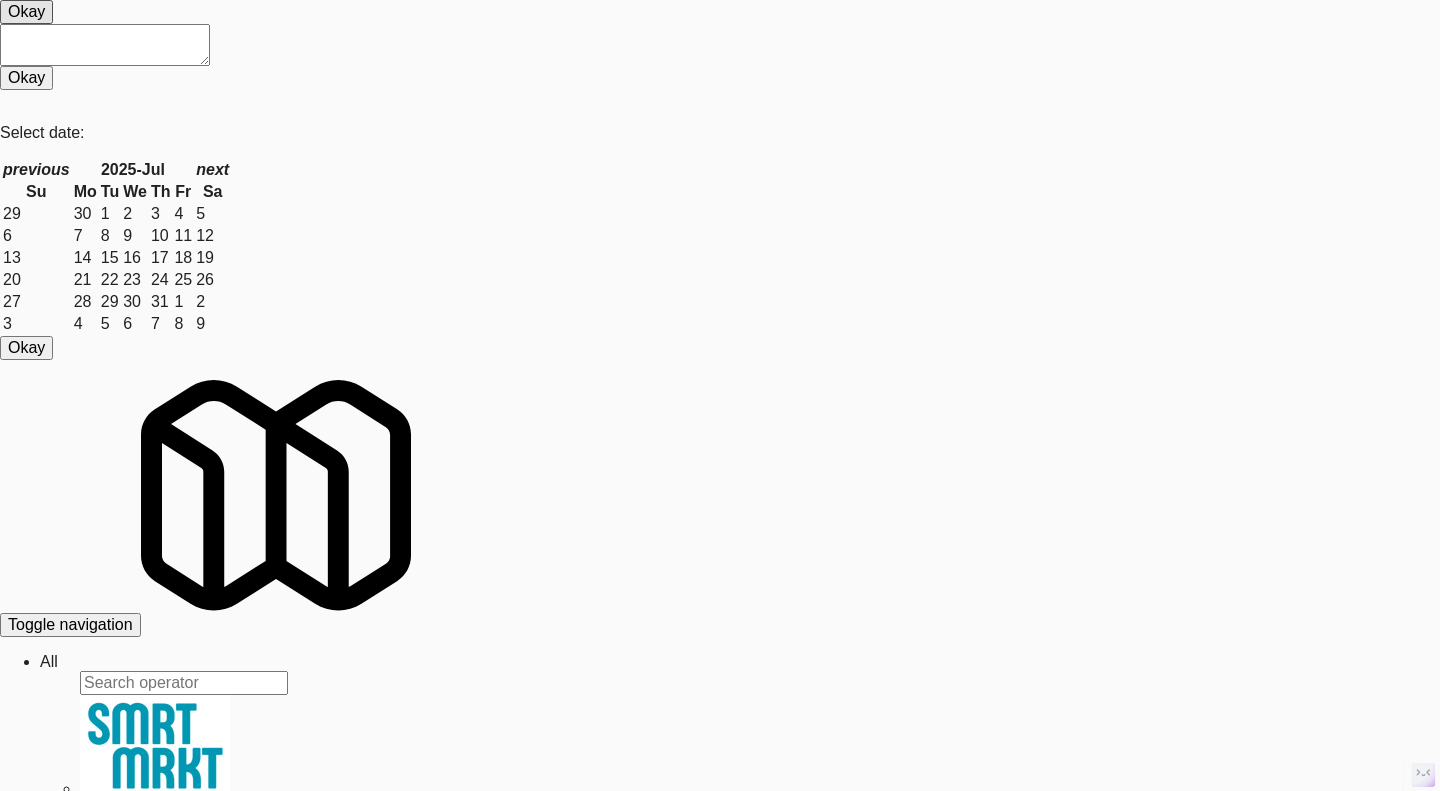 click at bounding box center (720, 31175) 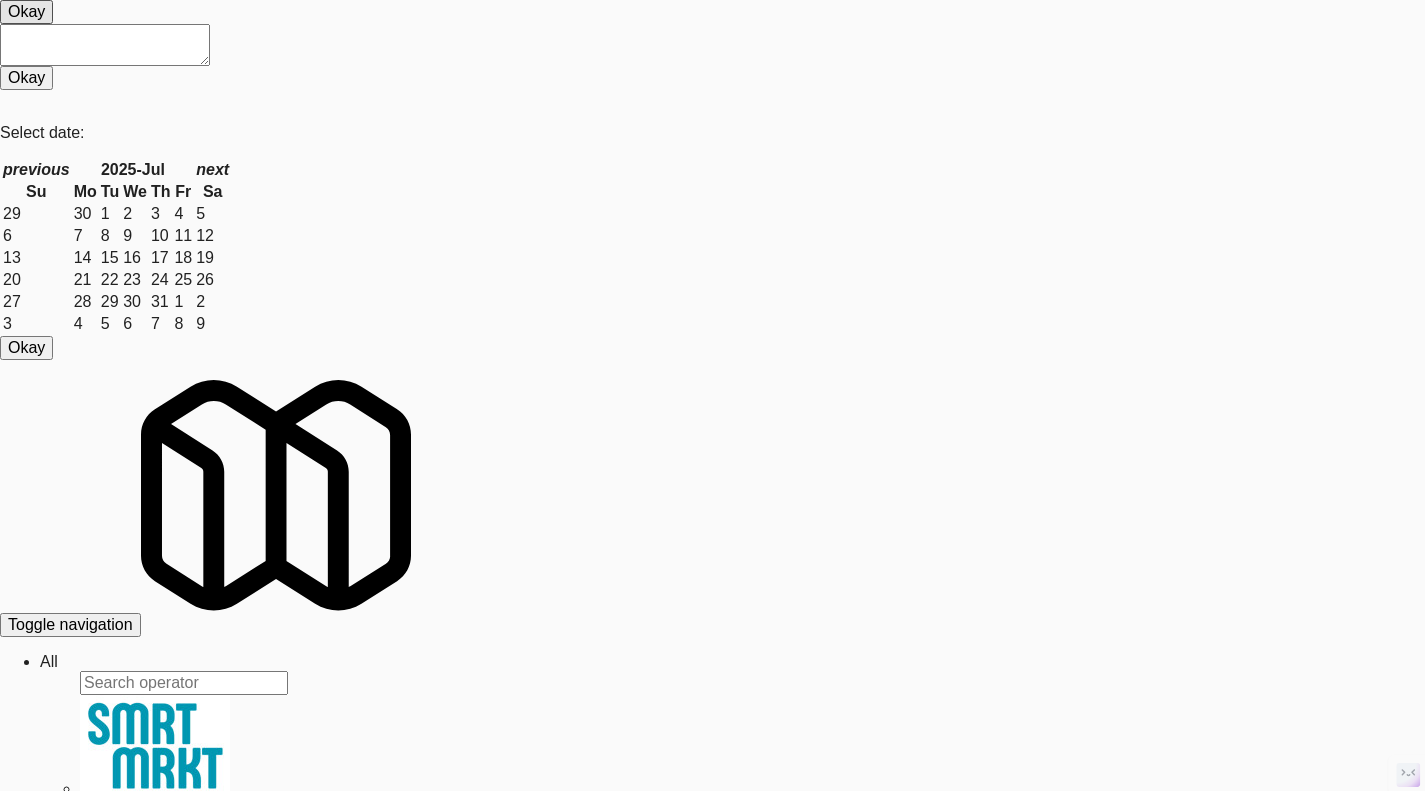 click on "Operations" at bounding box center (49, 661) 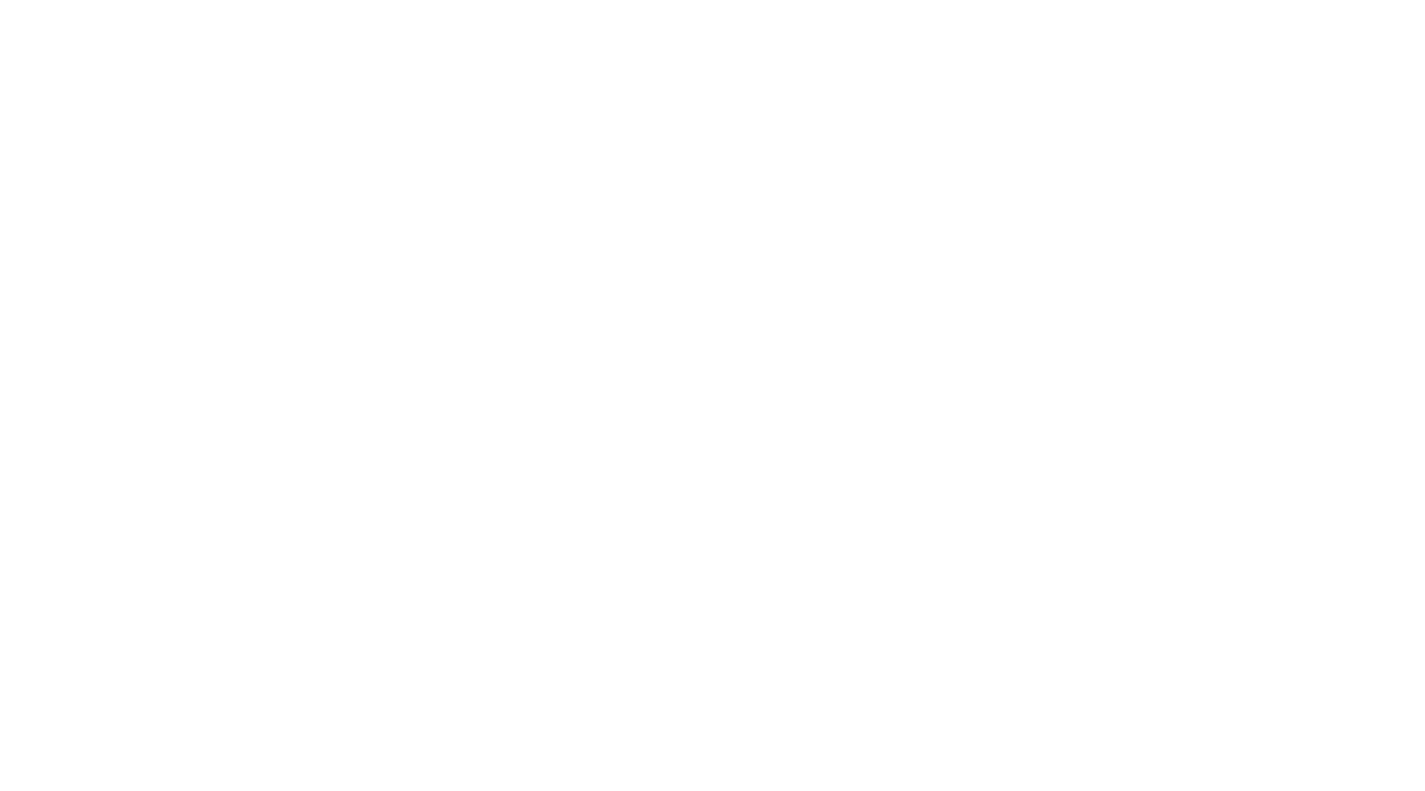 scroll, scrollTop: 0, scrollLeft: 0, axis: both 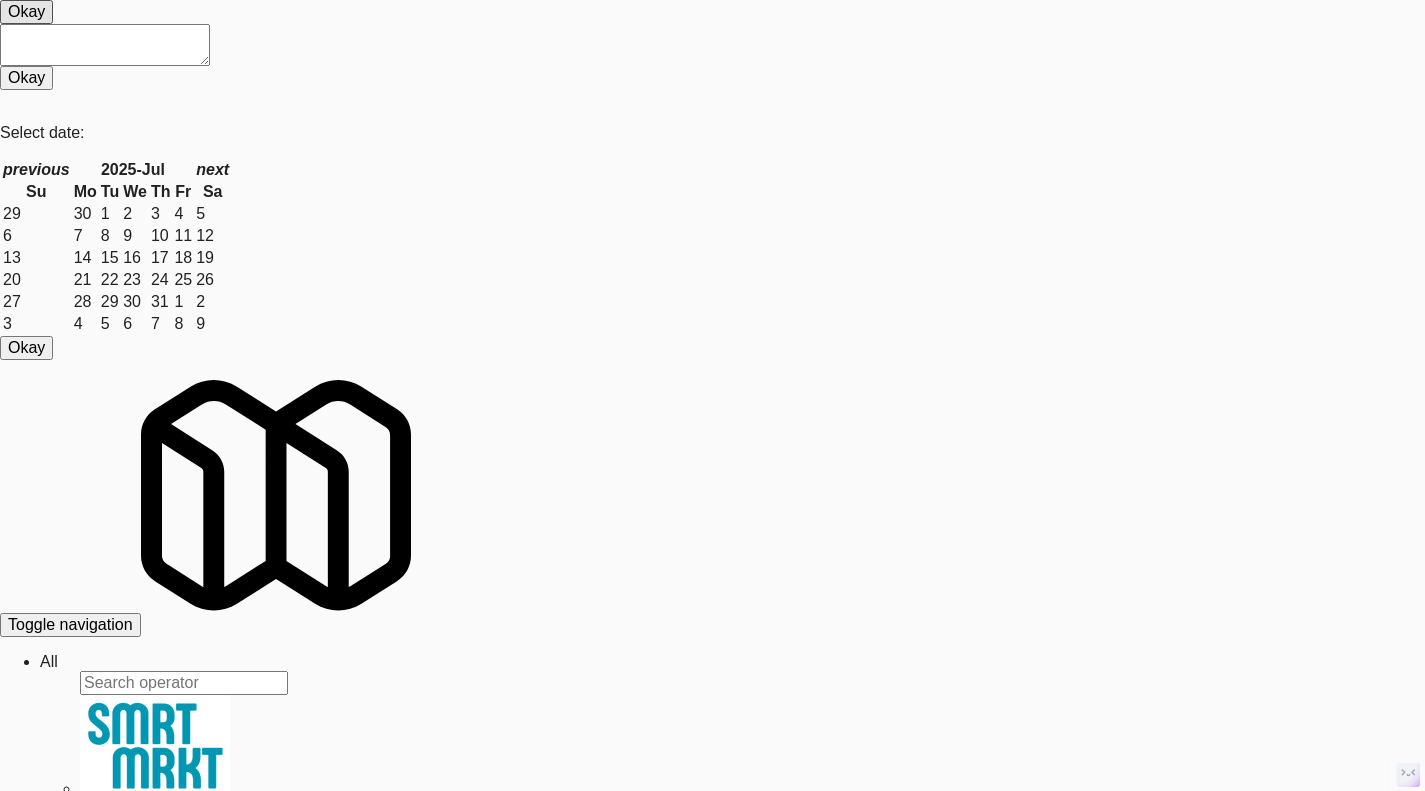 type on "rock solid" 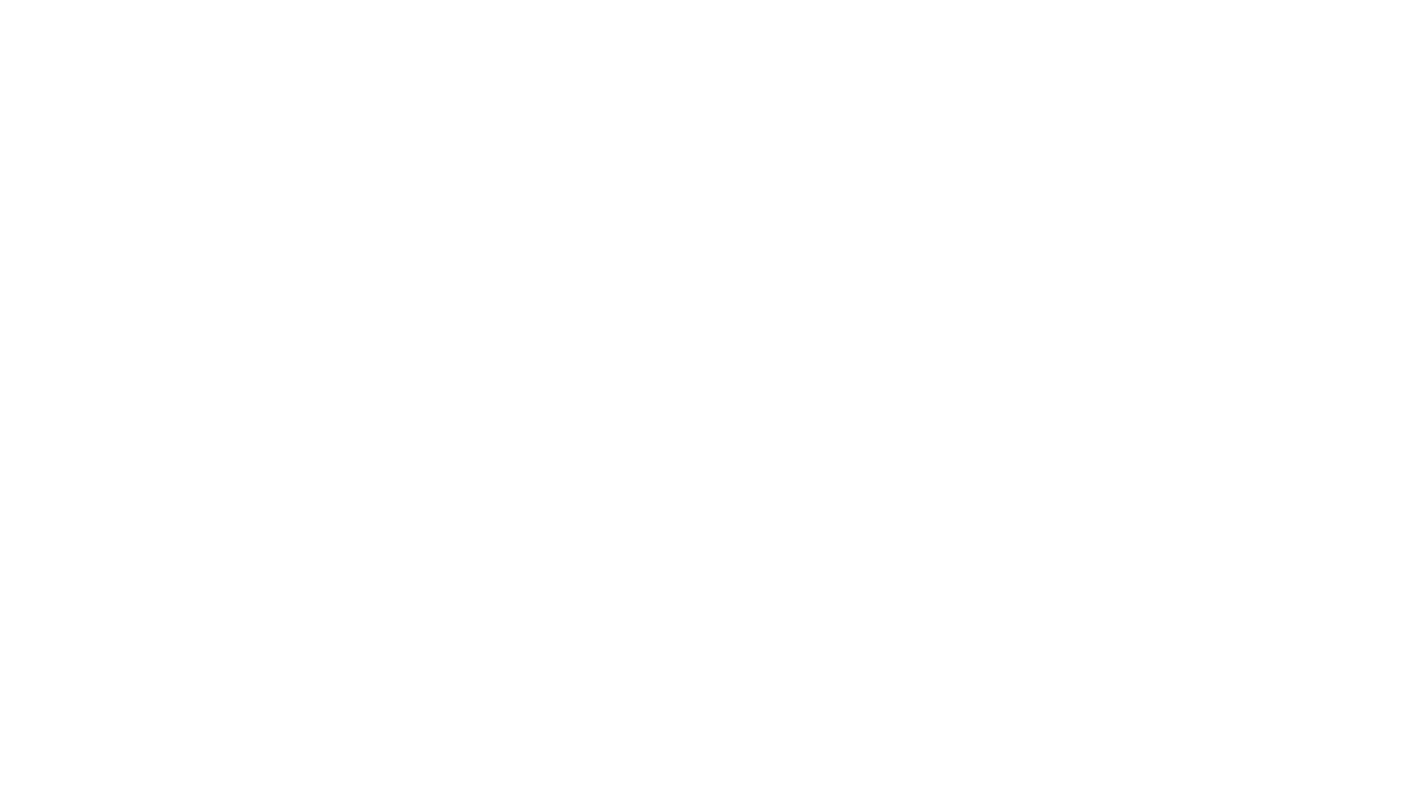 scroll, scrollTop: 0, scrollLeft: 0, axis: both 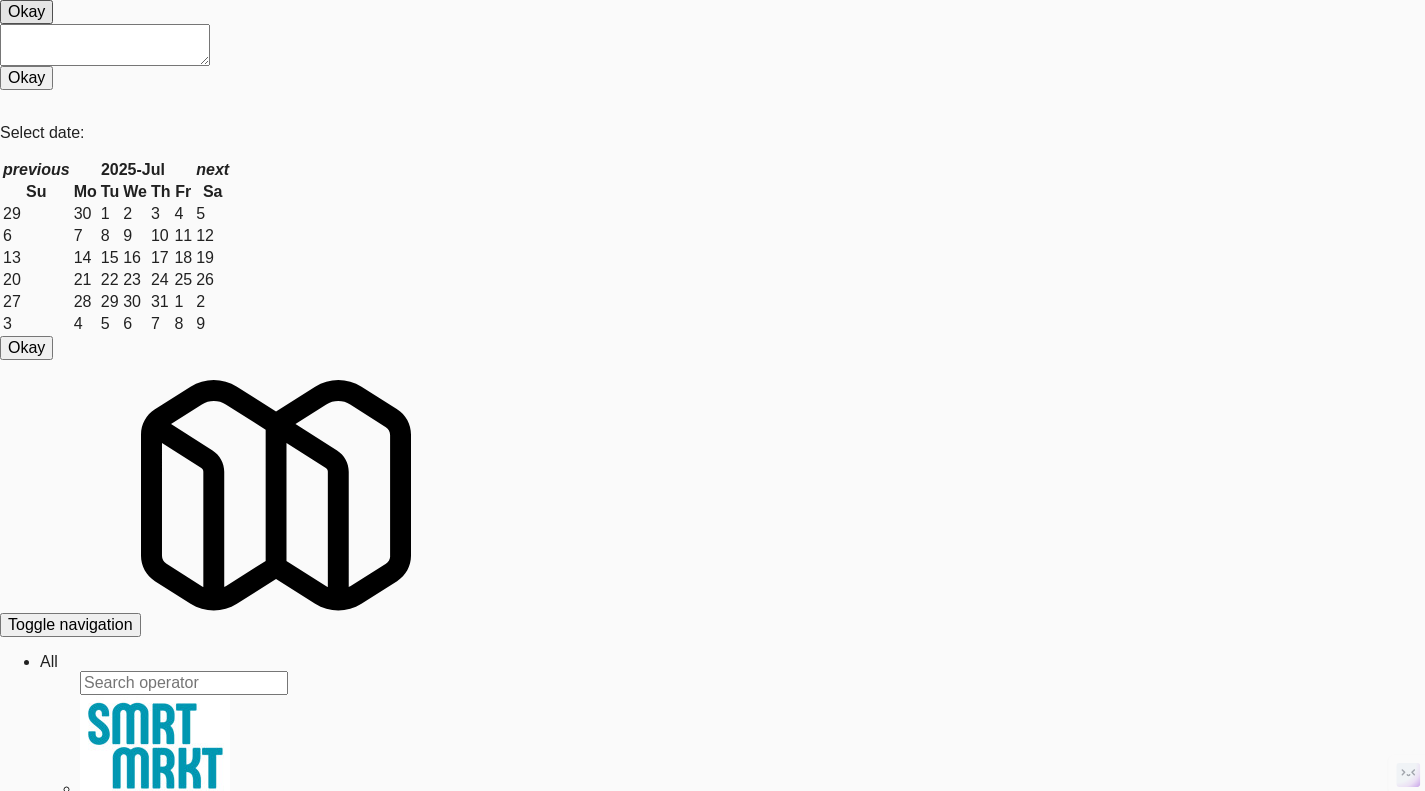 click on "reviewed" at bounding box center (59, 30459) 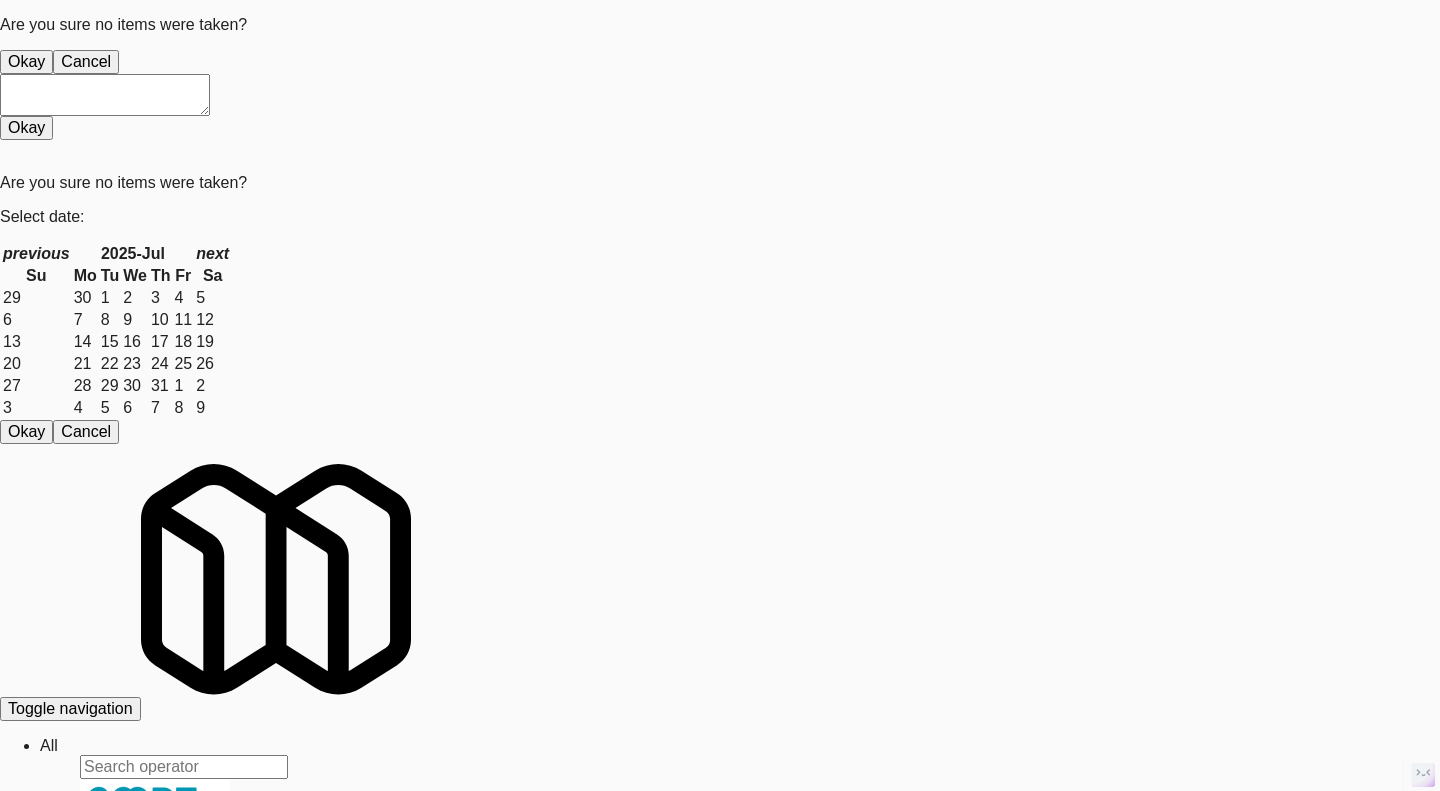 click on "Okay" at bounding box center [26, 62] 